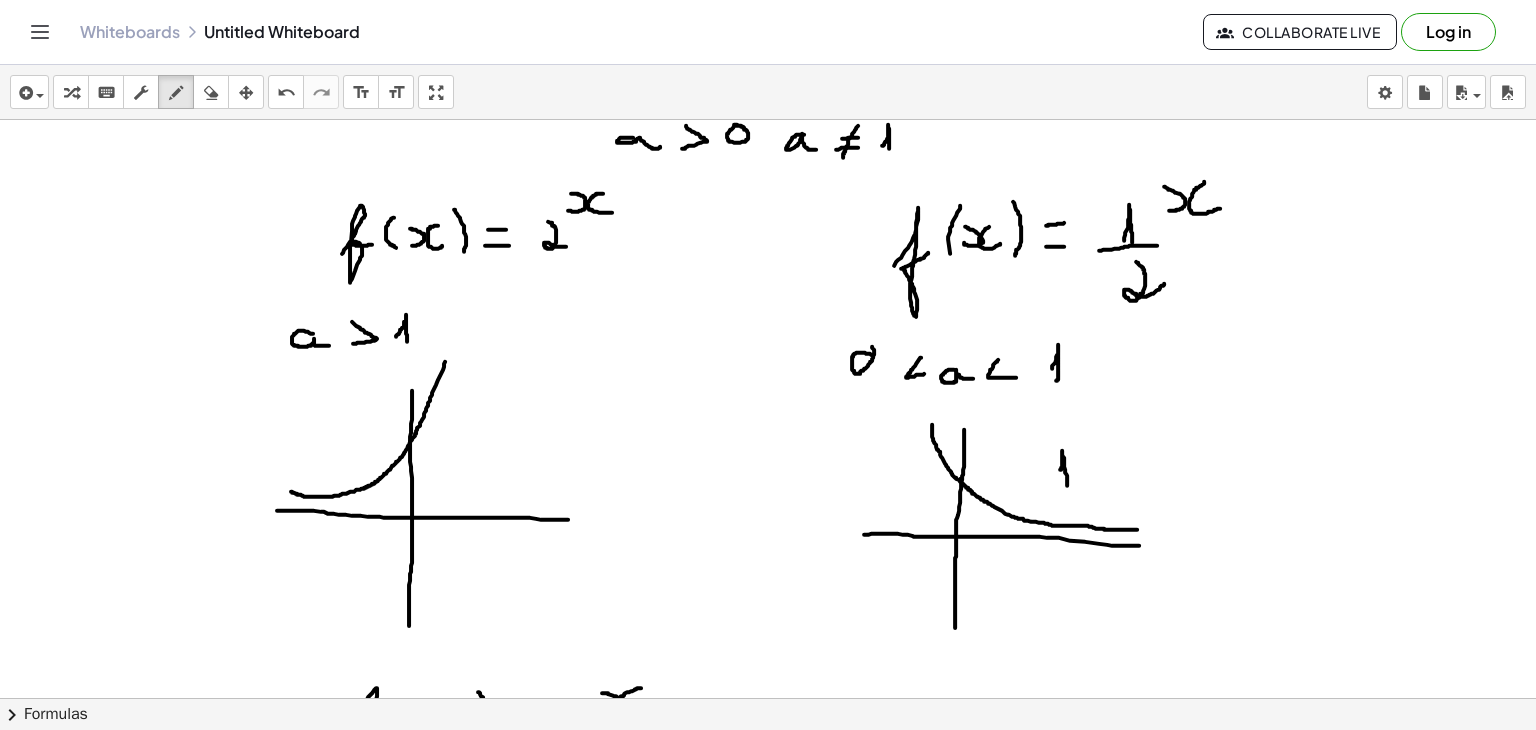 scroll, scrollTop: 0, scrollLeft: 0, axis: both 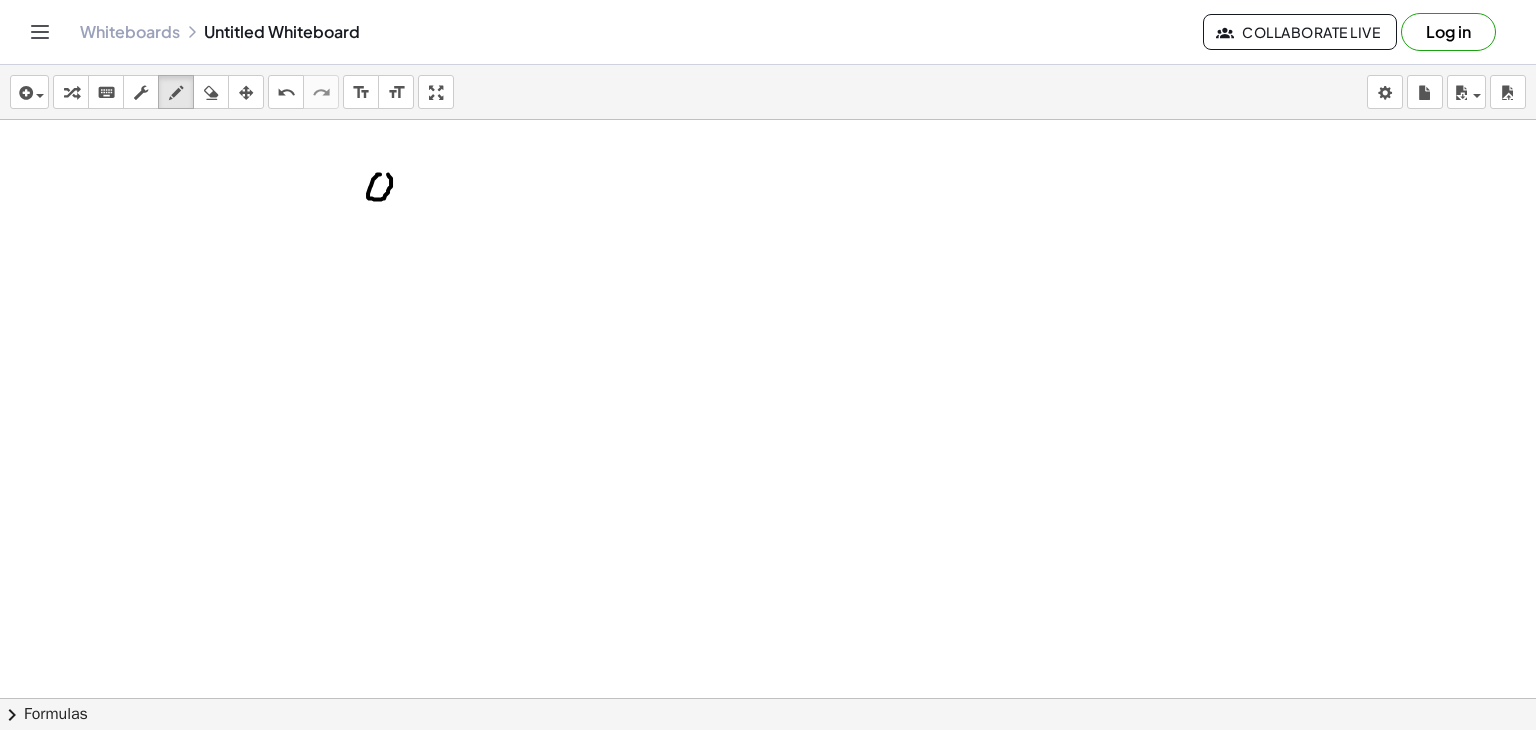 click at bounding box center [768, -1671] 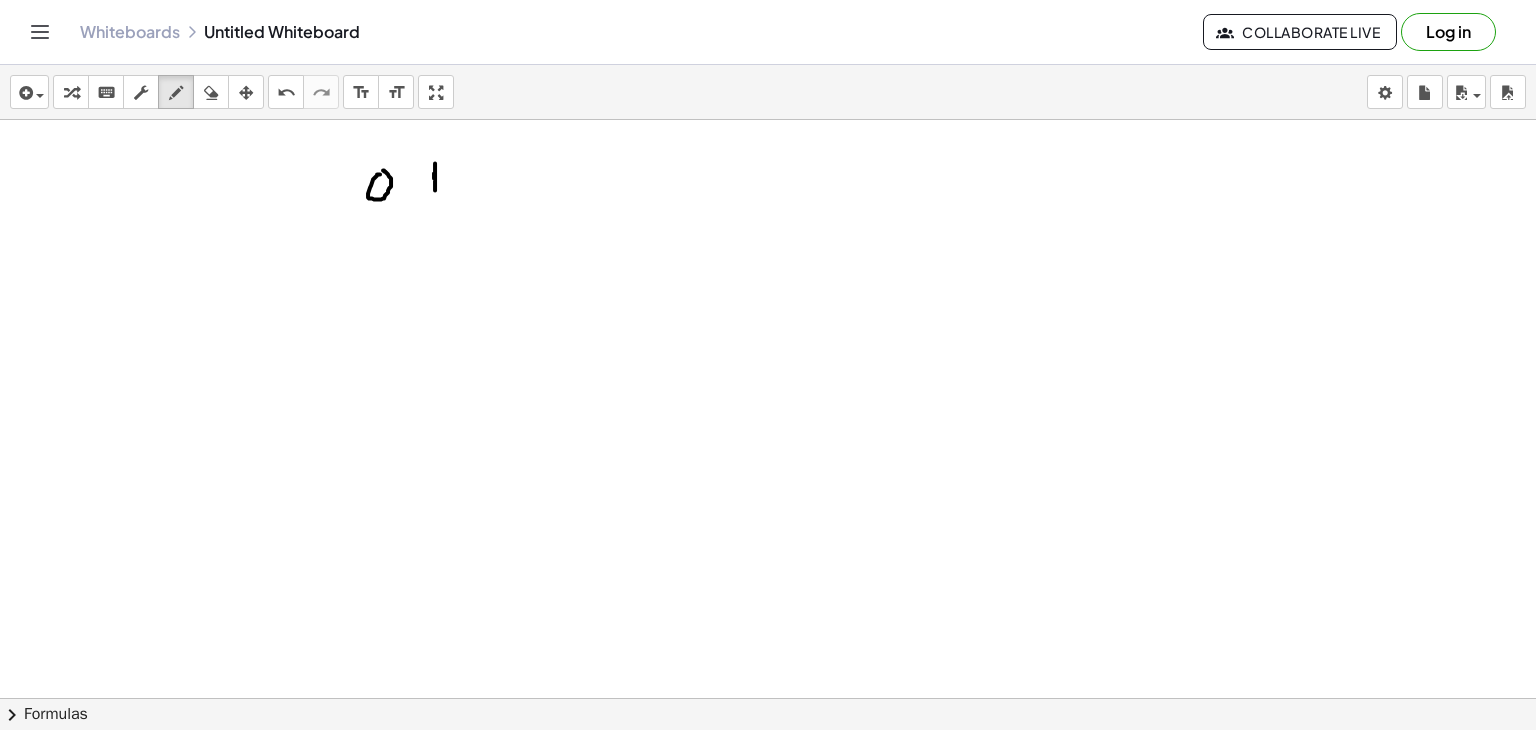 drag, startPoint x: 434, startPoint y: 177, endPoint x: 435, endPoint y: 197, distance: 20.024984 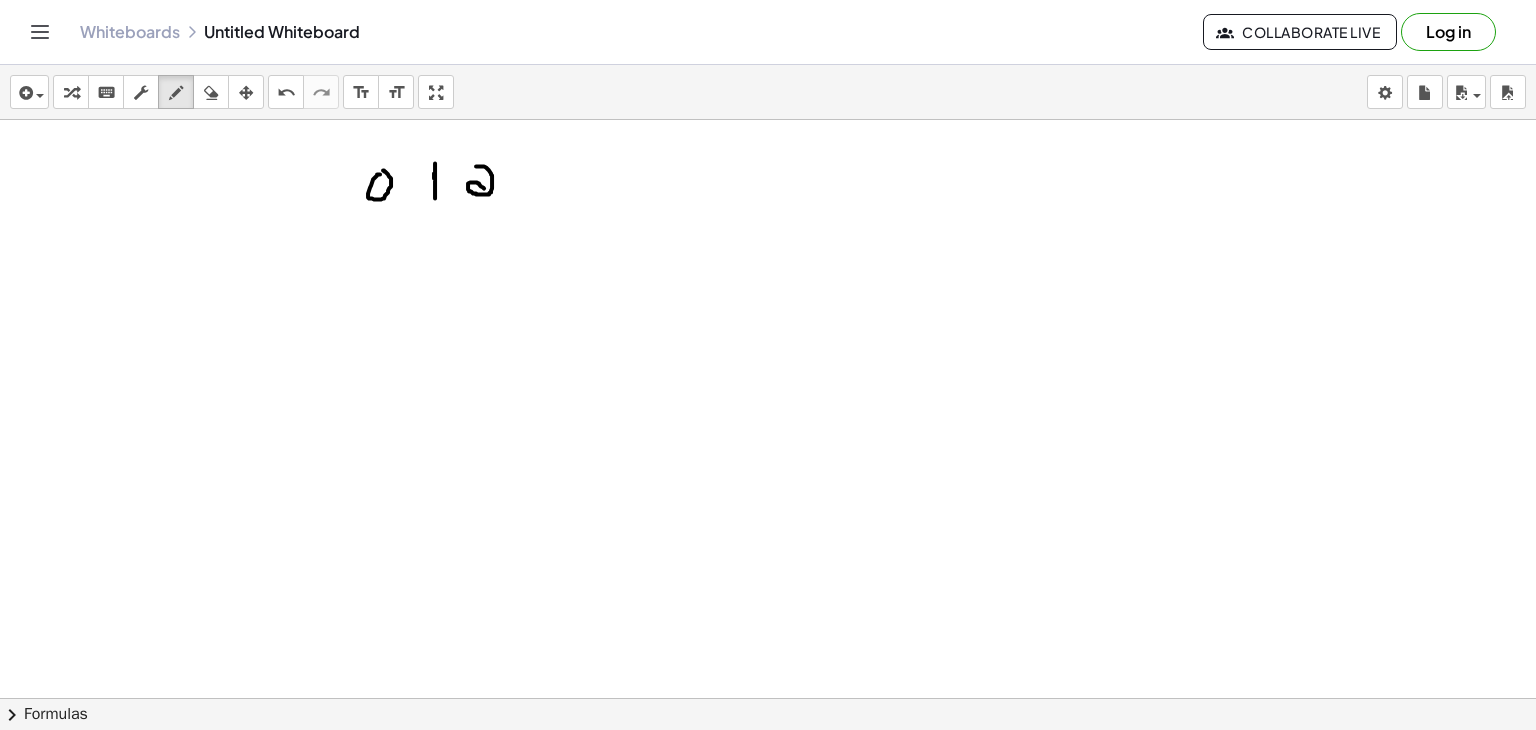 drag, startPoint x: 476, startPoint y: 165, endPoint x: 496, endPoint y: 194, distance: 35.22783 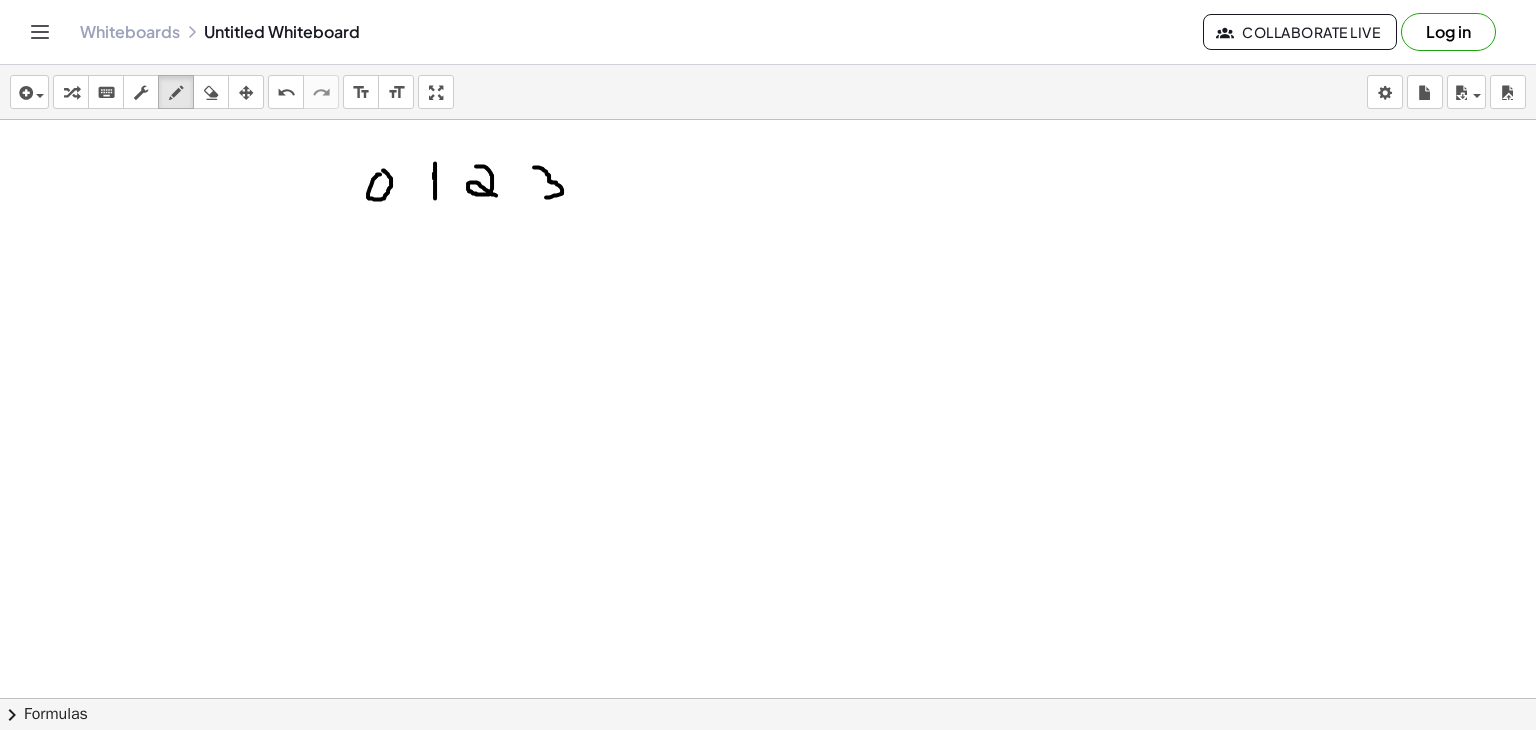 drag, startPoint x: 534, startPoint y: 166, endPoint x: 542, endPoint y: 197, distance: 32.01562 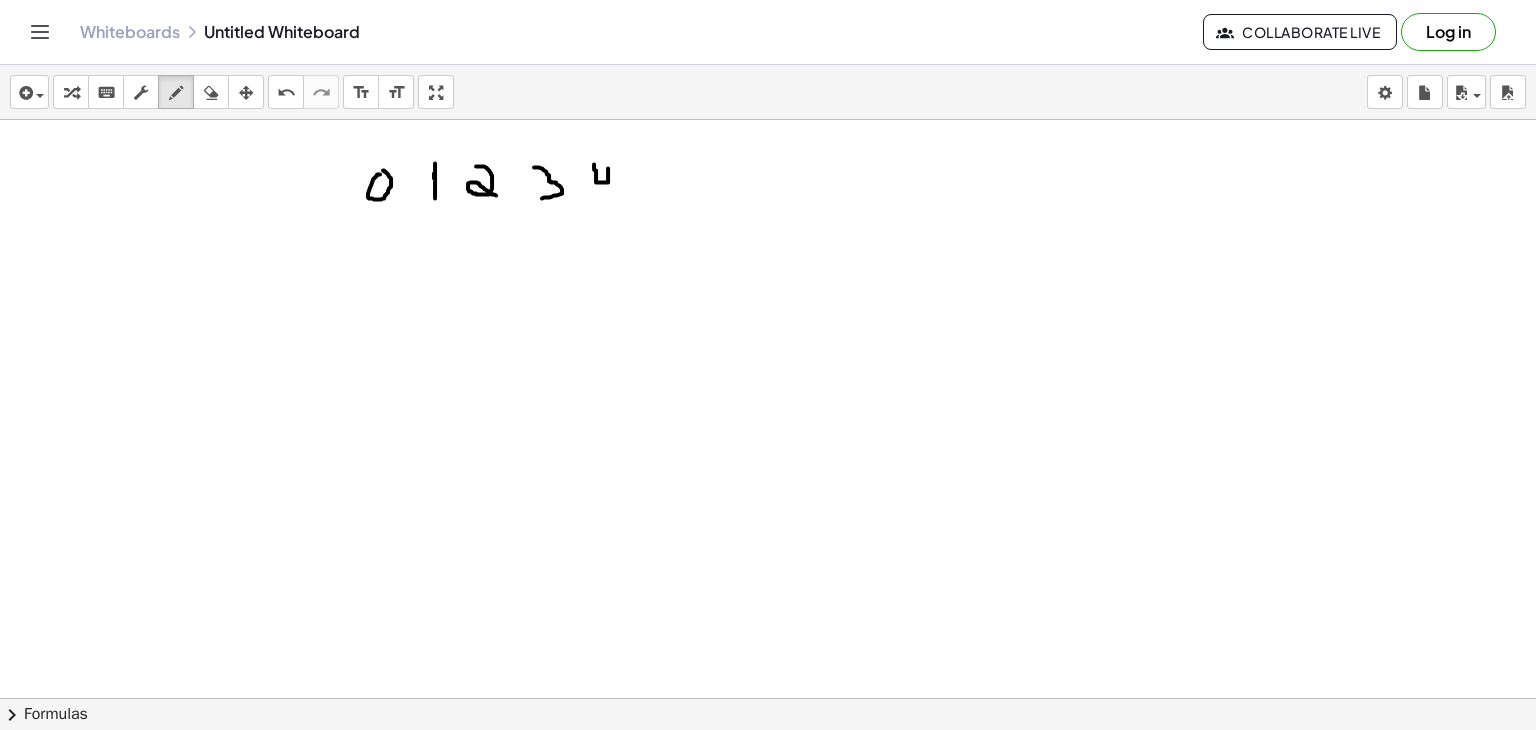 drag, startPoint x: 594, startPoint y: 163, endPoint x: 608, endPoint y: 193, distance: 33.105892 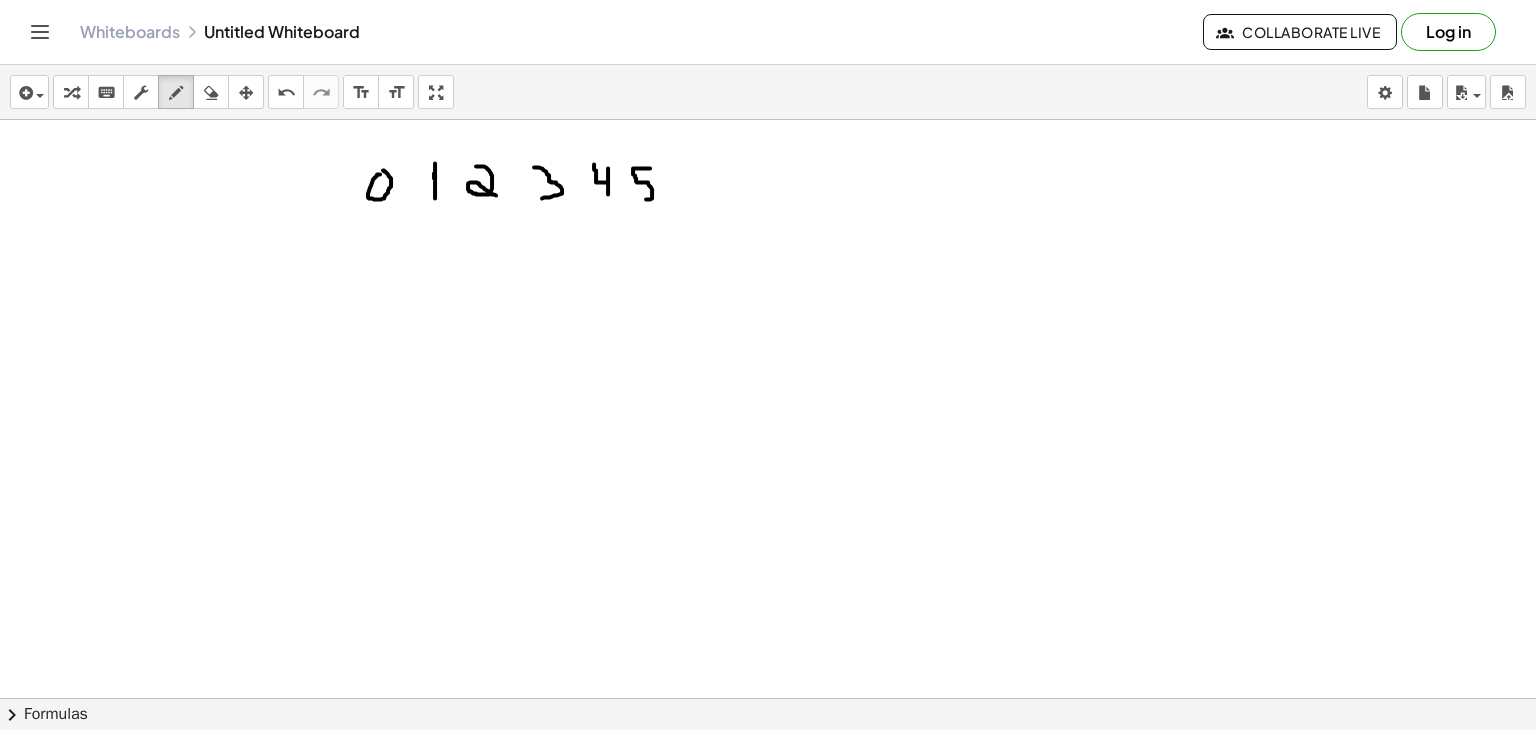 drag, startPoint x: 650, startPoint y: 167, endPoint x: 636, endPoint y: 197, distance: 33.105892 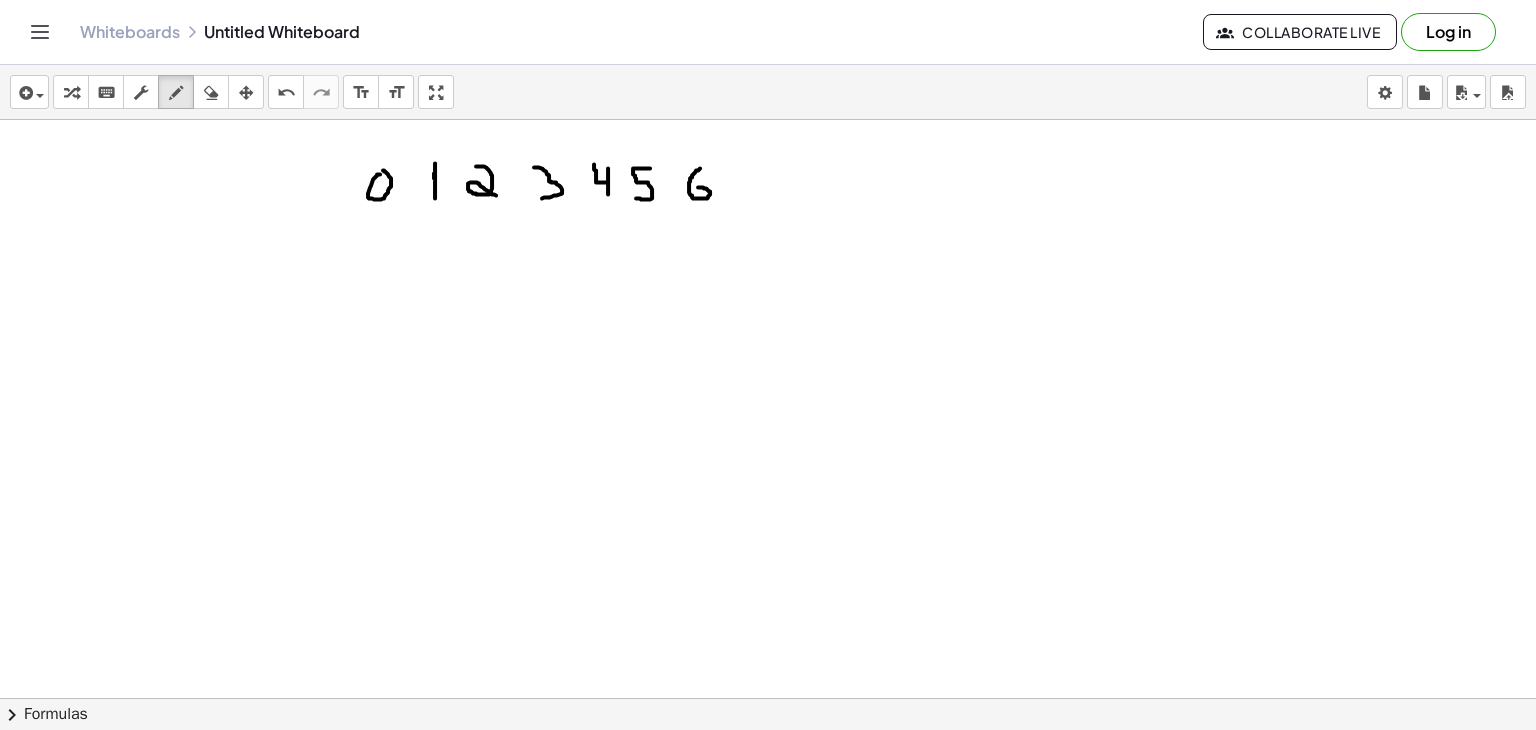 drag, startPoint x: 700, startPoint y: 167, endPoint x: 691, endPoint y: 189, distance: 23.769728 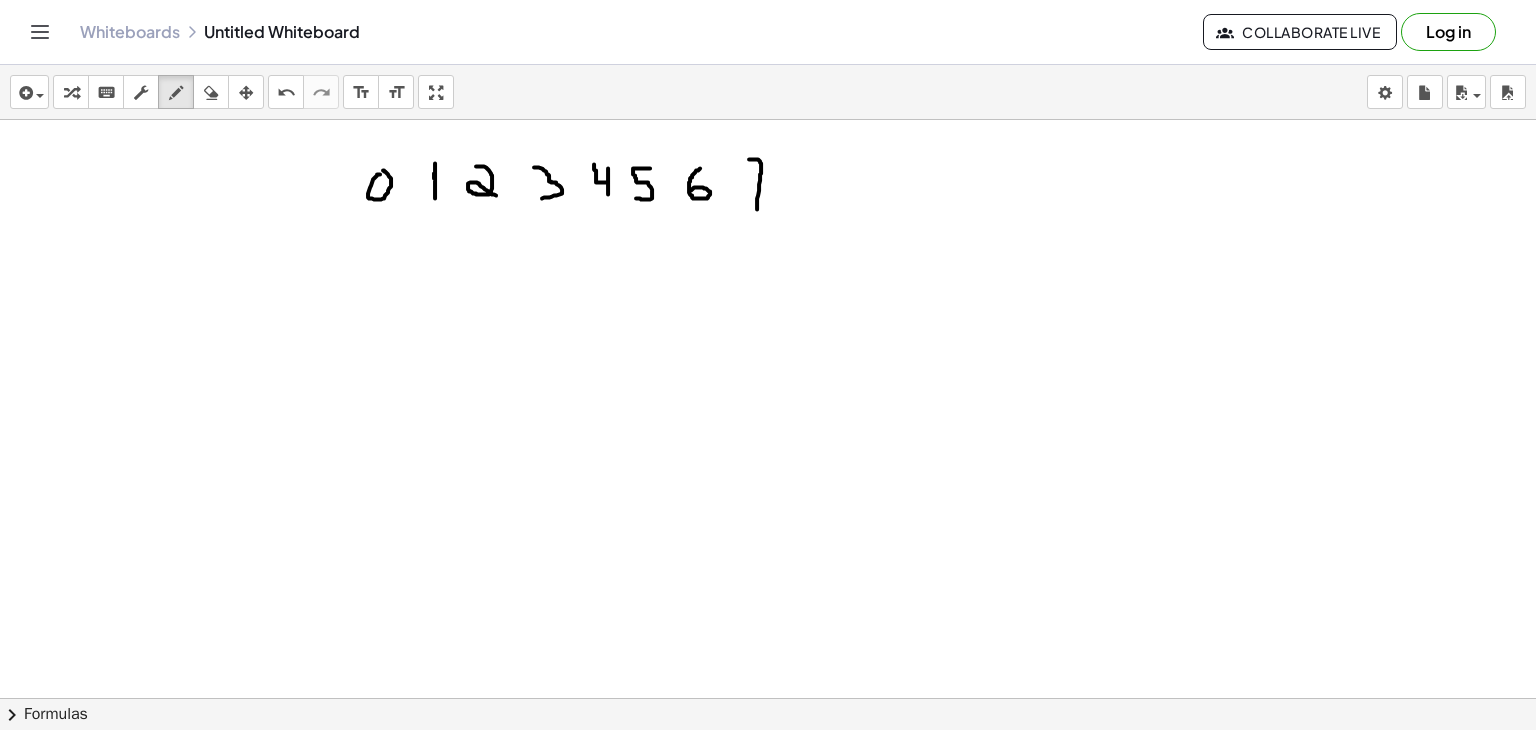 drag, startPoint x: 749, startPoint y: 158, endPoint x: 757, endPoint y: 213, distance: 55.578773 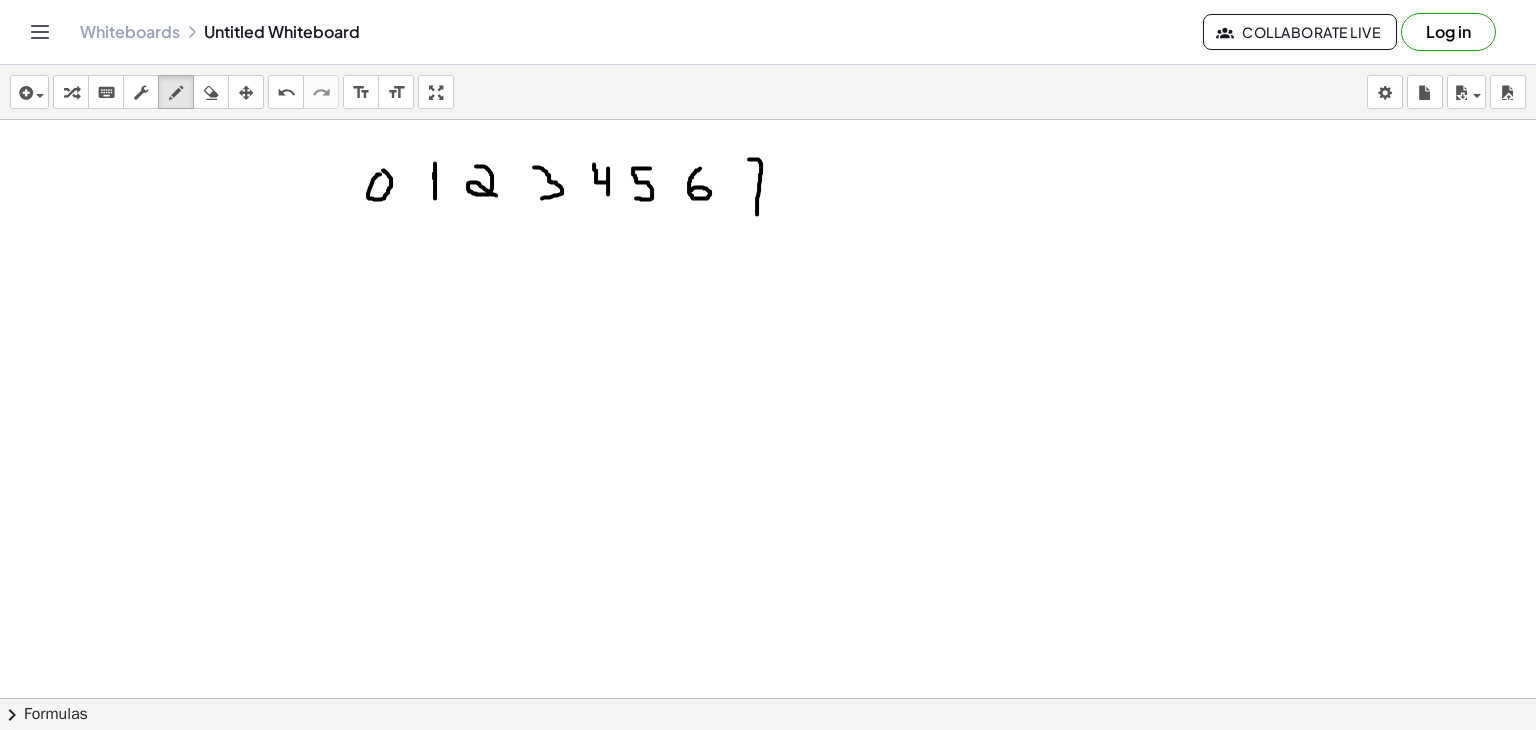 drag, startPoint x: 743, startPoint y: 176, endPoint x: 852, endPoint y: 164, distance: 109.65856 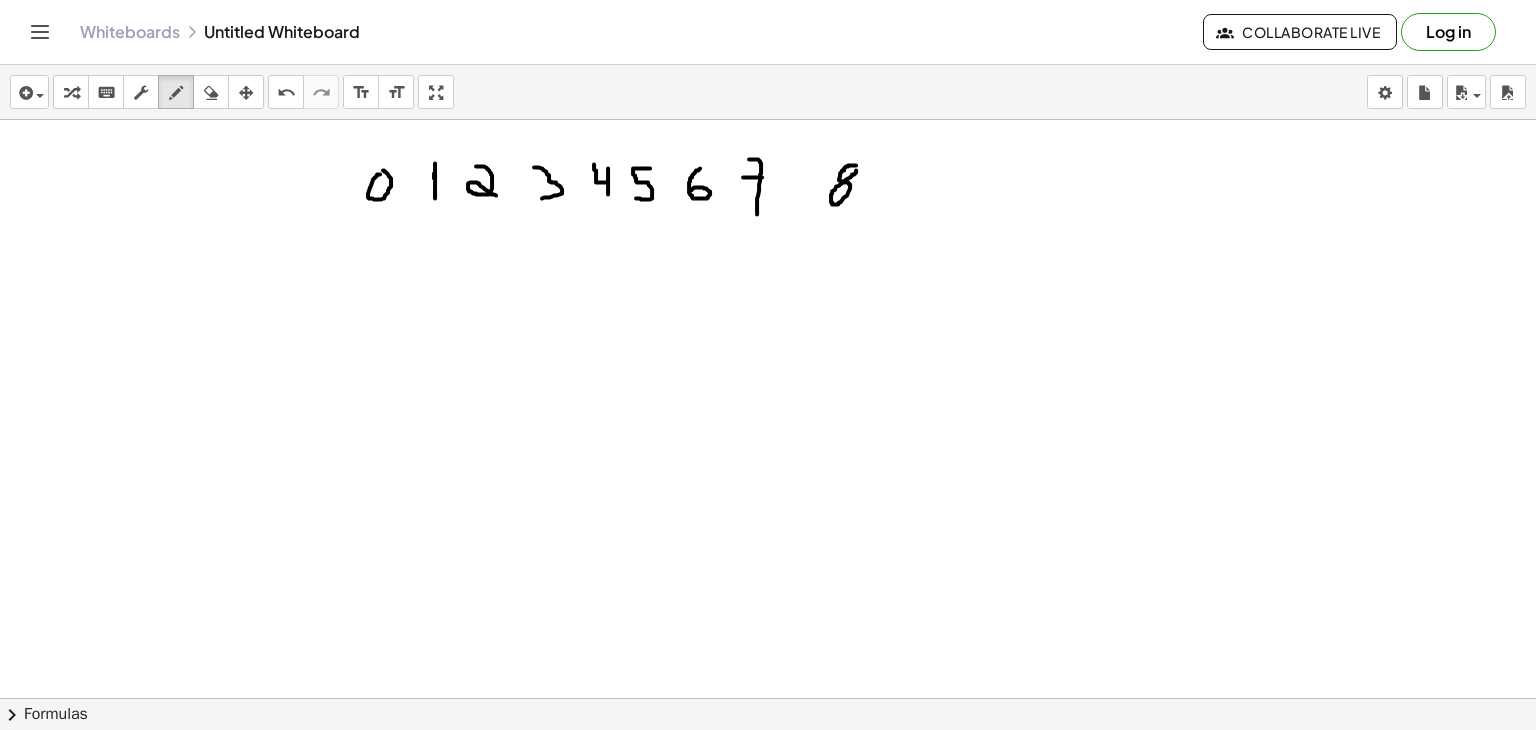 click at bounding box center [768, -1671] 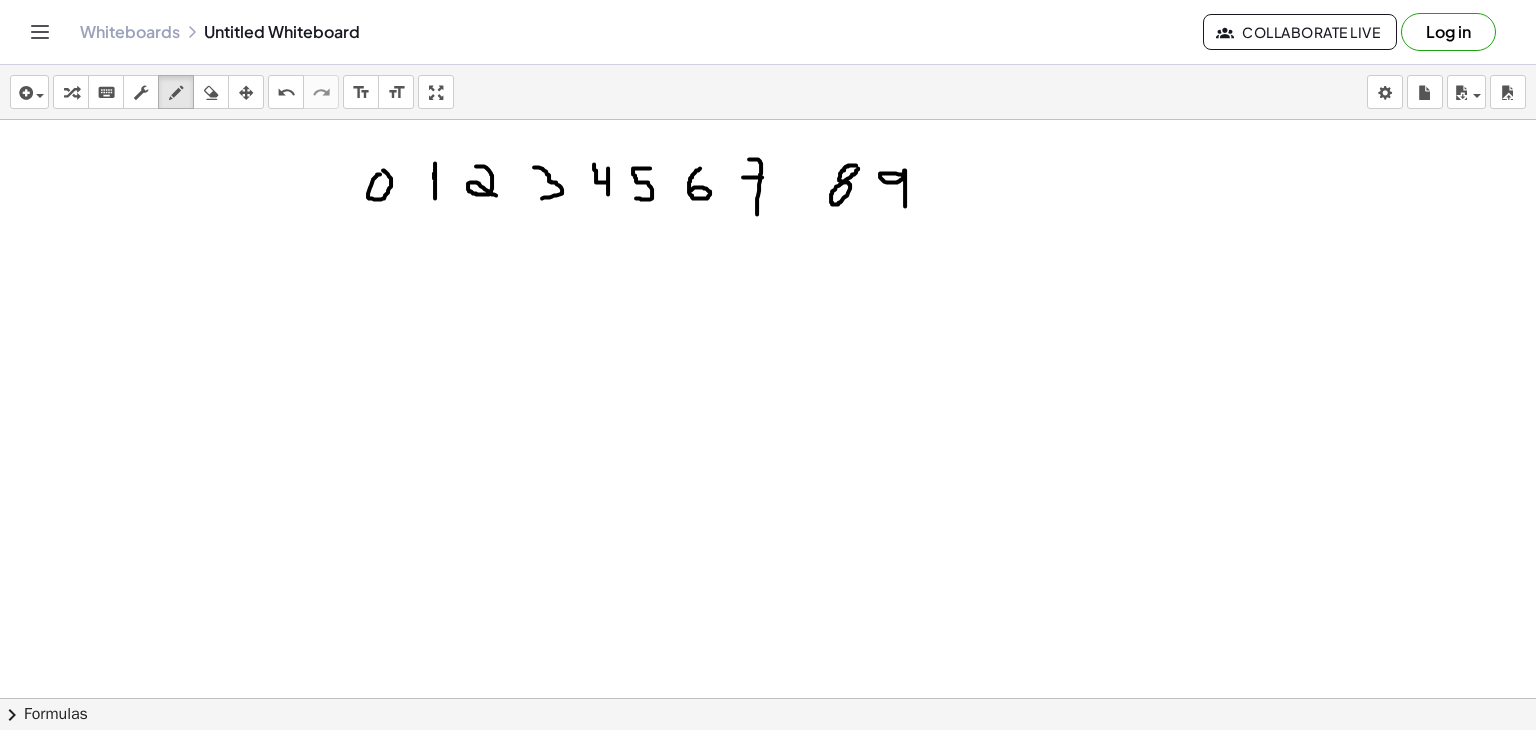 drag, startPoint x: 903, startPoint y: 173, endPoint x: 905, endPoint y: 212, distance: 39.051247 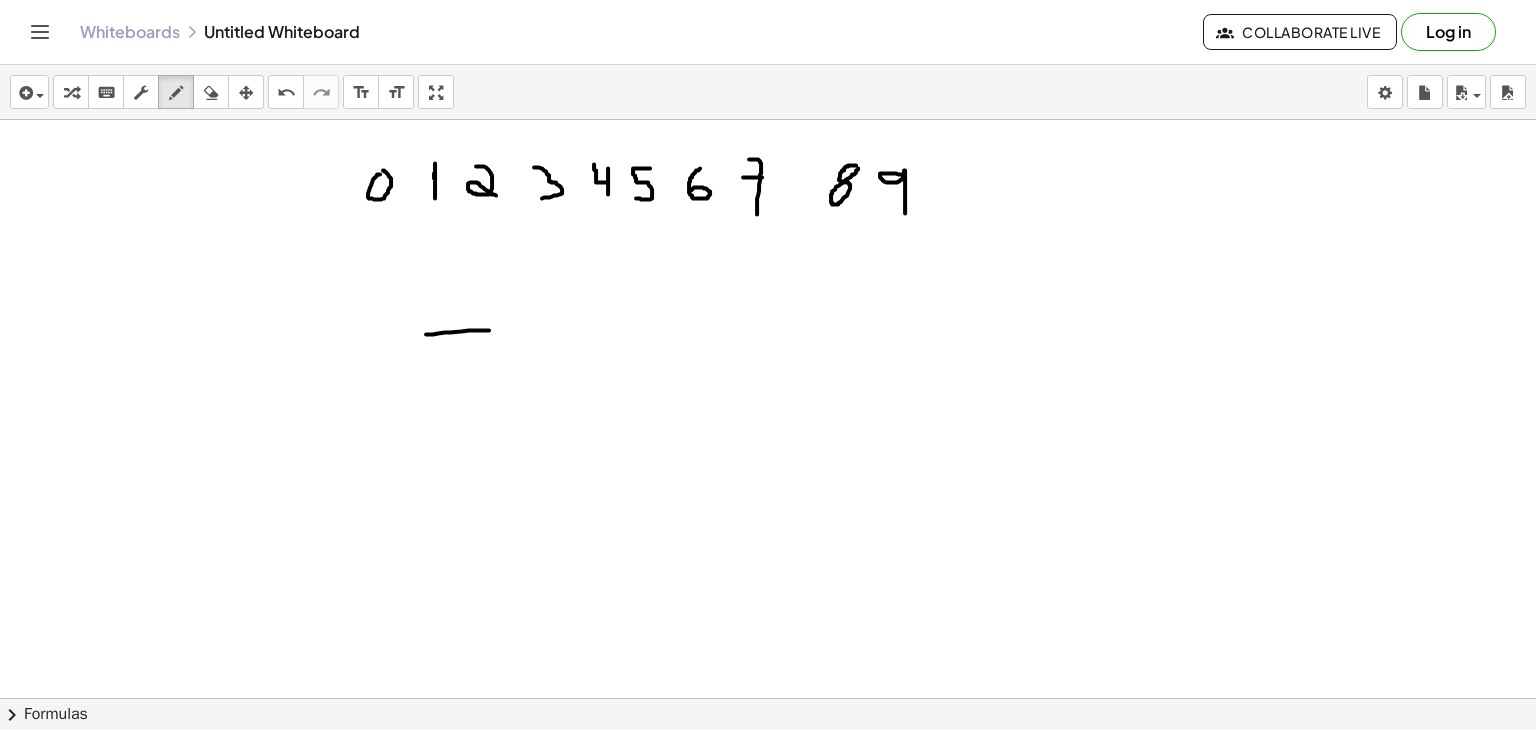drag, startPoint x: 426, startPoint y: 333, endPoint x: 499, endPoint y: 329, distance: 73.109505 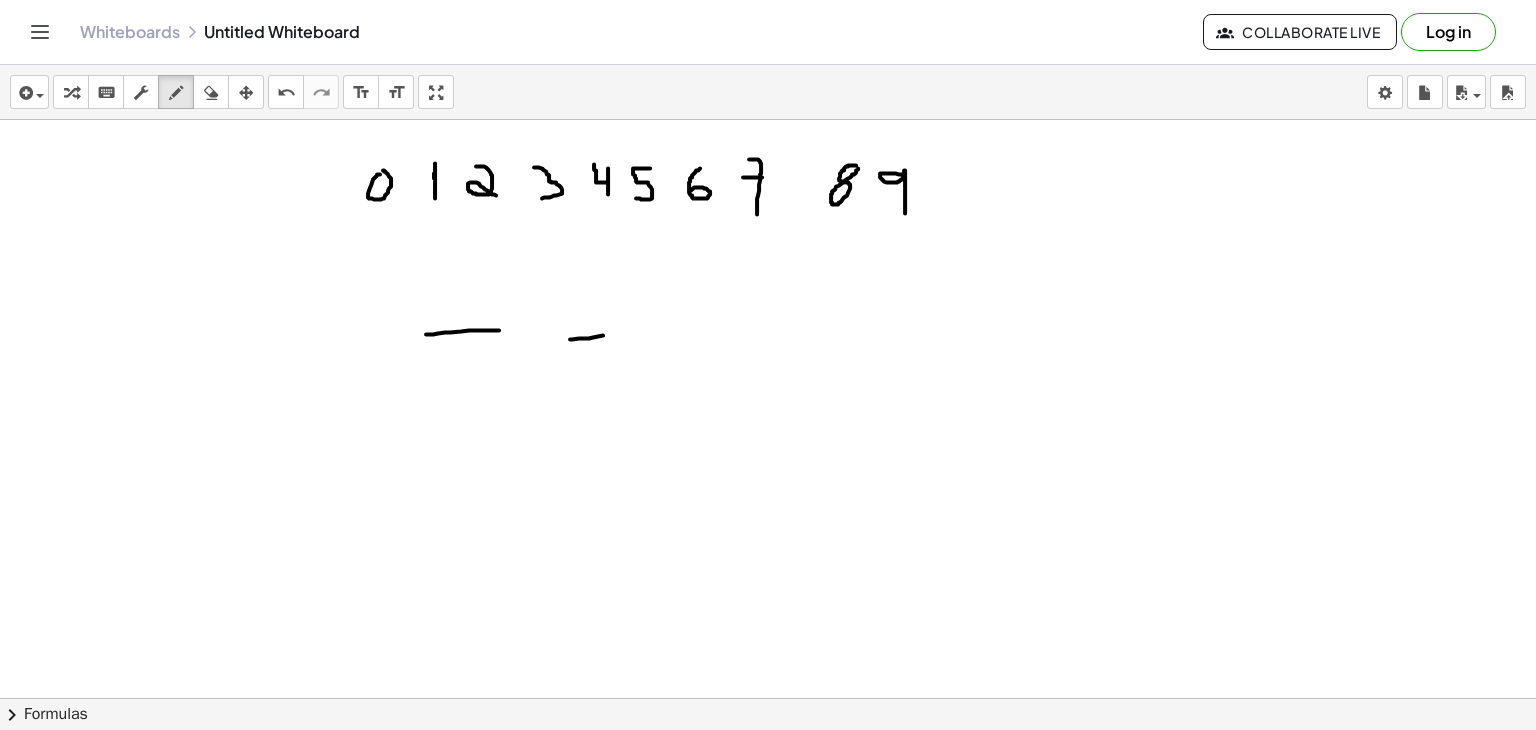 drag, startPoint x: 570, startPoint y: 338, endPoint x: 681, endPoint y: 325, distance: 111.75867 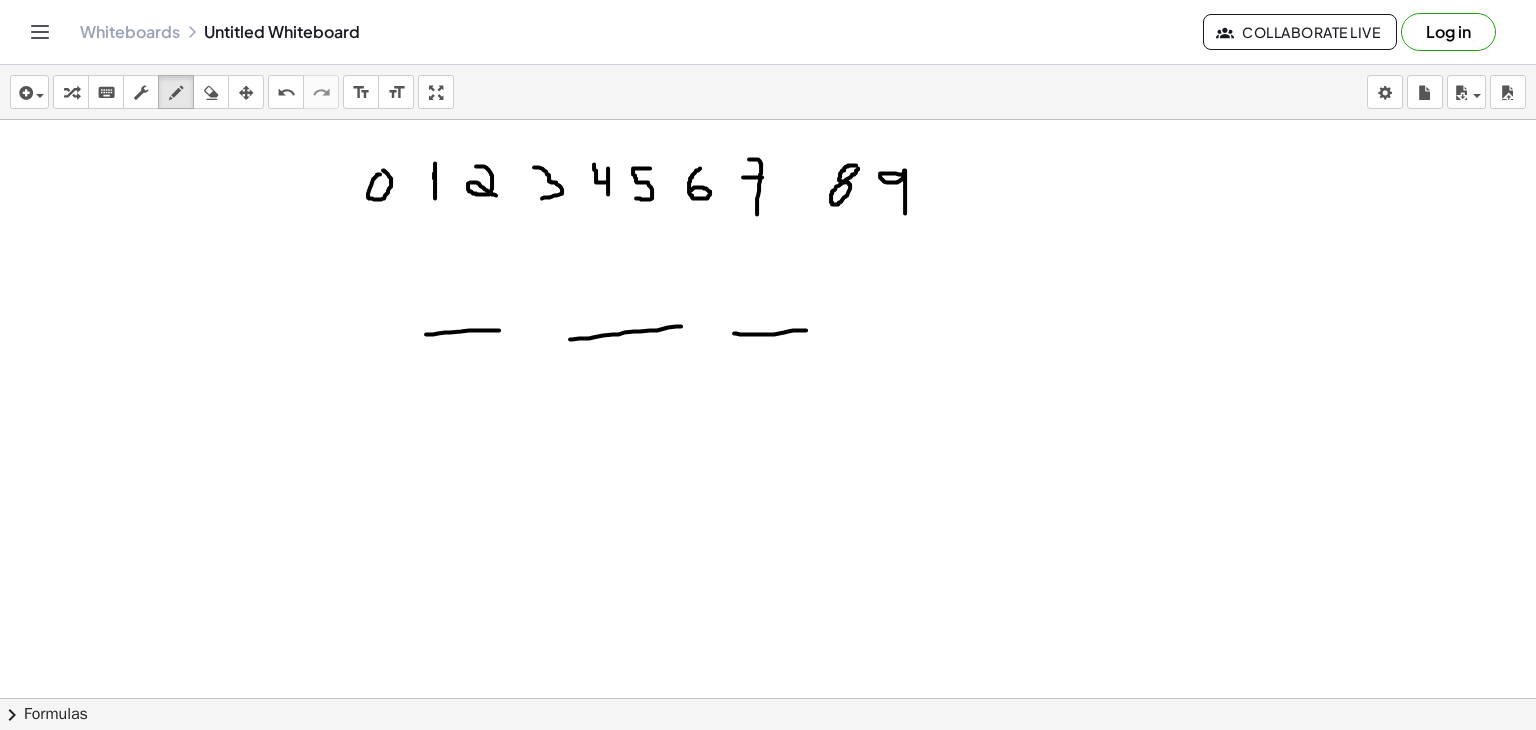 drag, startPoint x: 734, startPoint y: 332, endPoint x: 808, endPoint y: 329, distance: 74.06078 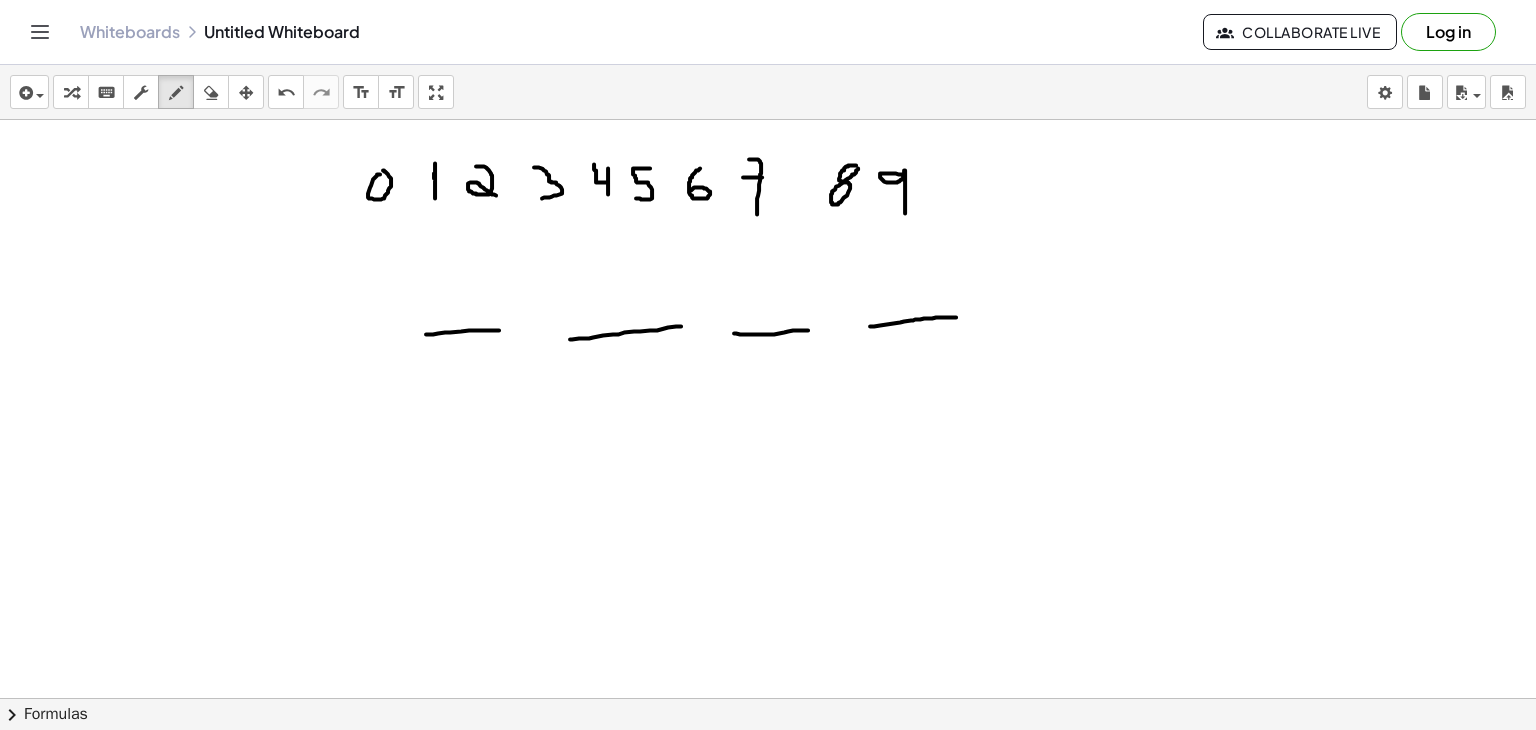 drag, startPoint x: 870, startPoint y: 325, endPoint x: 958, endPoint y: 316, distance: 88.45903 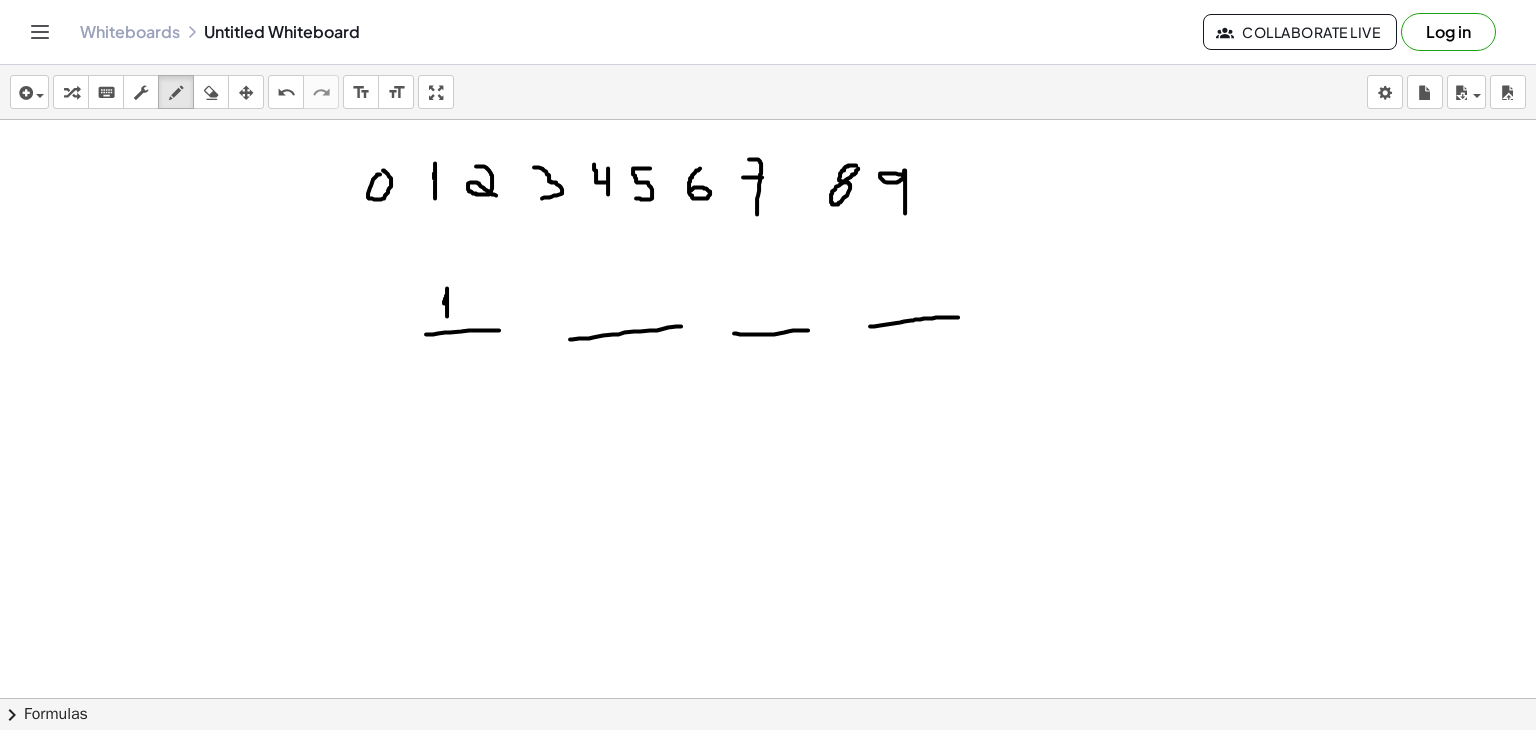 drag, startPoint x: 444, startPoint y: 302, endPoint x: 447, endPoint y: 318, distance: 16.27882 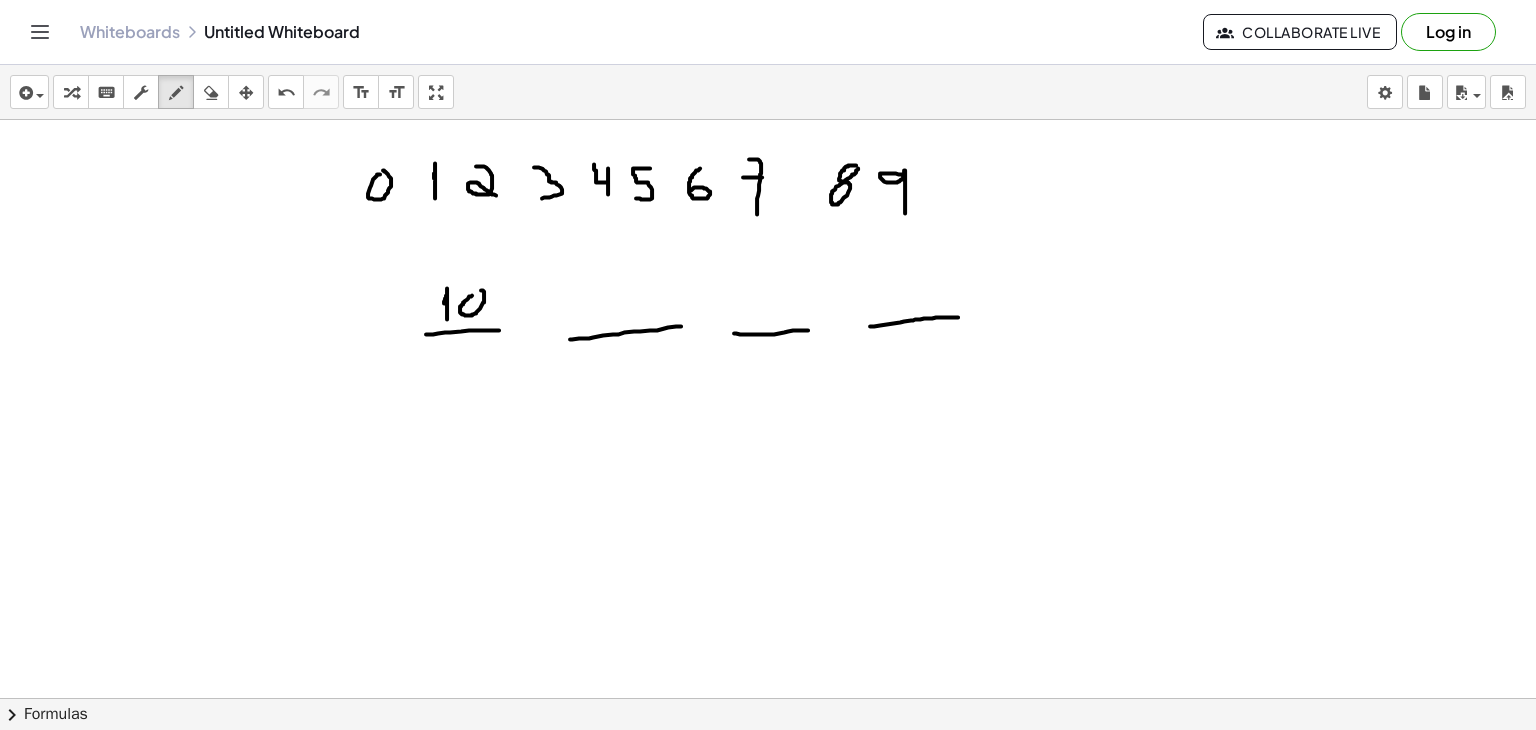 click at bounding box center (768, -1671) 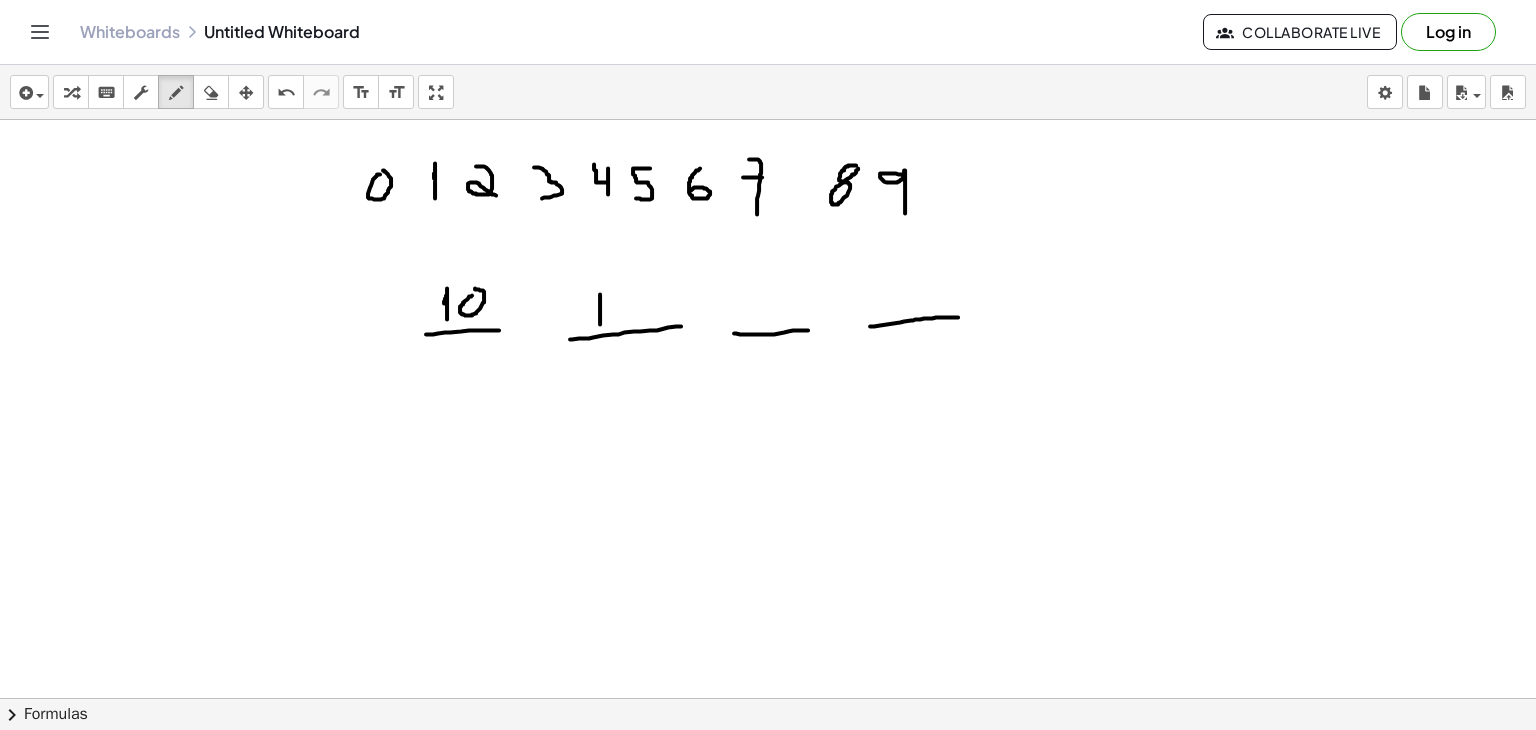 drag, startPoint x: 600, startPoint y: 309, endPoint x: 600, endPoint y: 324, distance: 15 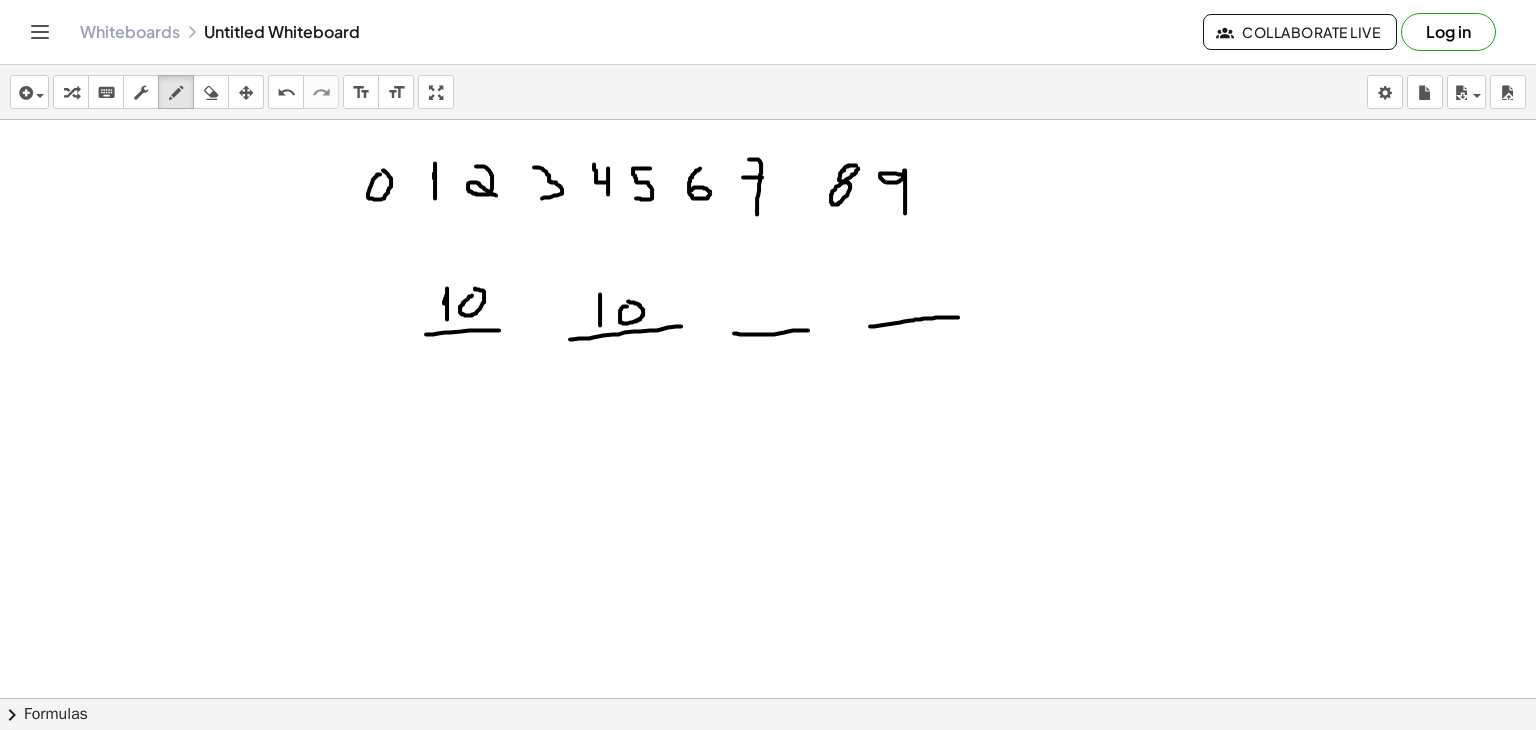 click at bounding box center [768, -1671] 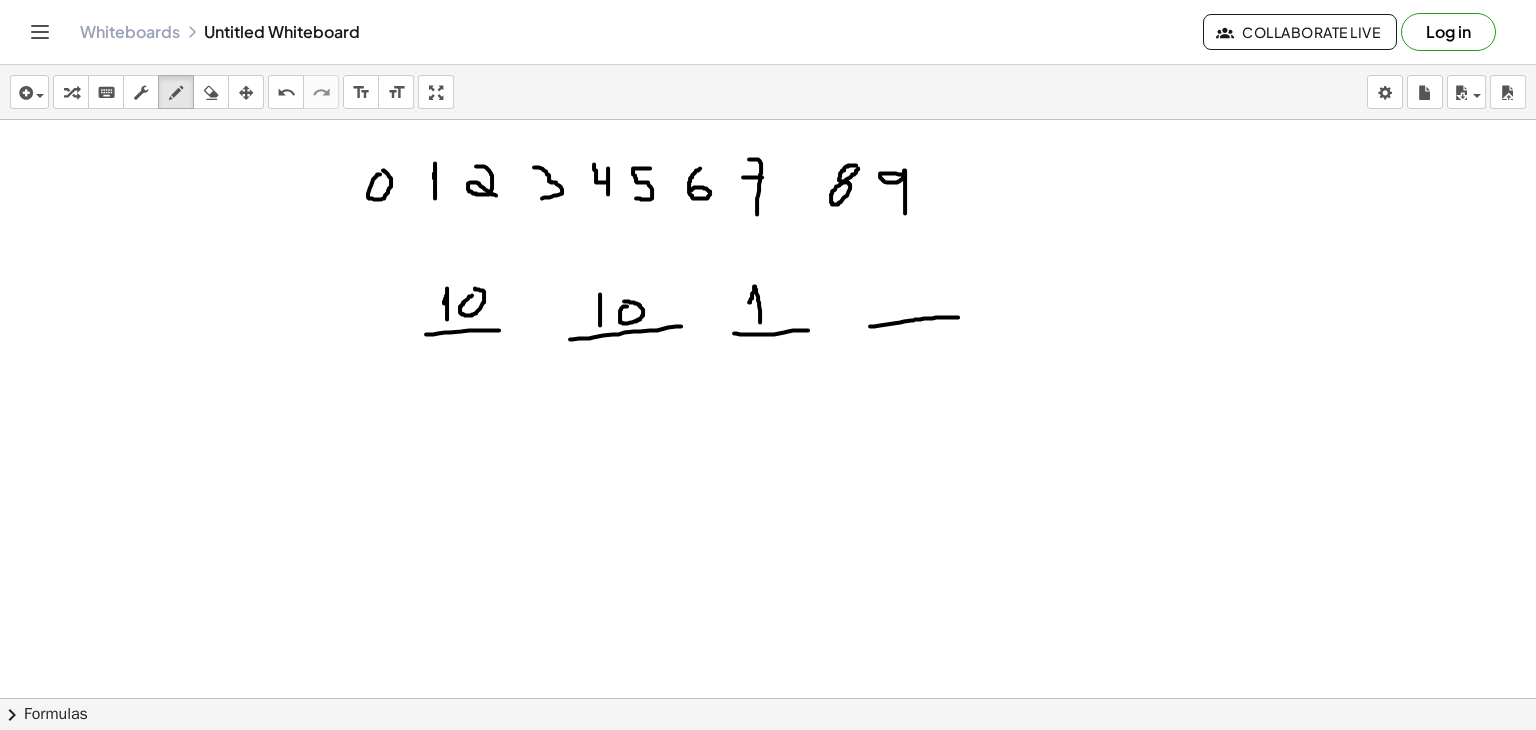 drag, startPoint x: 749, startPoint y: 301, endPoint x: 760, endPoint y: 321, distance: 22.825424 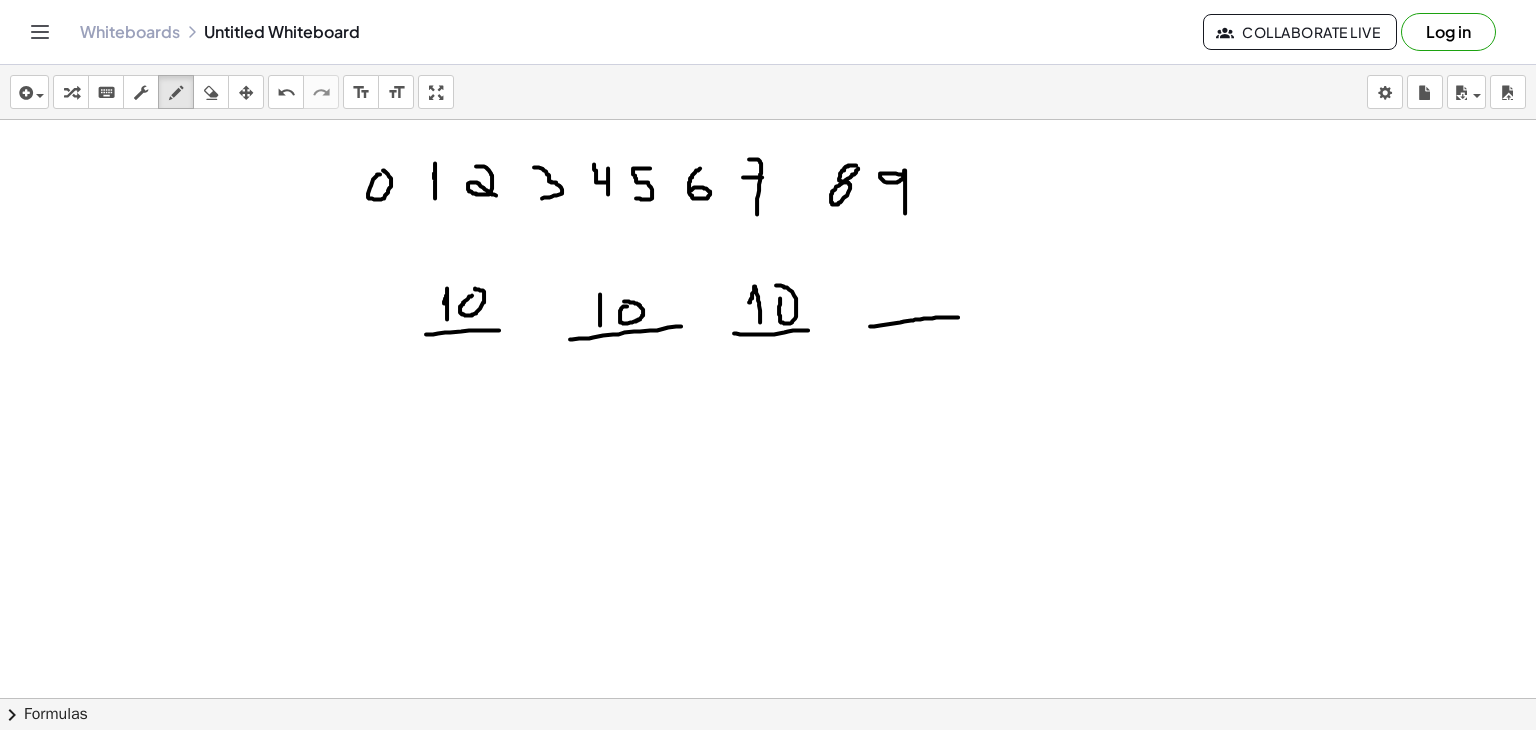 drag, startPoint x: 780, startPoint y: 297, endPoint x: 776, endPoint y: 284, distance: 13.601471 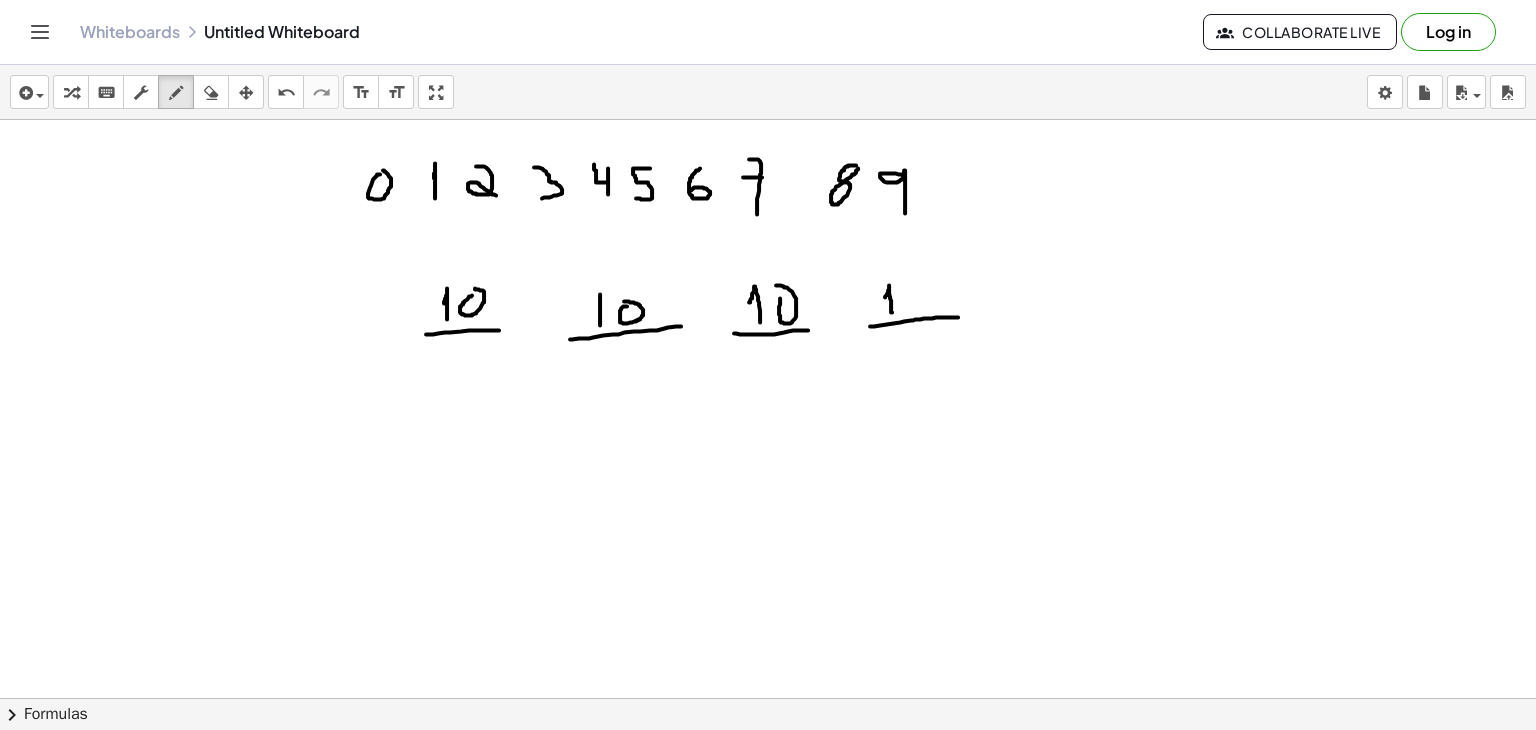 drag, startPoint x: 885, startPoint y: 296, endPoint x: 892, endPoint y: 311, distance: 16.552946 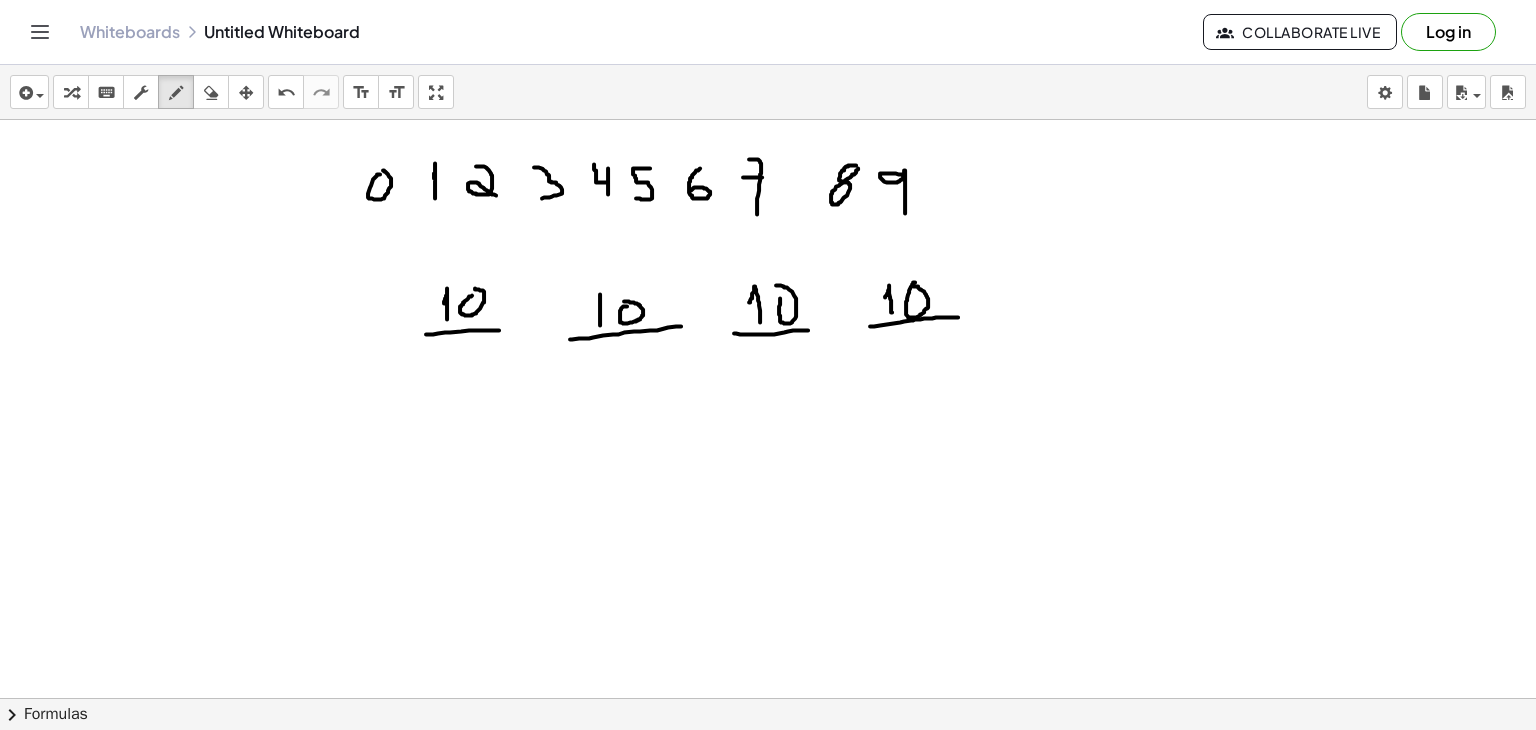 click at bounding box center [768, -1671] 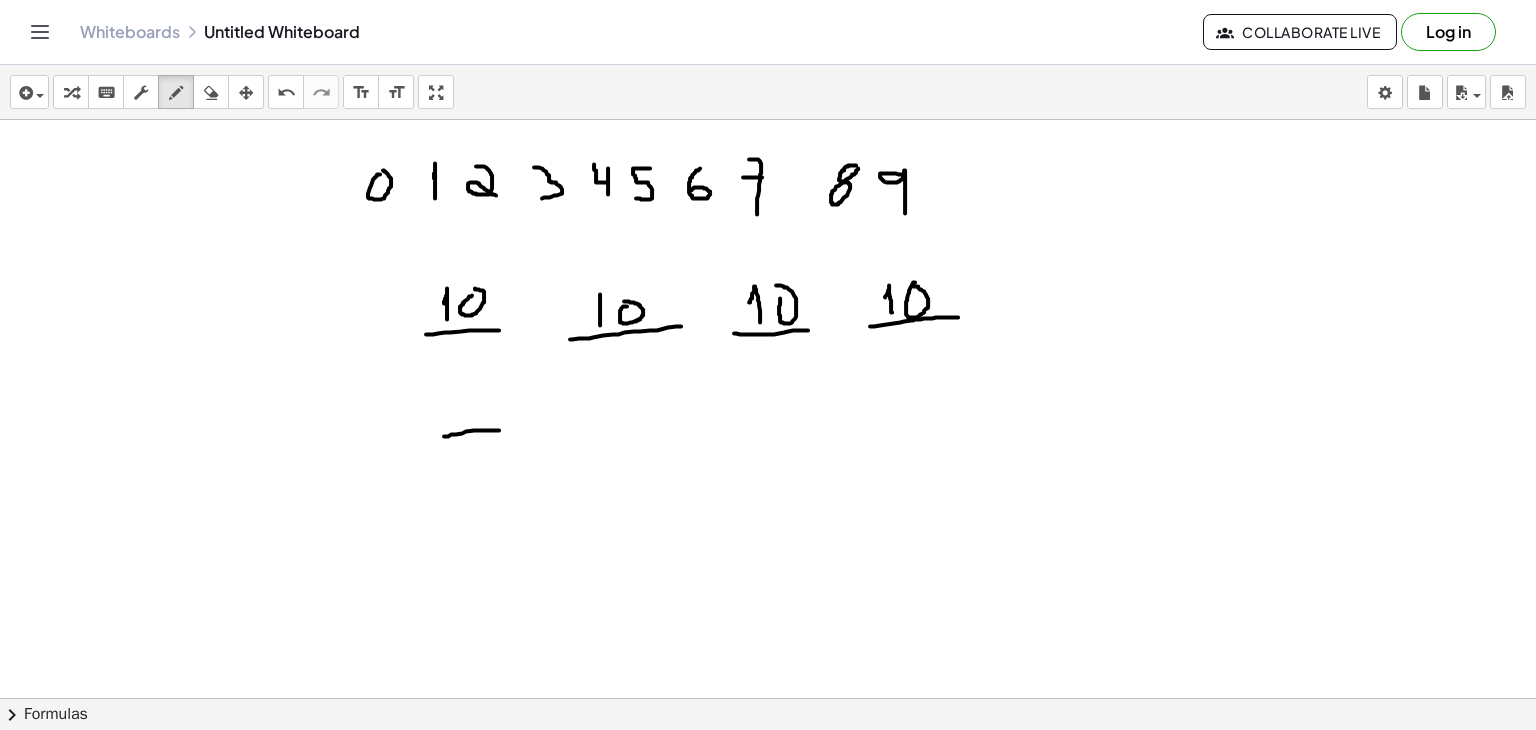 drag, startPoint x: 444, startPoint y: 435, endPoint x: 504, endPoint y: 430, distance: 60.207973 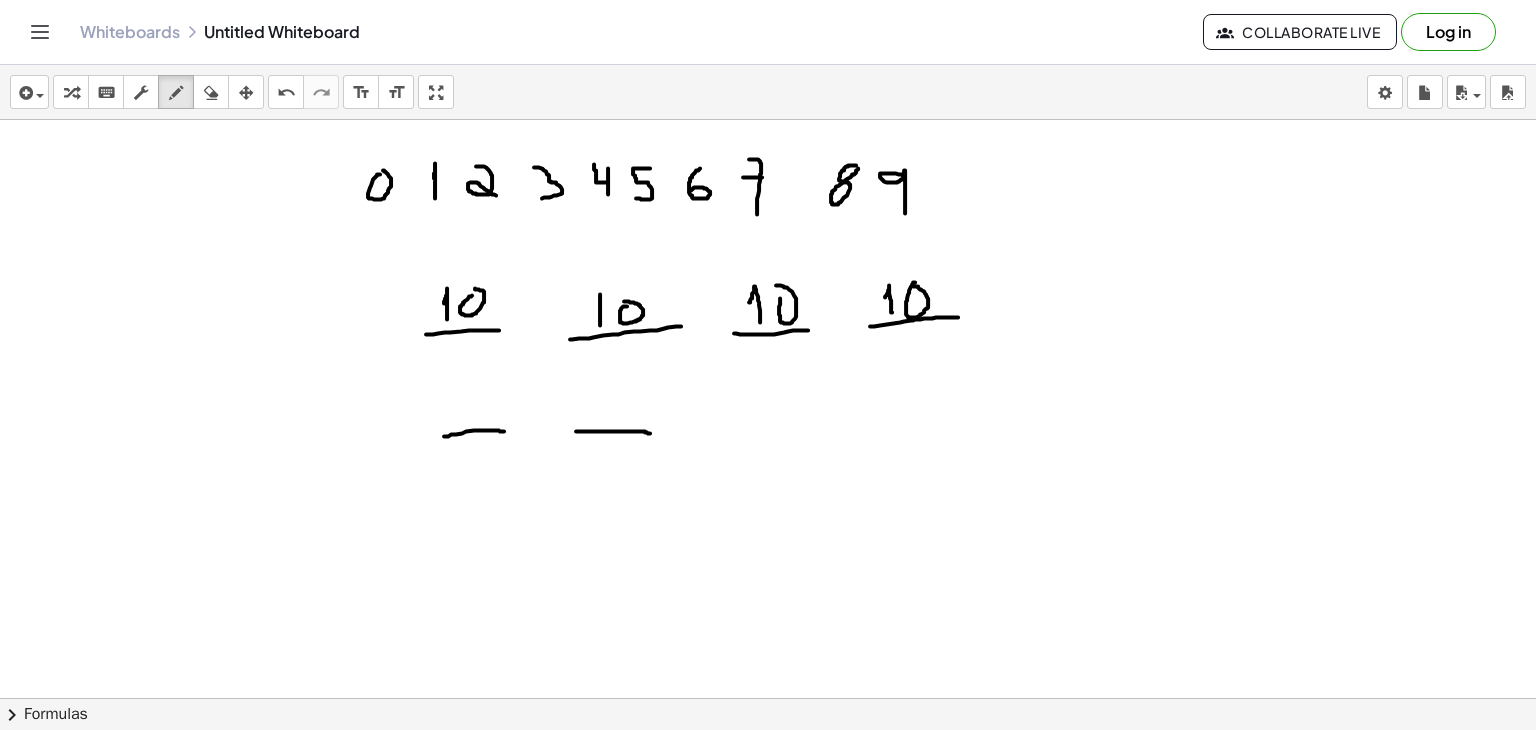 drag, startPoint x: 576, startPoint y: 430, endPoint x: 650, endPoint y: 432, distance: 74.02702 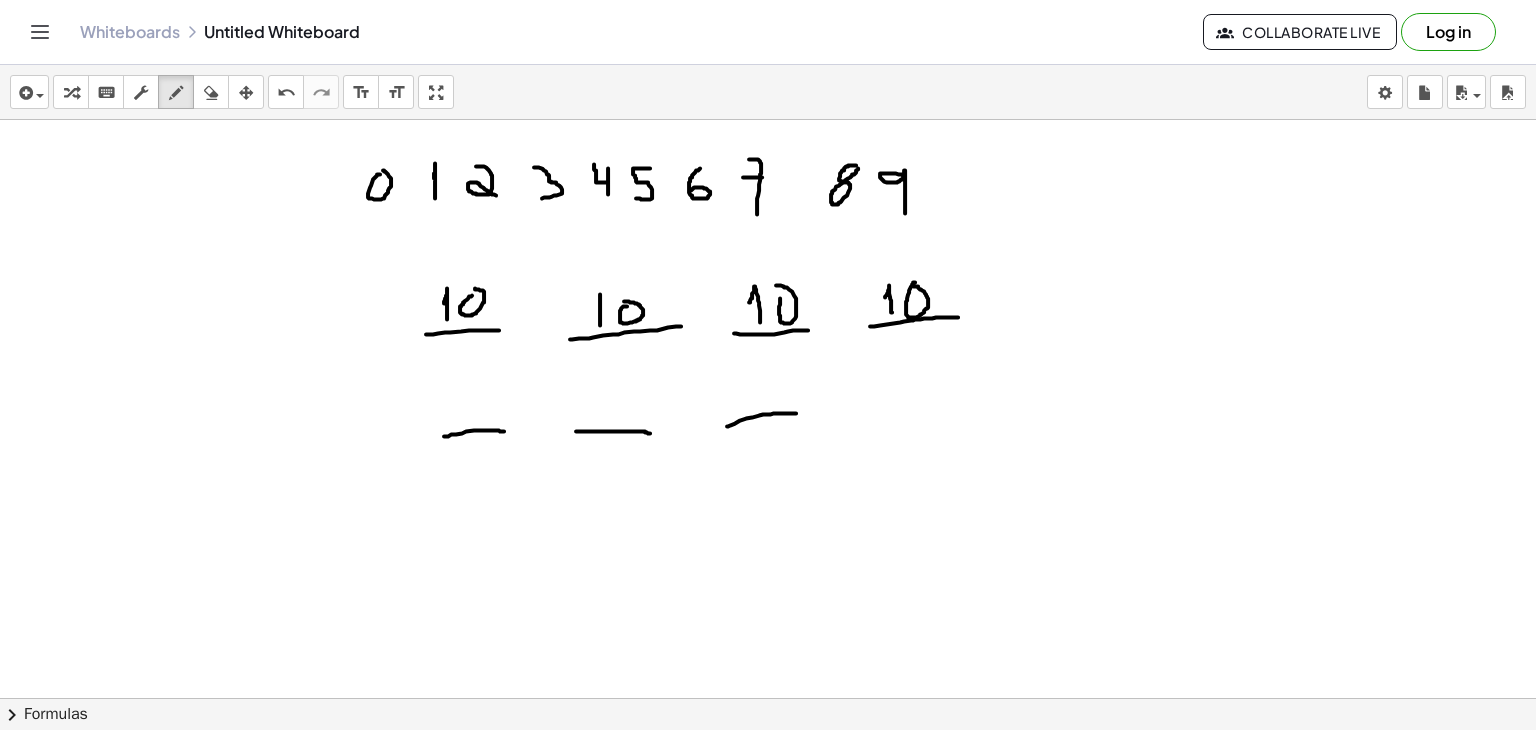 drag, startPoint x: 727, startPoint y: 425, endPoint x: 800, endPoint y: 412, distance: 74.1485 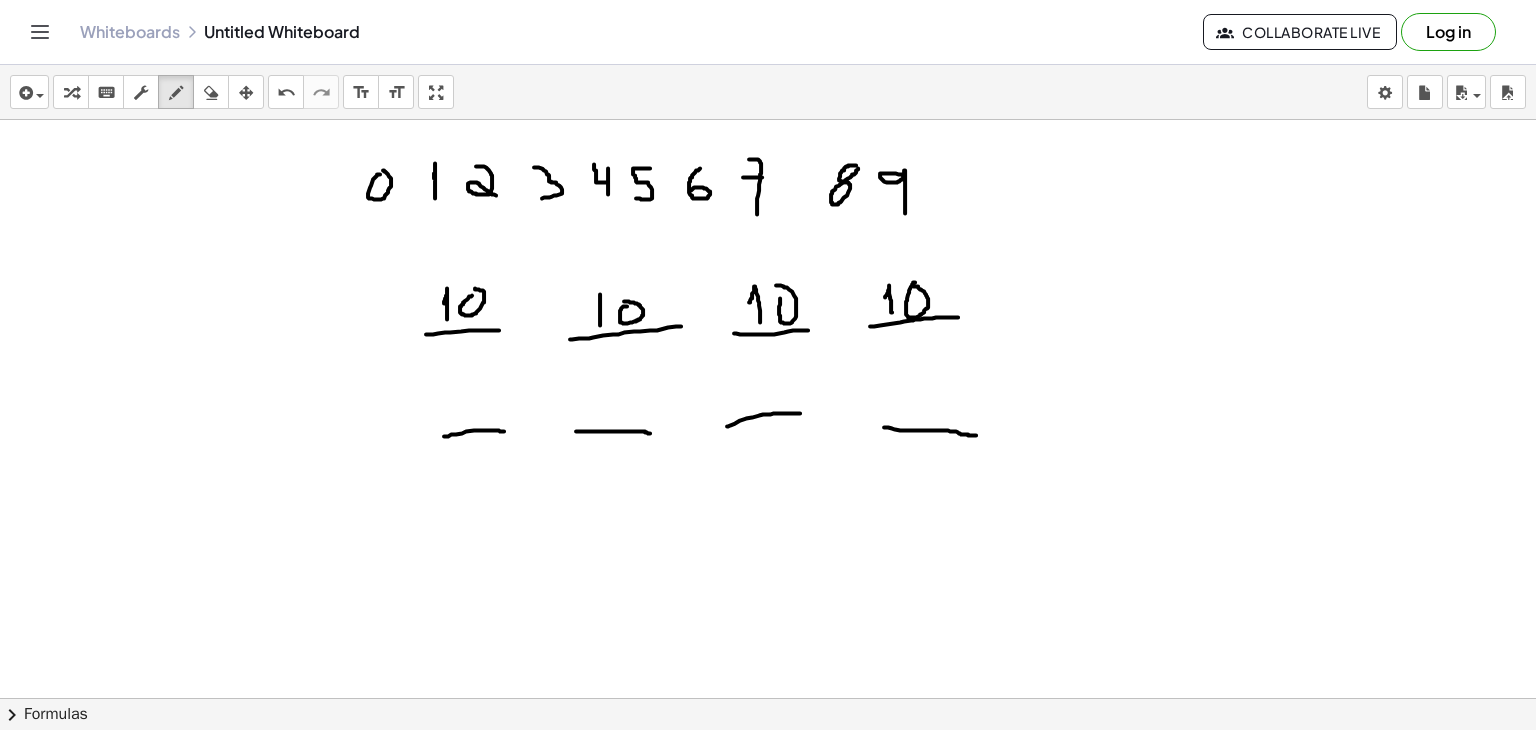 drag, startPoint x: 884, startPoint y: 426, endPoint x: 976, endPoint y: 434, distance: 92.34717 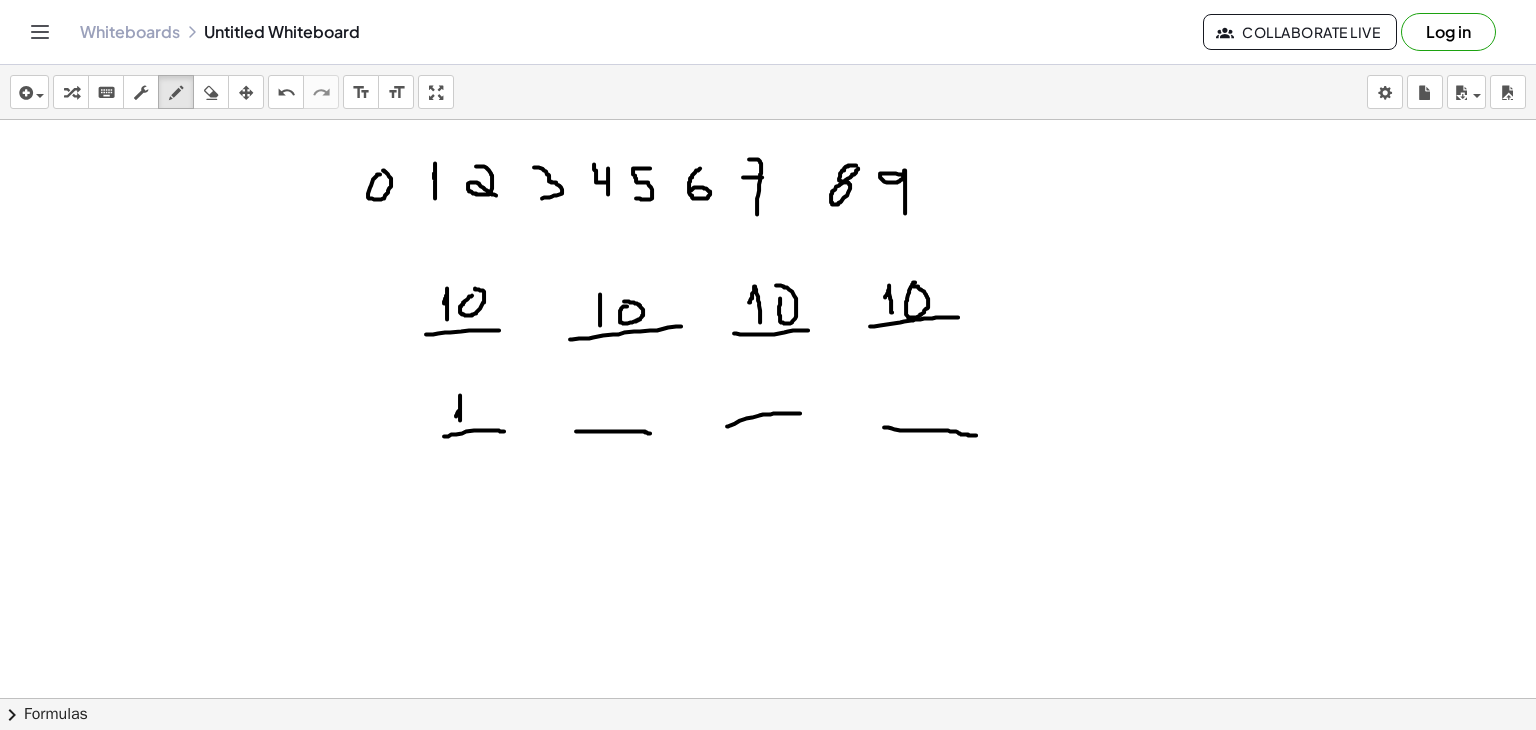 click at bounding box center (768, -1671) 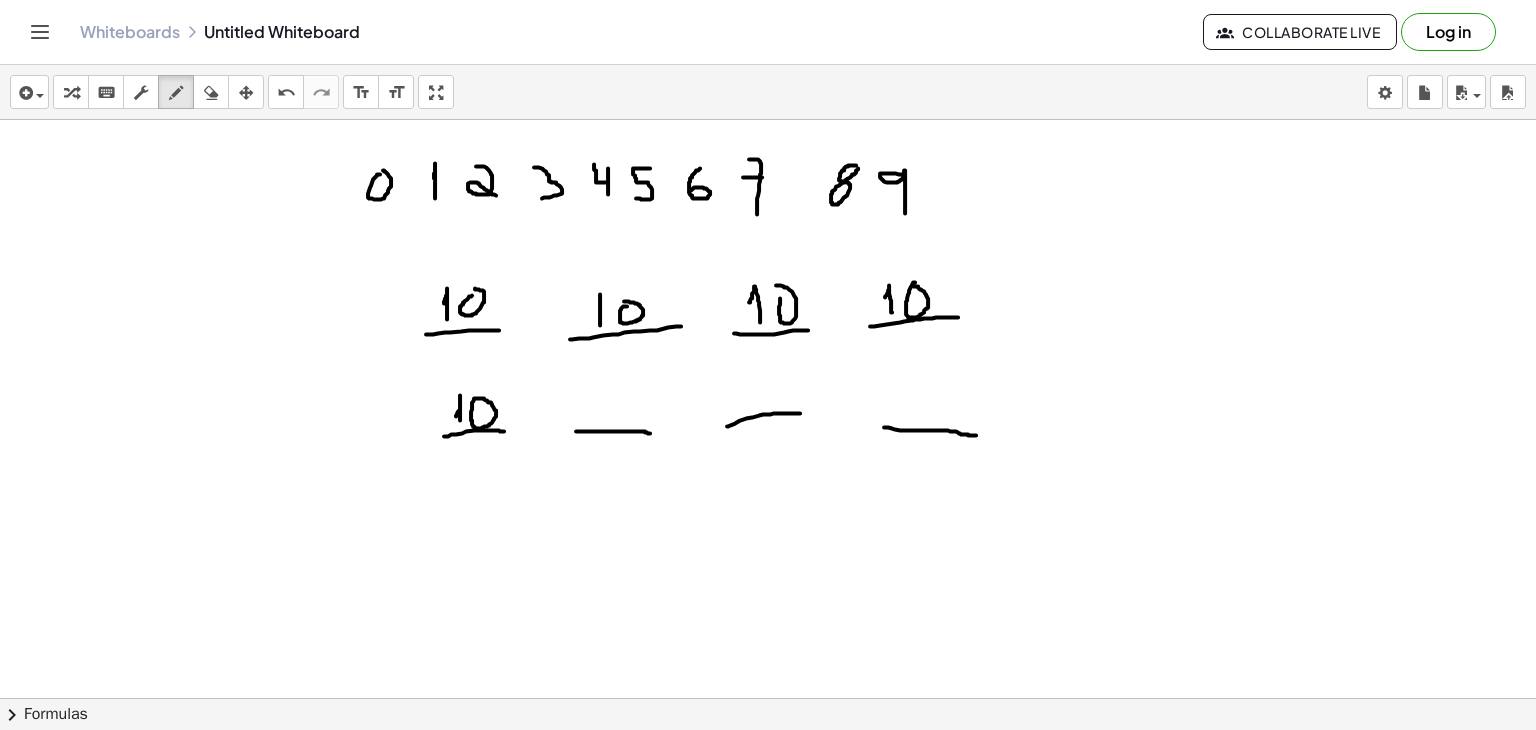 click at bounding box center (768, -1671) 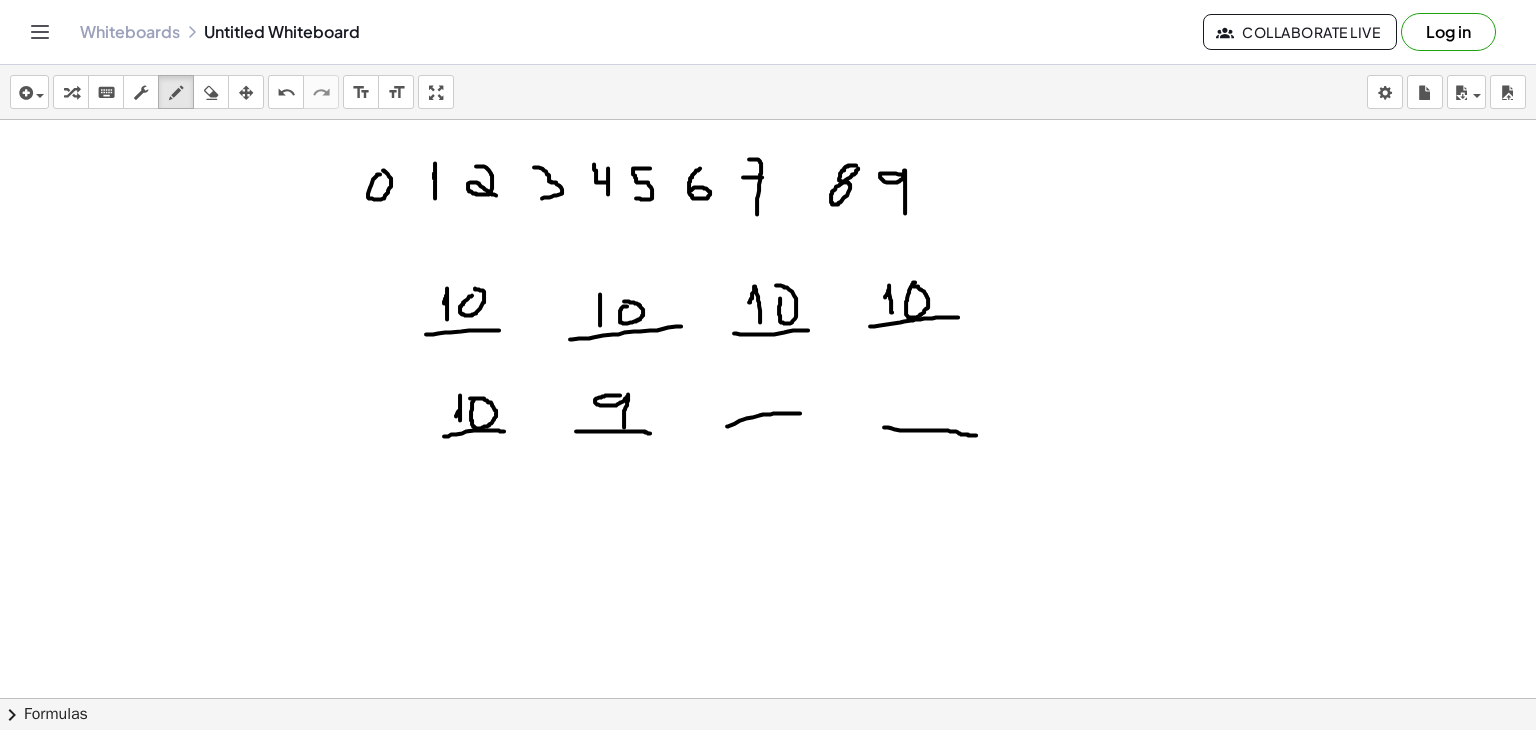 drag, startPoint x: 620, startPoint y: 394, endPoint x: 624, endPoint y: 426, distance: 32.24903 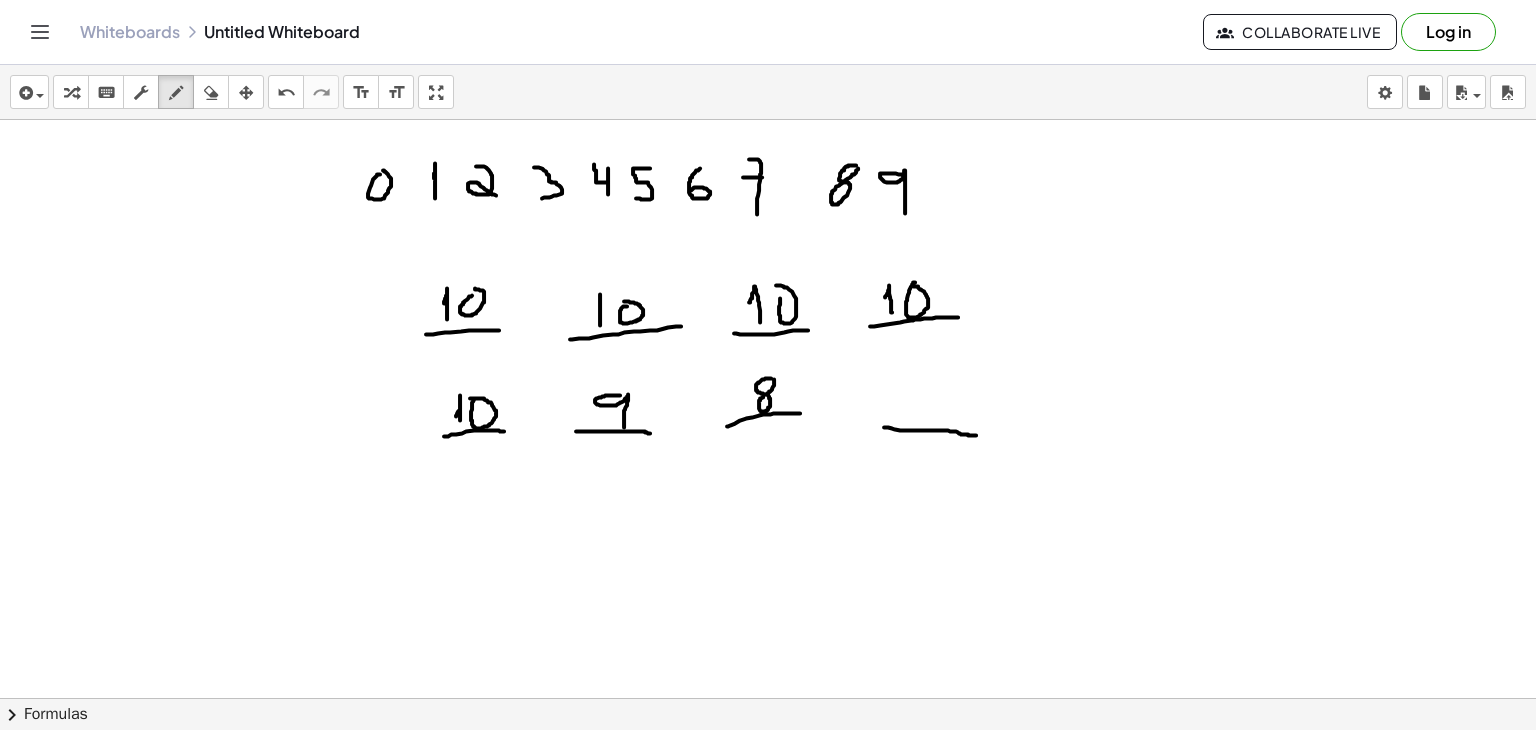 click at bounding box center (768, -1671) 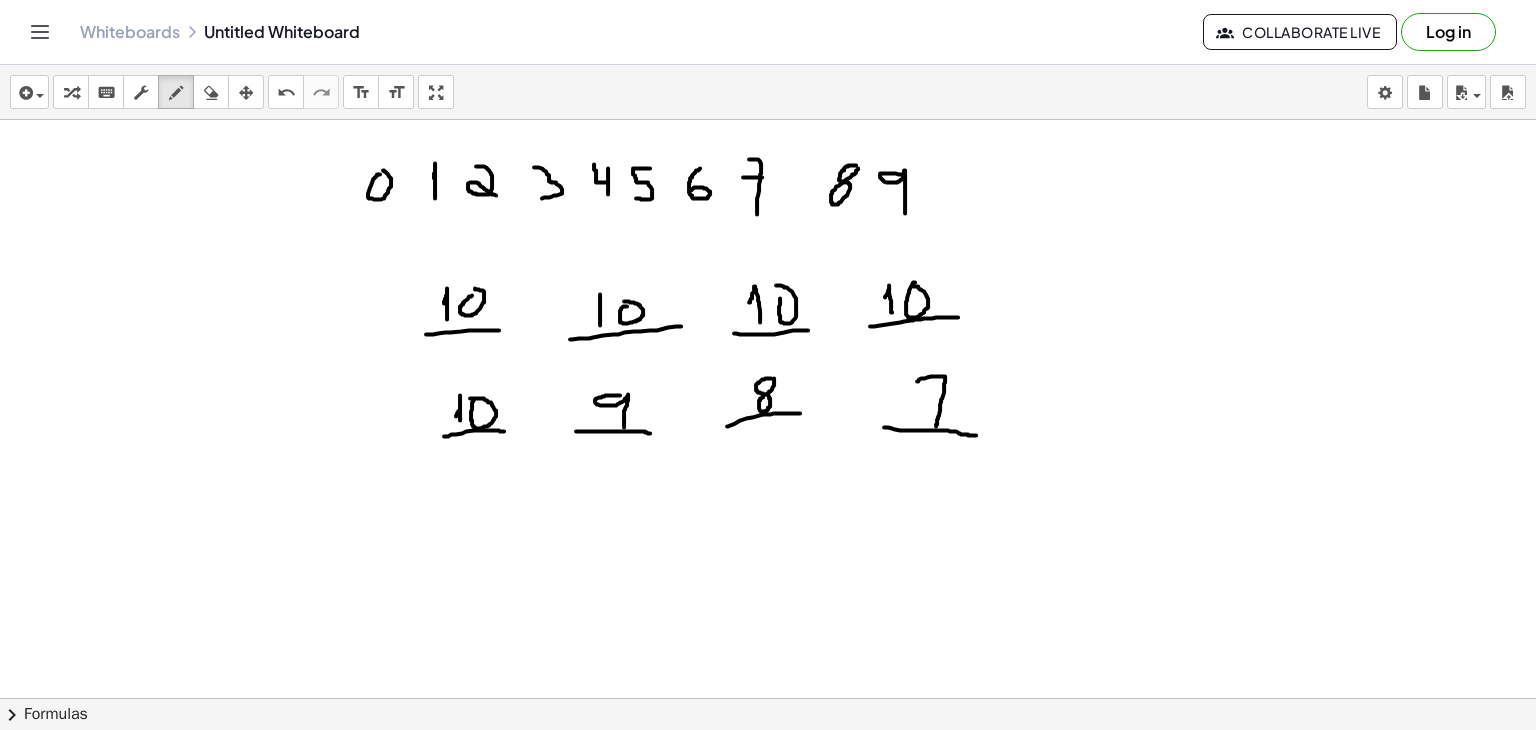 drag, startPoint x: 917, startPoint y: 380, endPoint x: 936, endPoint y: 426, distance: 49.76947 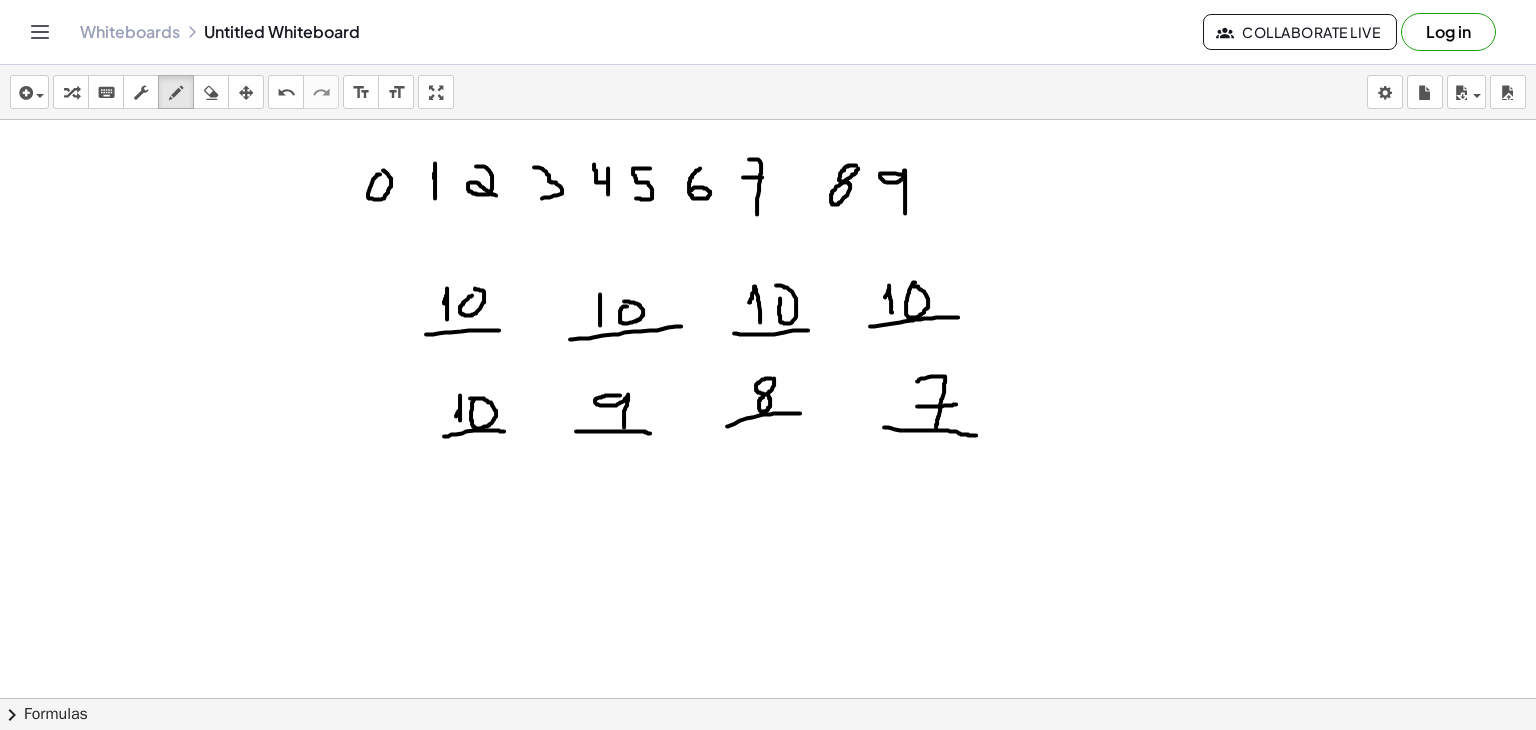 drag, startPoint x: 917, startPoint y: 405, endPoint x: 957, endPoint y: 403, distance: 40.04997 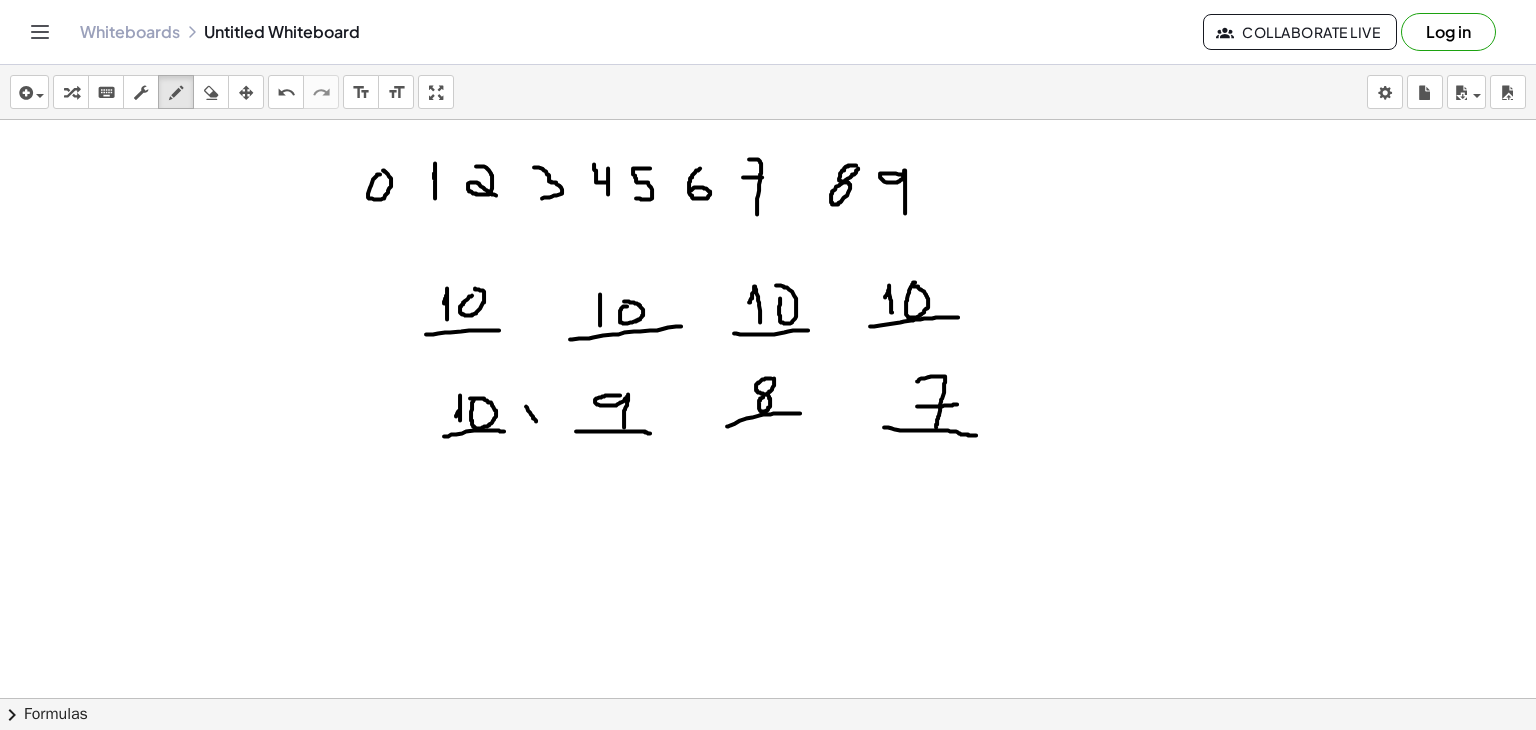 drag, startPoint x: 526, startPoint y: 405, endPoint x: 538, endPoint y: 423, distance: 21.633308 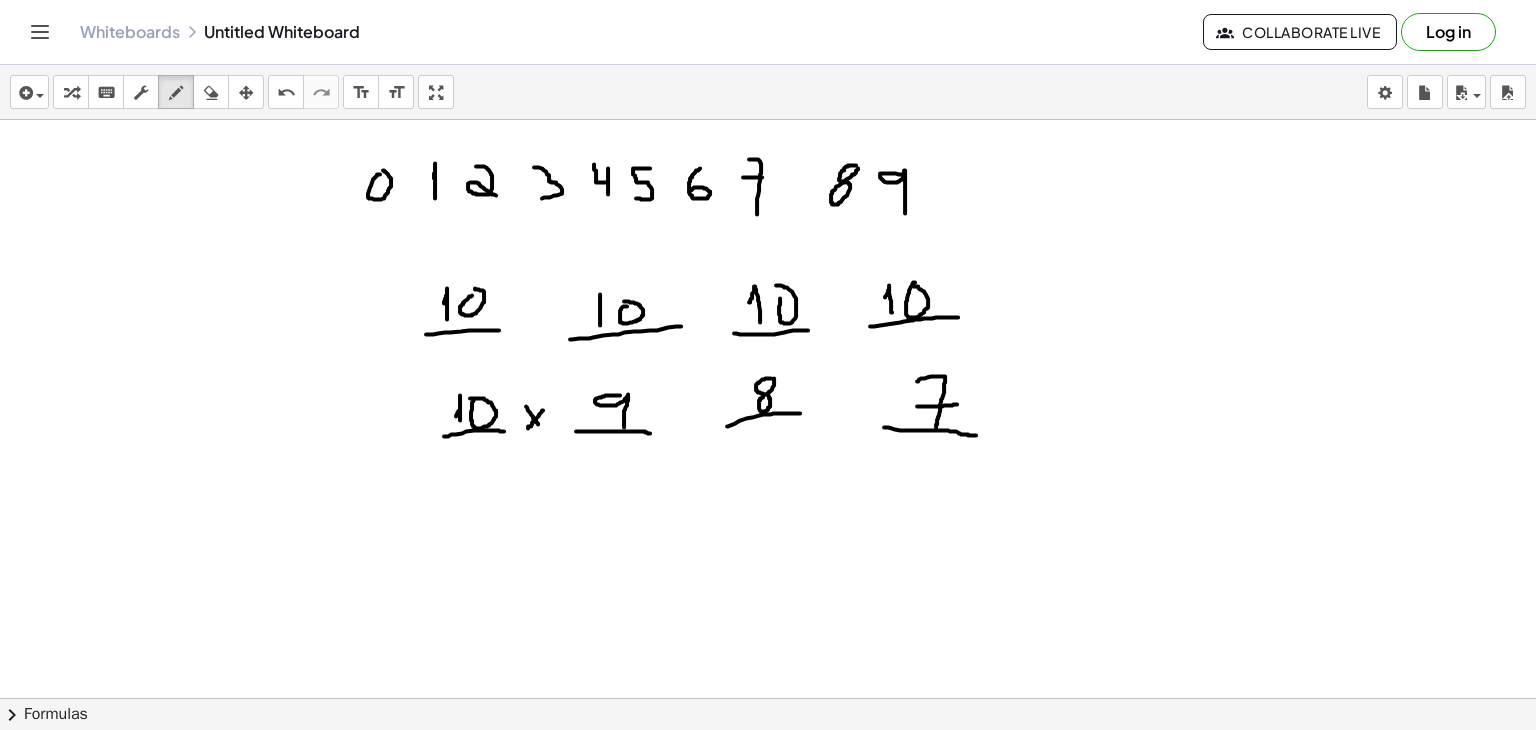 drag, startPoint x: 543, startPoint y: 409, endPoint x: 528, endPoint y: 427, distance: 23.43075 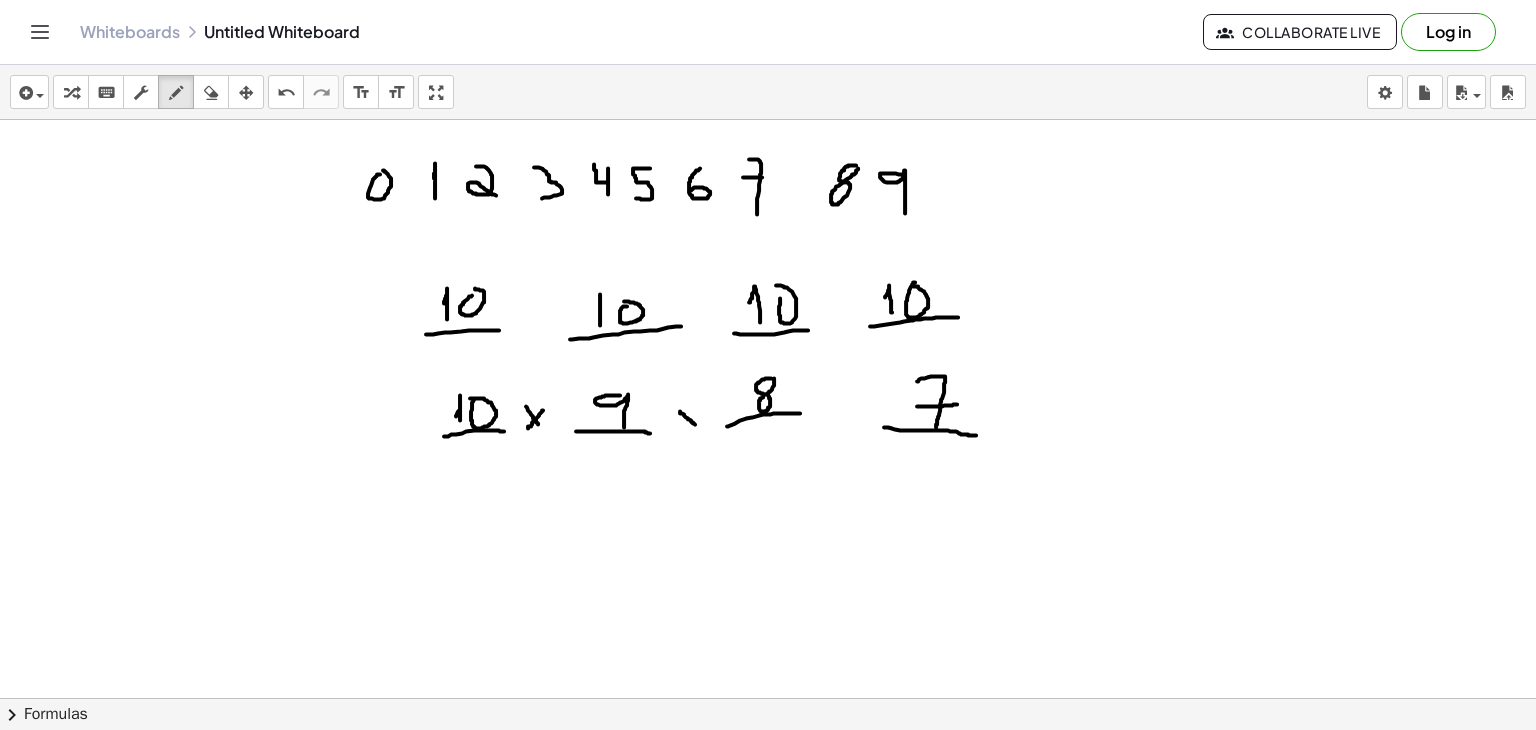 drag, startPoint x: 680, startPoint y: 410, endPoint x: 695, endPoint y: 423, distance: 19.849434 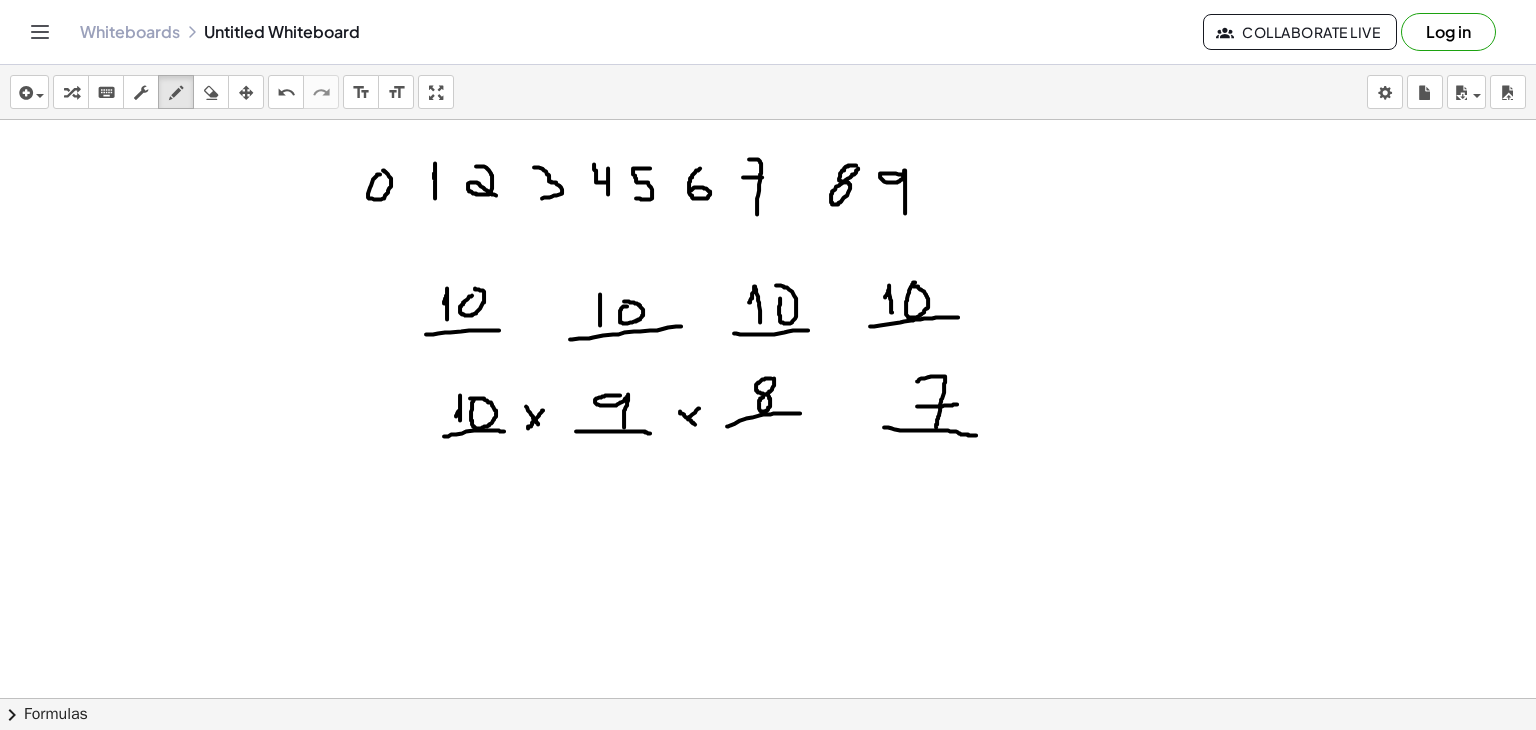 drag, startPoint x: 699, startPoint y: 407, endPoint x: 680, endPoint y: 424, distance: 25.495098 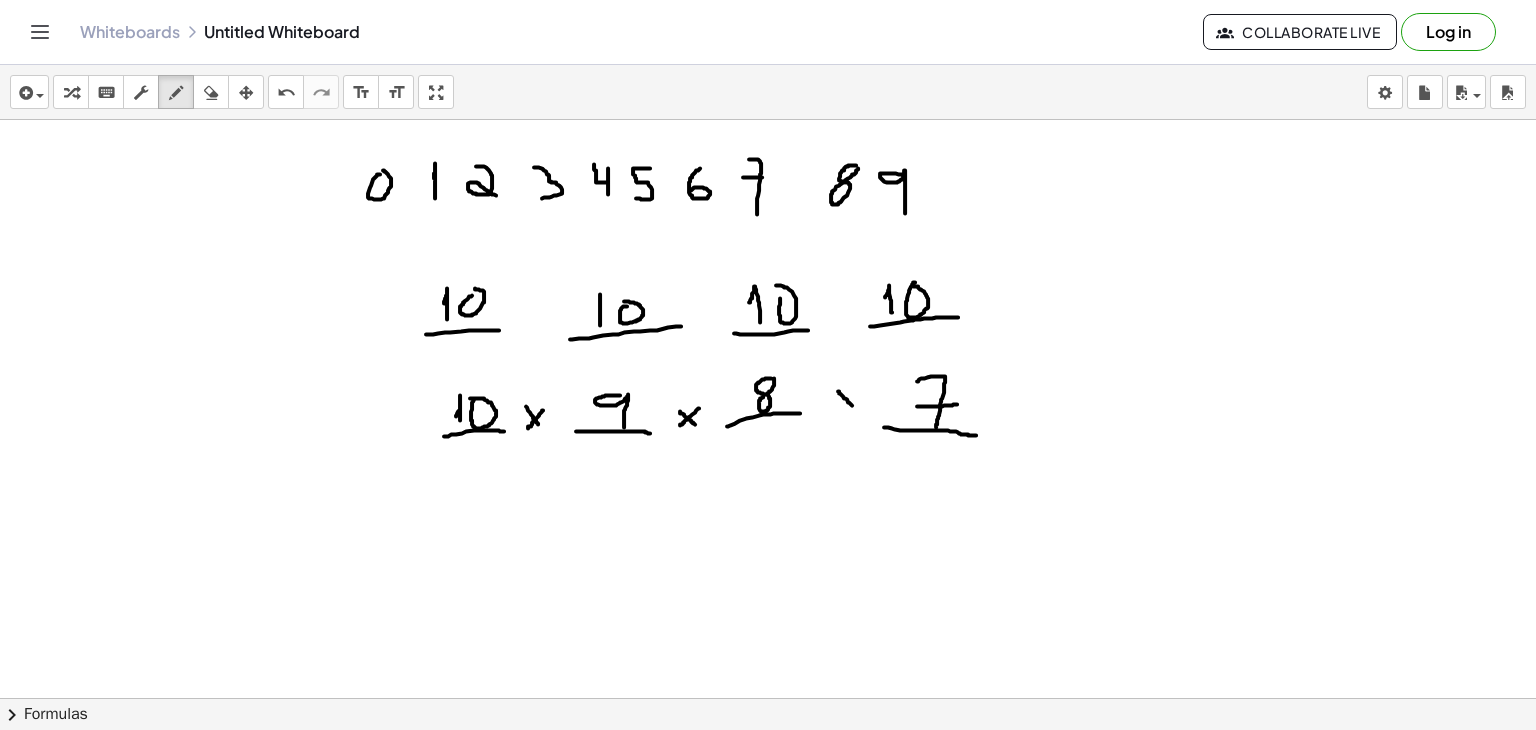 drag, startPoint x: 838, startPoint y: 390, endPoint x: 856, endPoint y: 408, distance: 25.455845 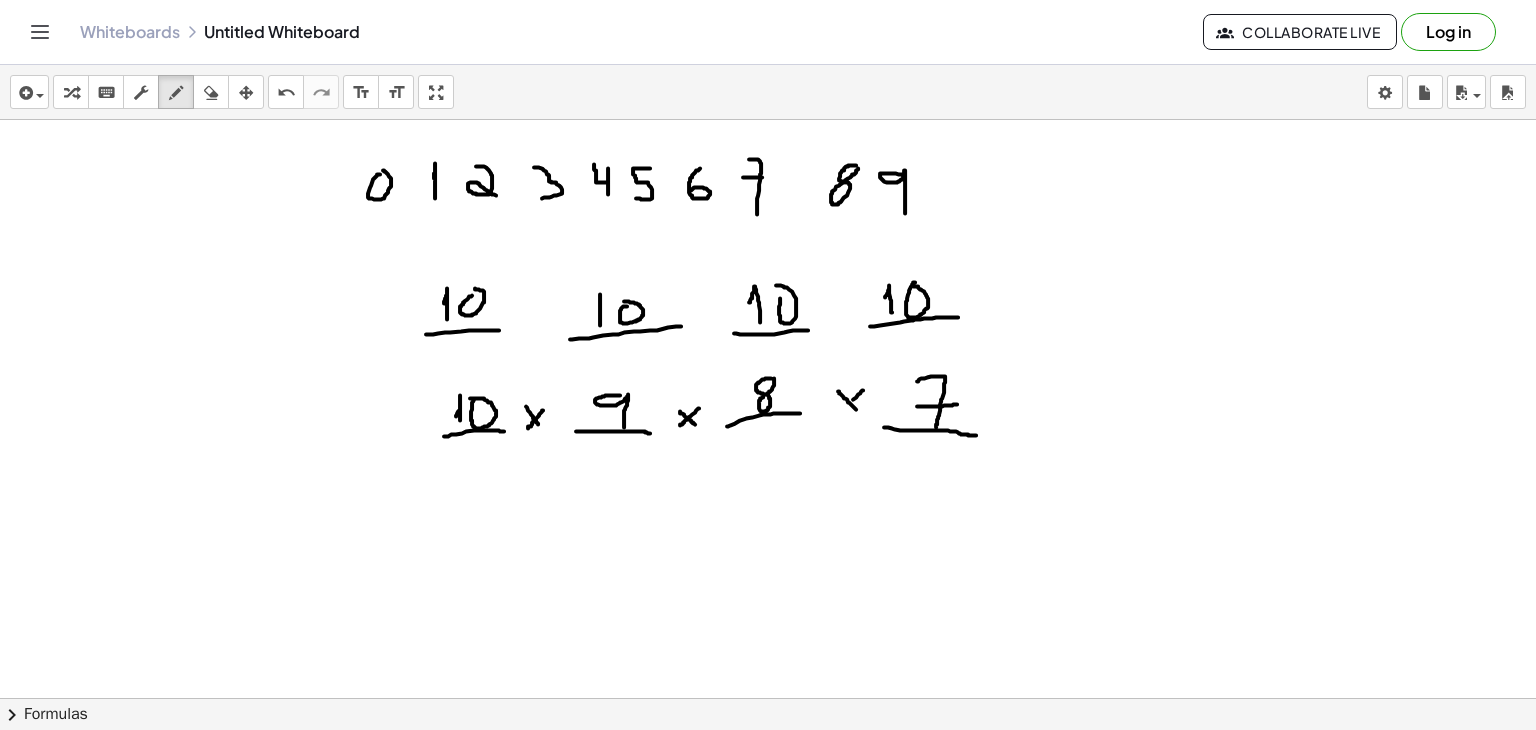 drag, startPoint x: 863, startPoint y: 389, endPoint x: 839, endPoint y: 420, distance: 39.20459 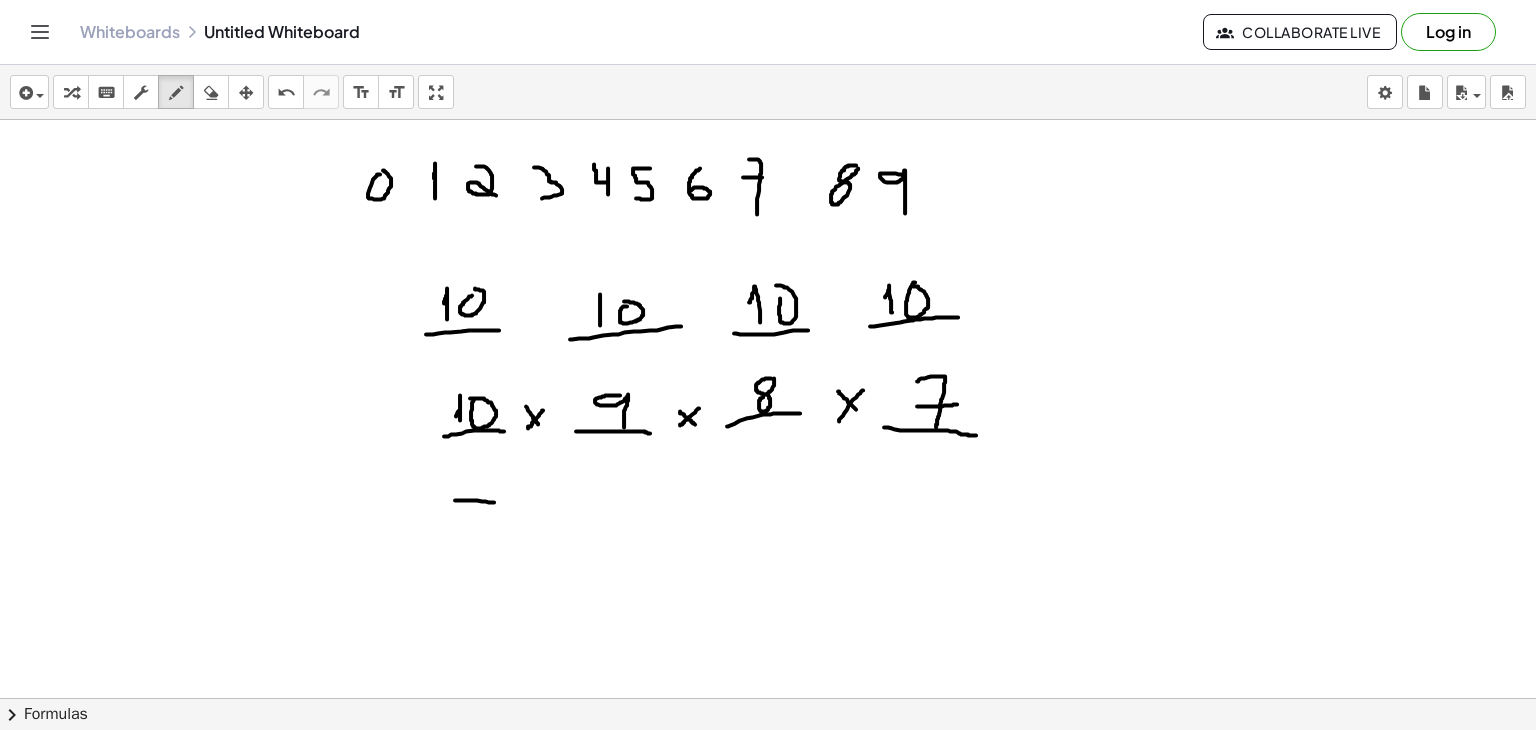 drag, startPoint x: 455, startPoint y: 499, endPoint x: 503, endPoint y: 501, distance: 48.04165 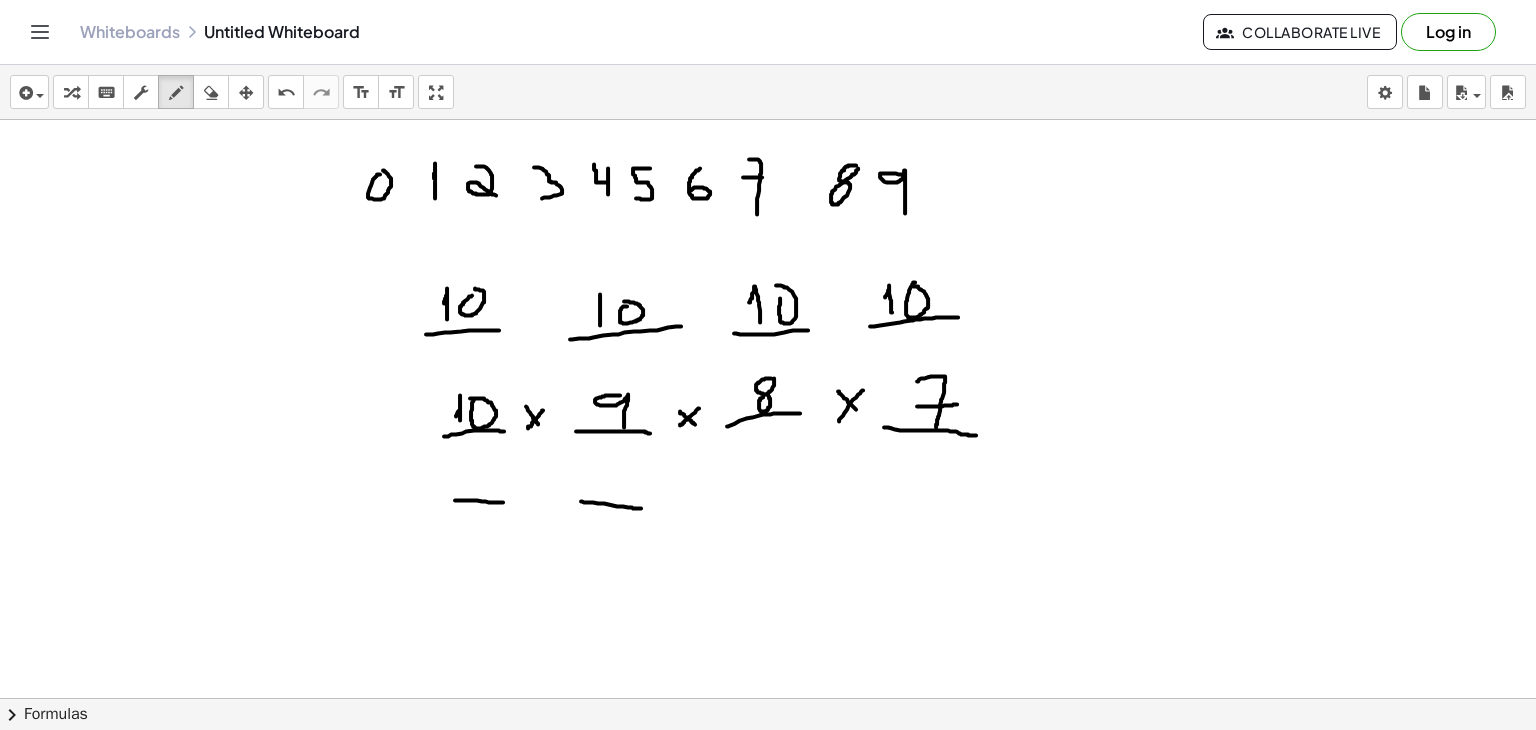 drag, startPoint x: 581, startPoint y: 500, endPoint x: 644, endPoint y: 506, distance: 63.28507 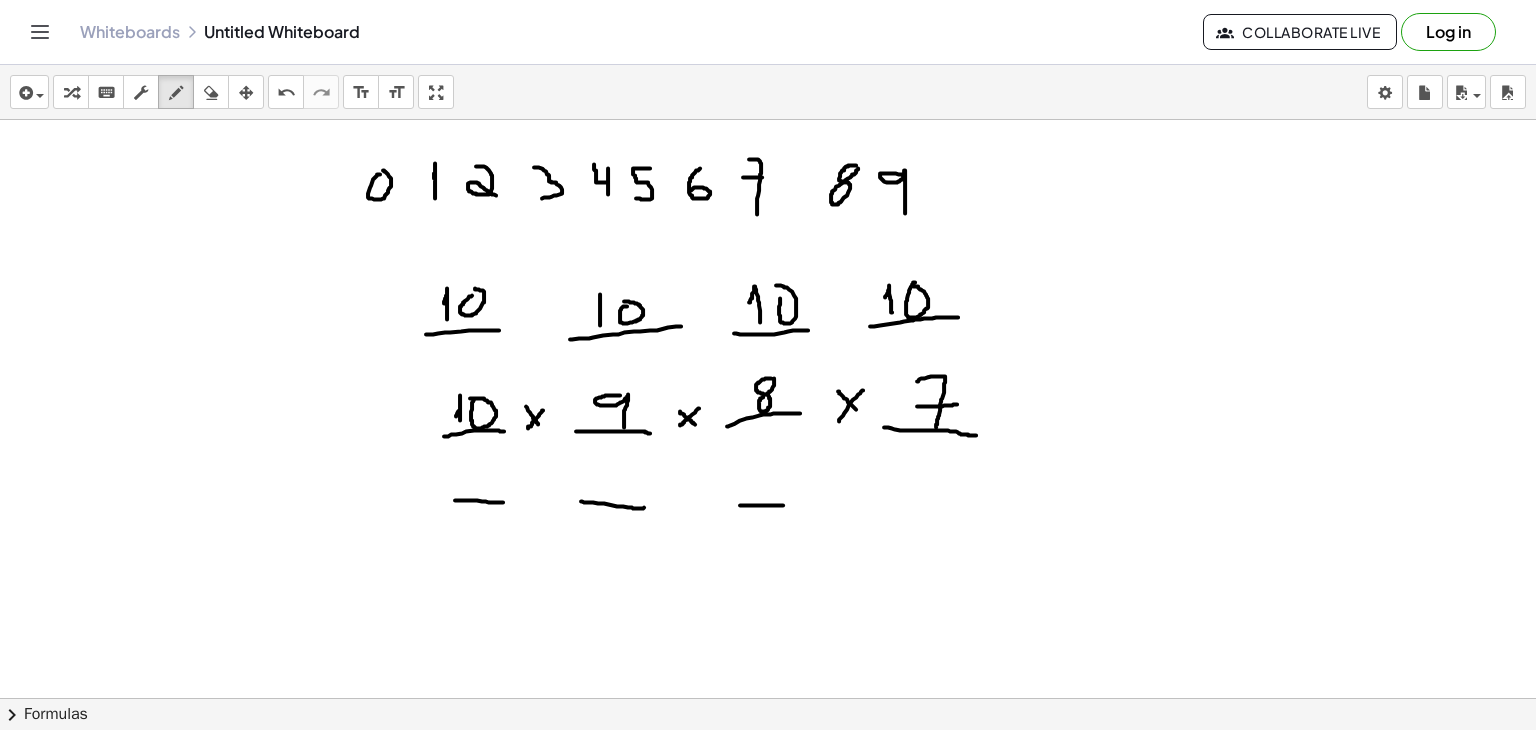 drag, startPoint x: 740, startPoint y: 504, endPoint x: 784, endPoint y: 504, distance: 44 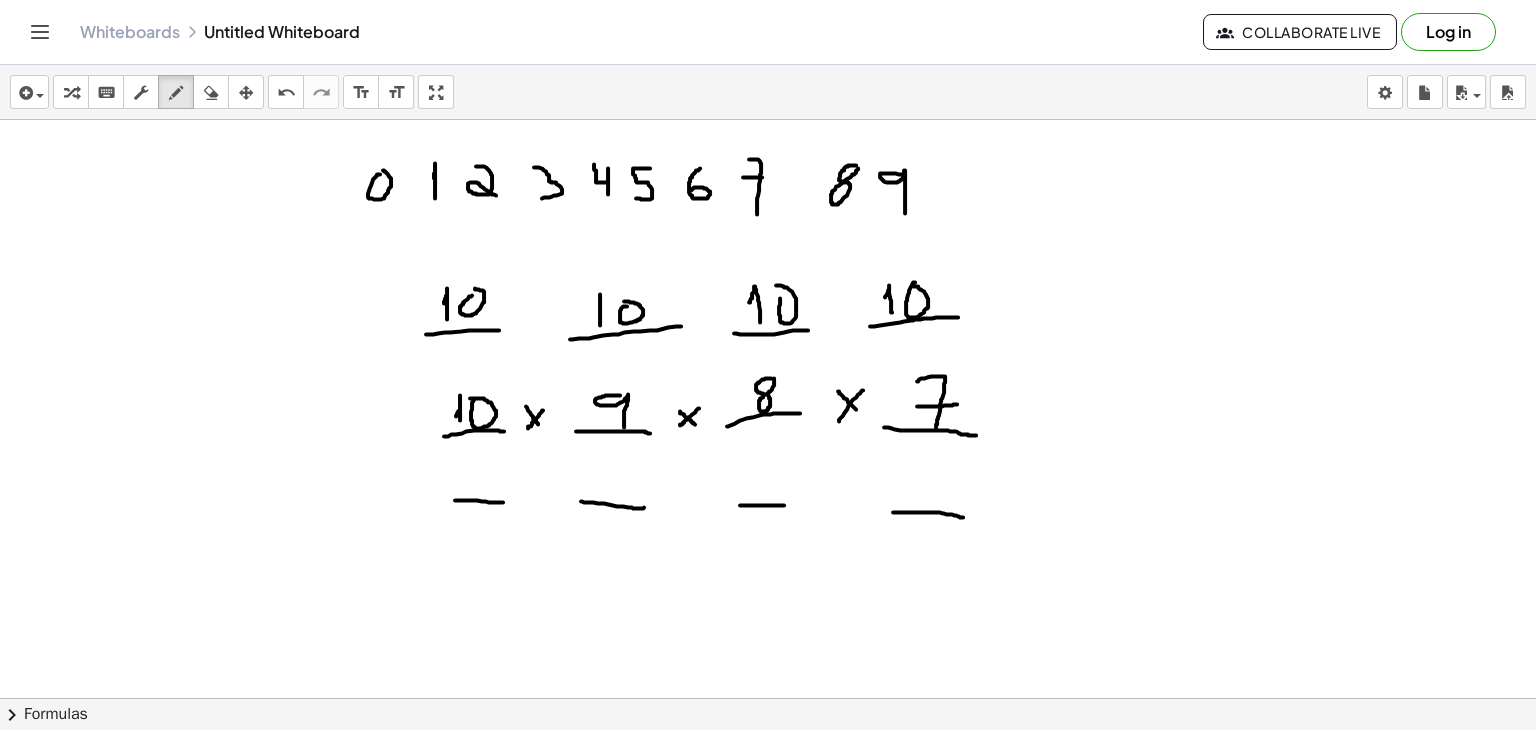 drag, startPoint x: 893, startPoint y: 511, endPoint x: 963, endPoint y: 516, distance: 70.178345 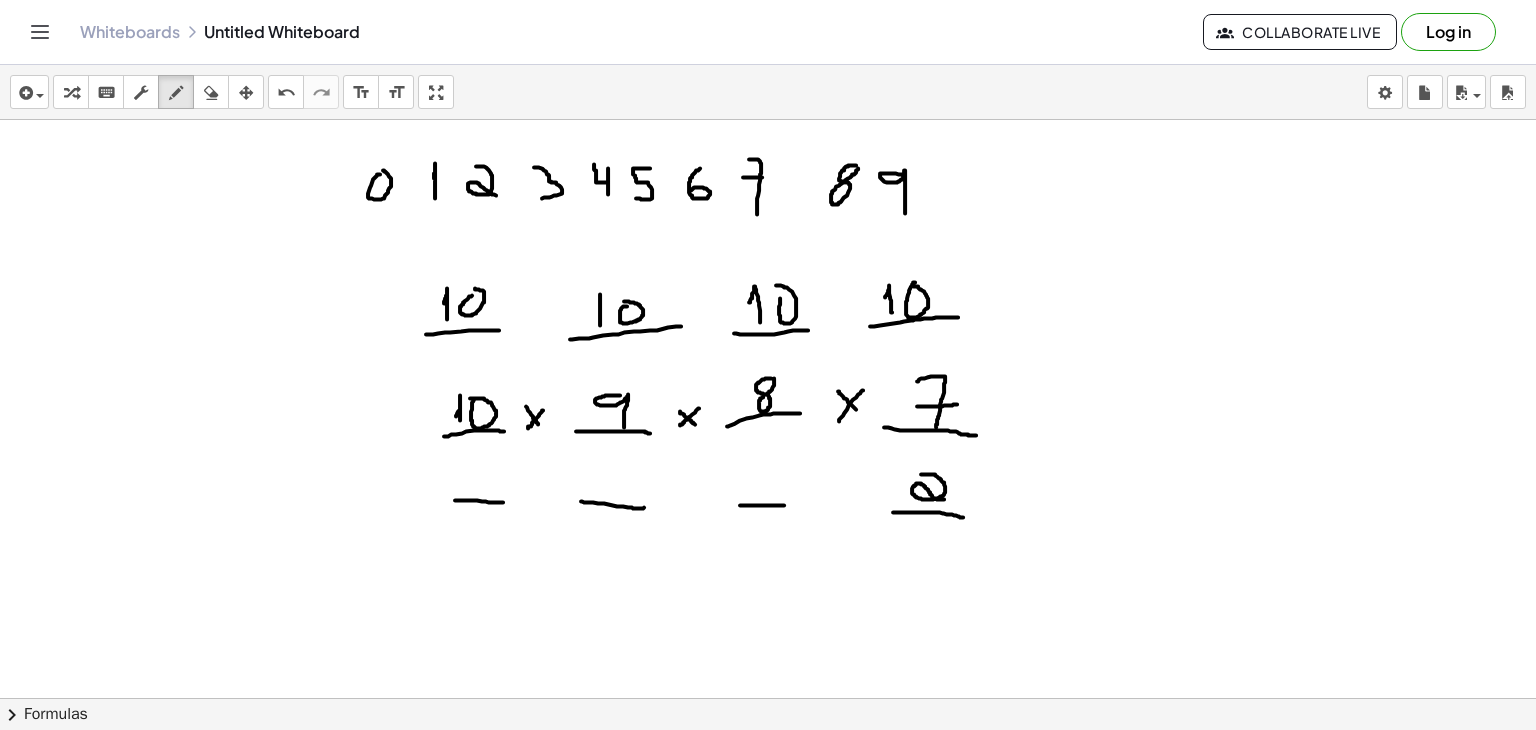drag, startPoint x: 921, startPoint y: 473, endPoint x: 957, endPoint y: 498, distance: 43.829212 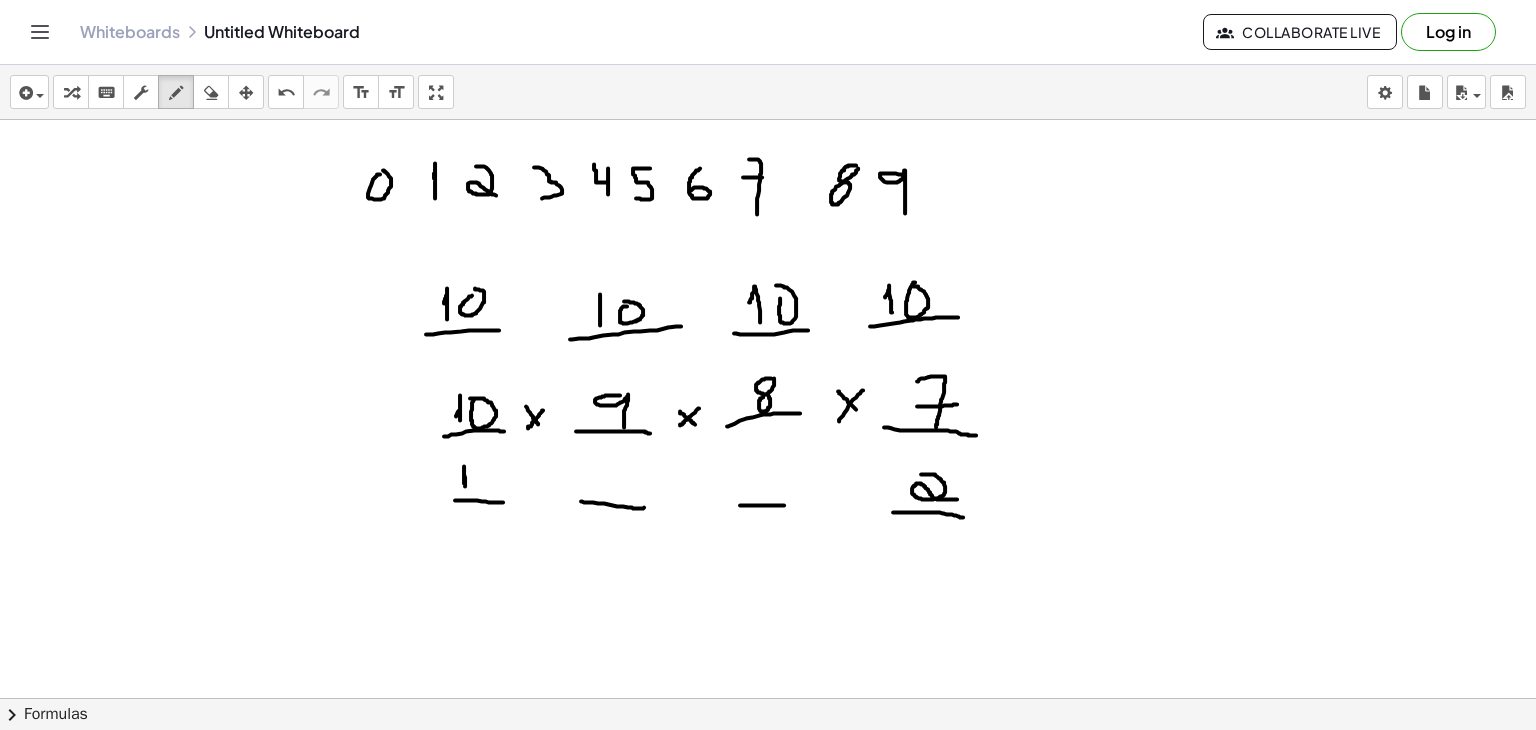 click at bounding box center (768, -1671) 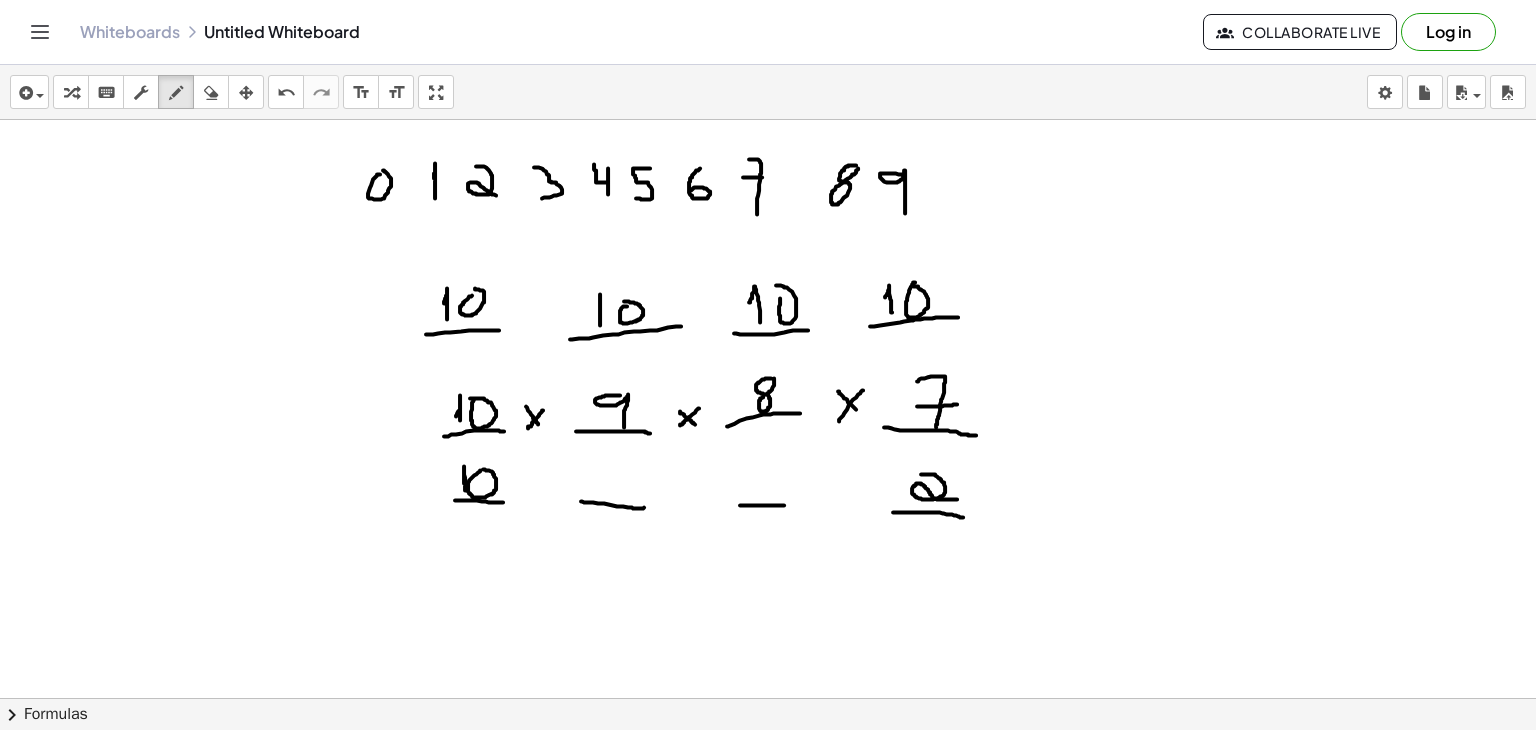 click at bounding box center (768, -1671) 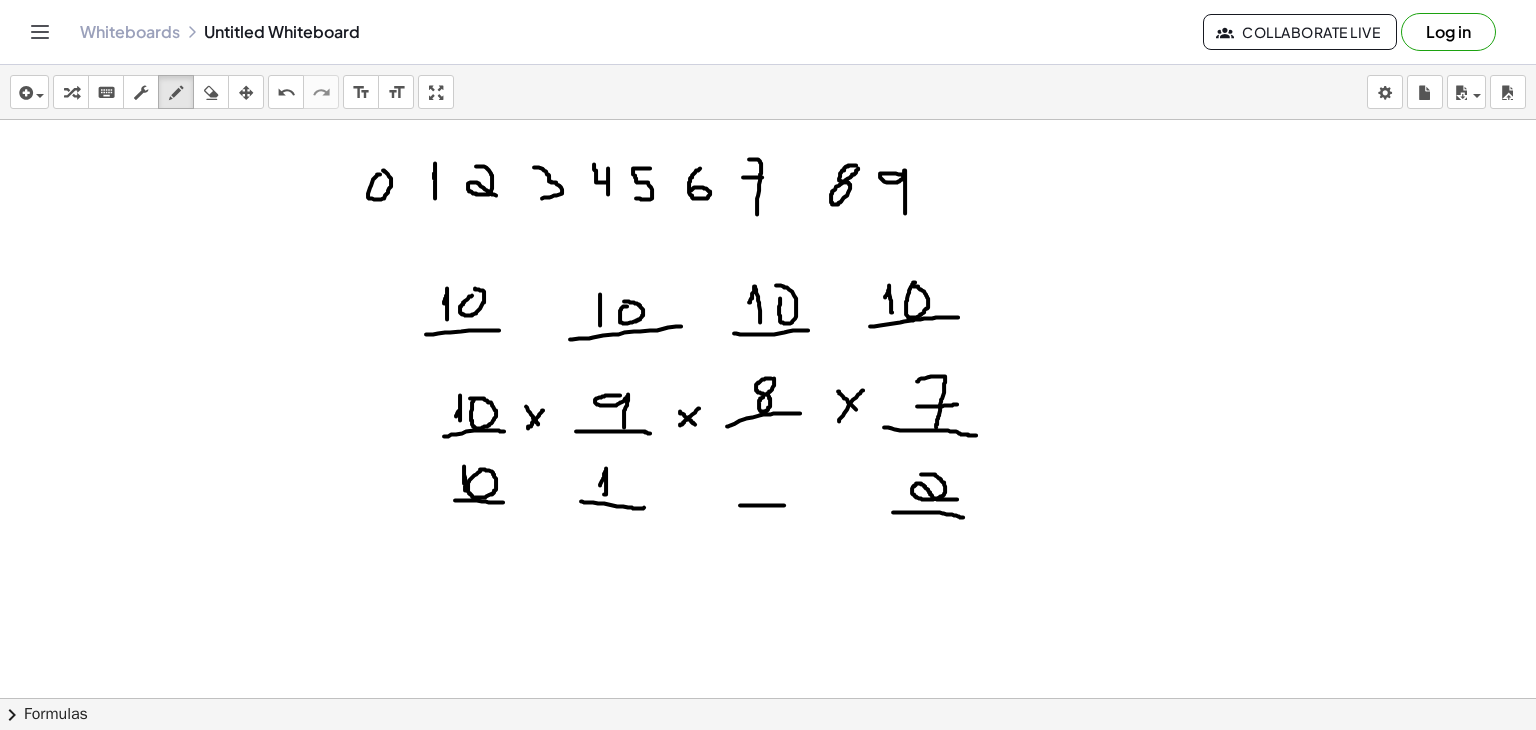 click at bounding box center [768, -1671] 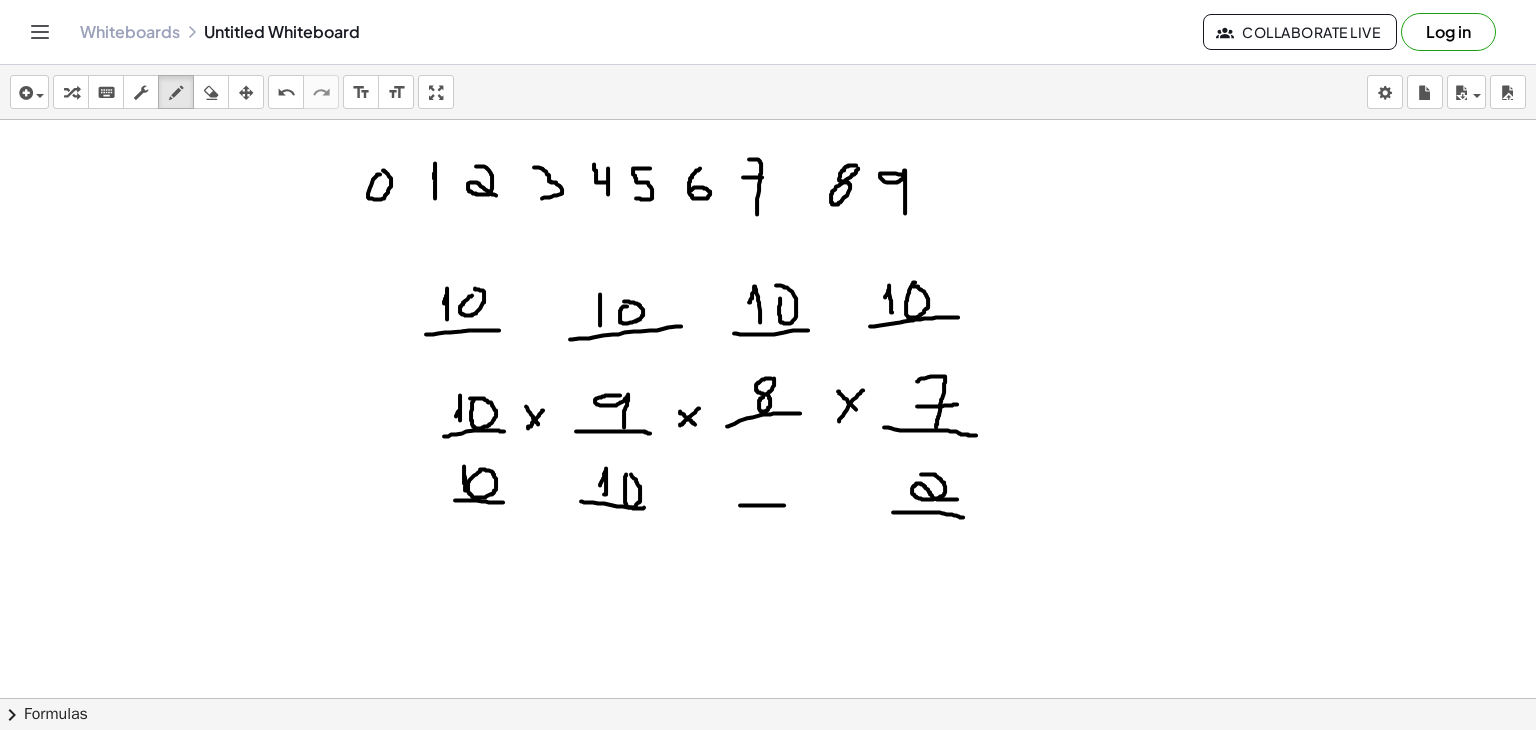 drag, startPoint x: 626, startPoint y: 473, endPoint x: 616, endPoint y: 469, distance: 10.770329 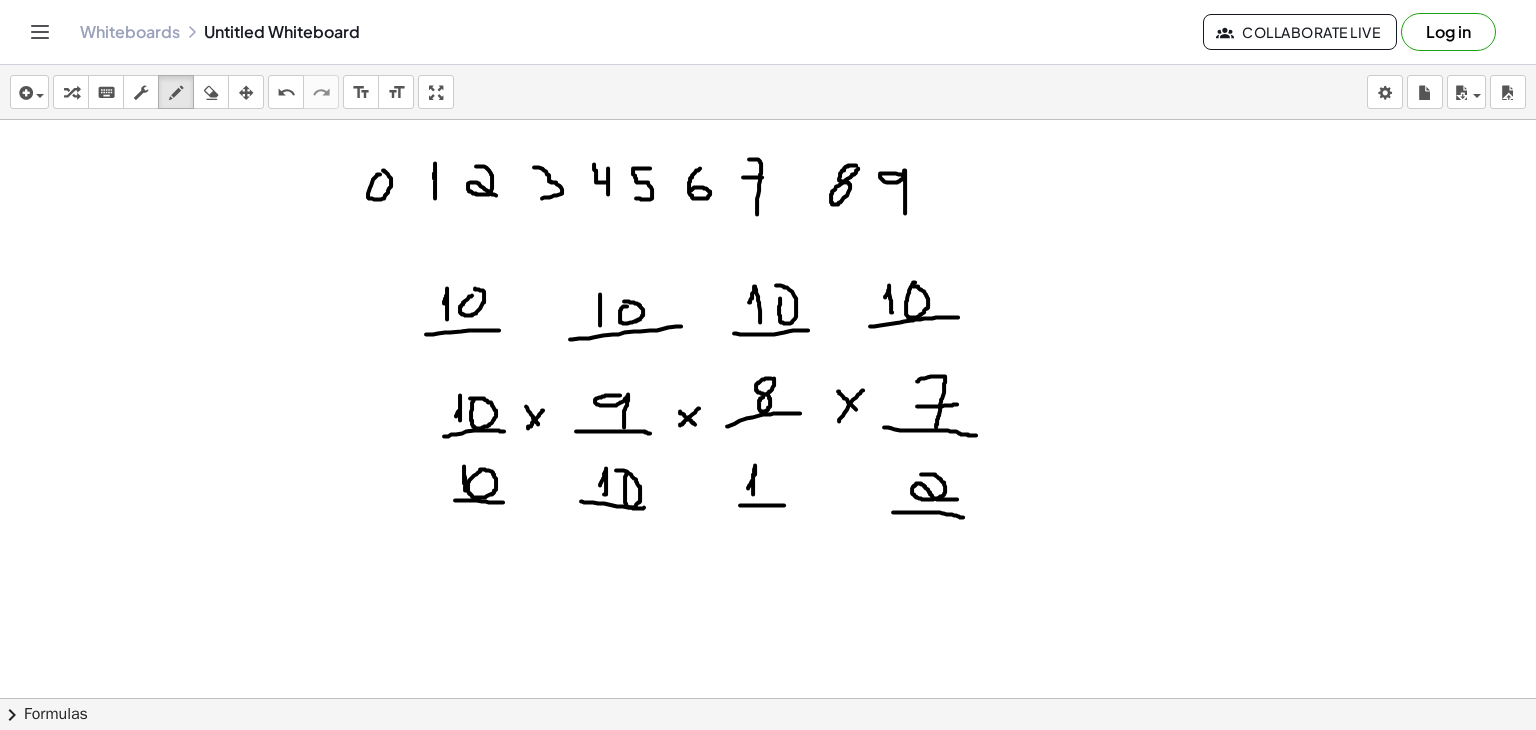 click at bounding box center (768, -1671) 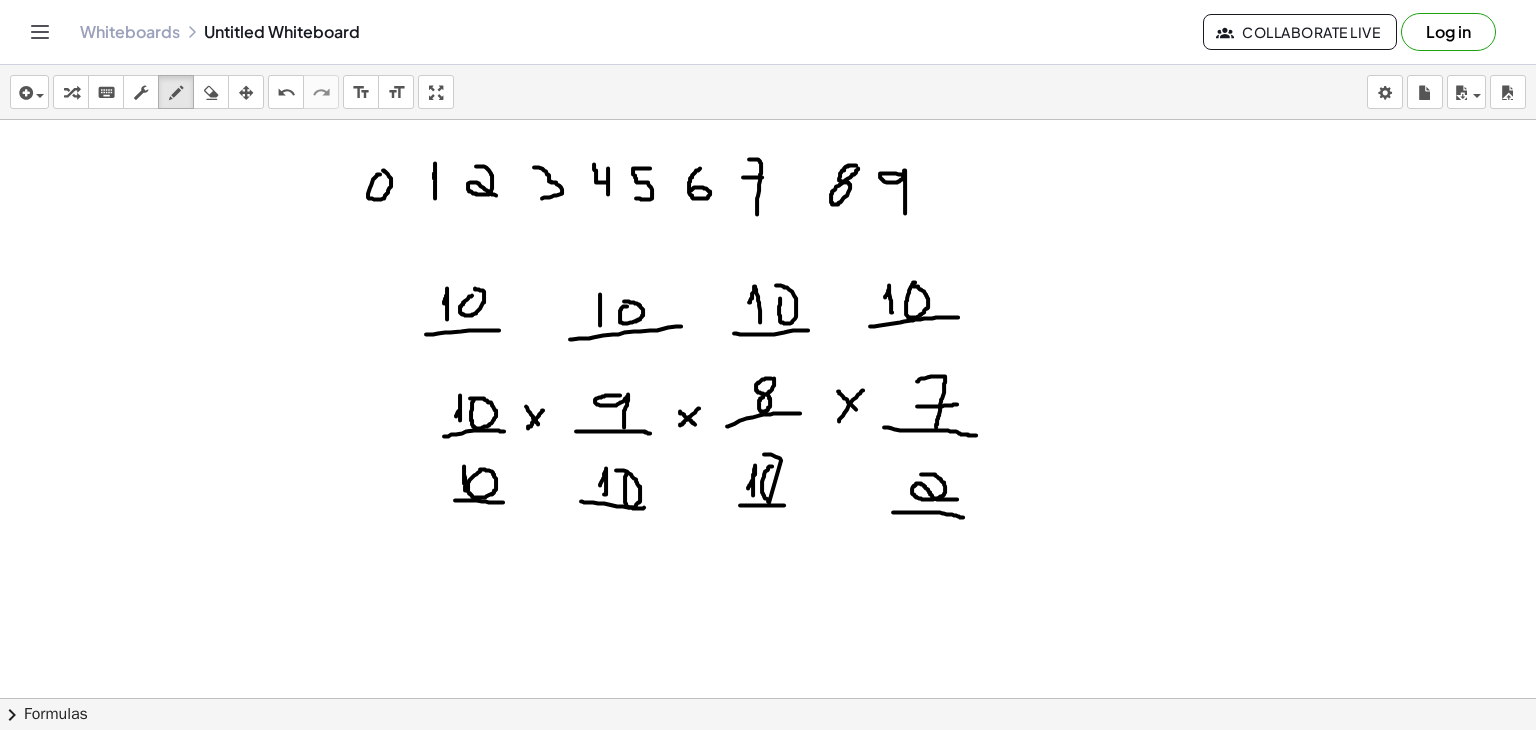 drag, startPoint x: 772, startPoint y: 465, endPoint x: 760, endPoint y: 454, distance: 16.27882 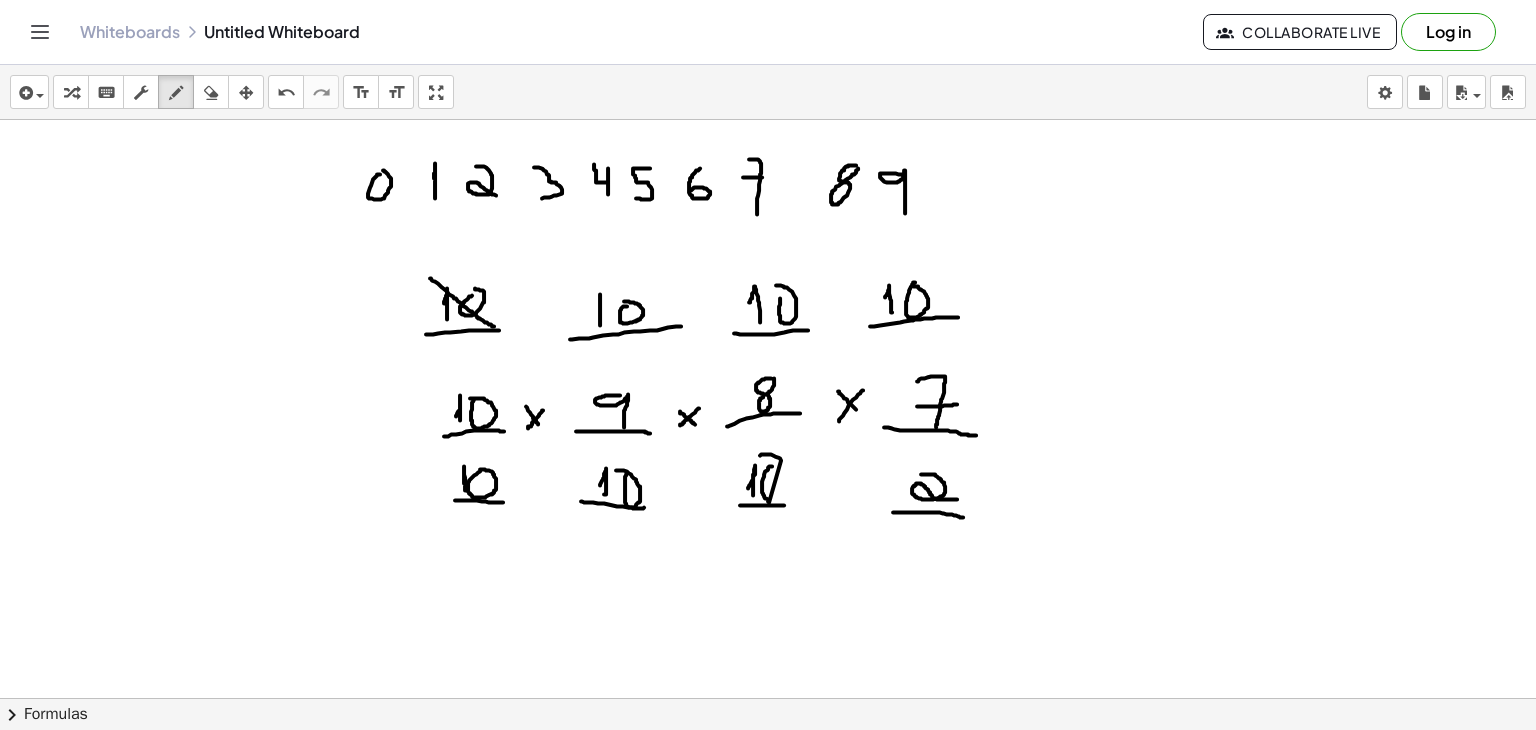 drag, startPoint x: 430, startPoint y: 277, endPoint x: 494, endPoint y: 325, distance: 80 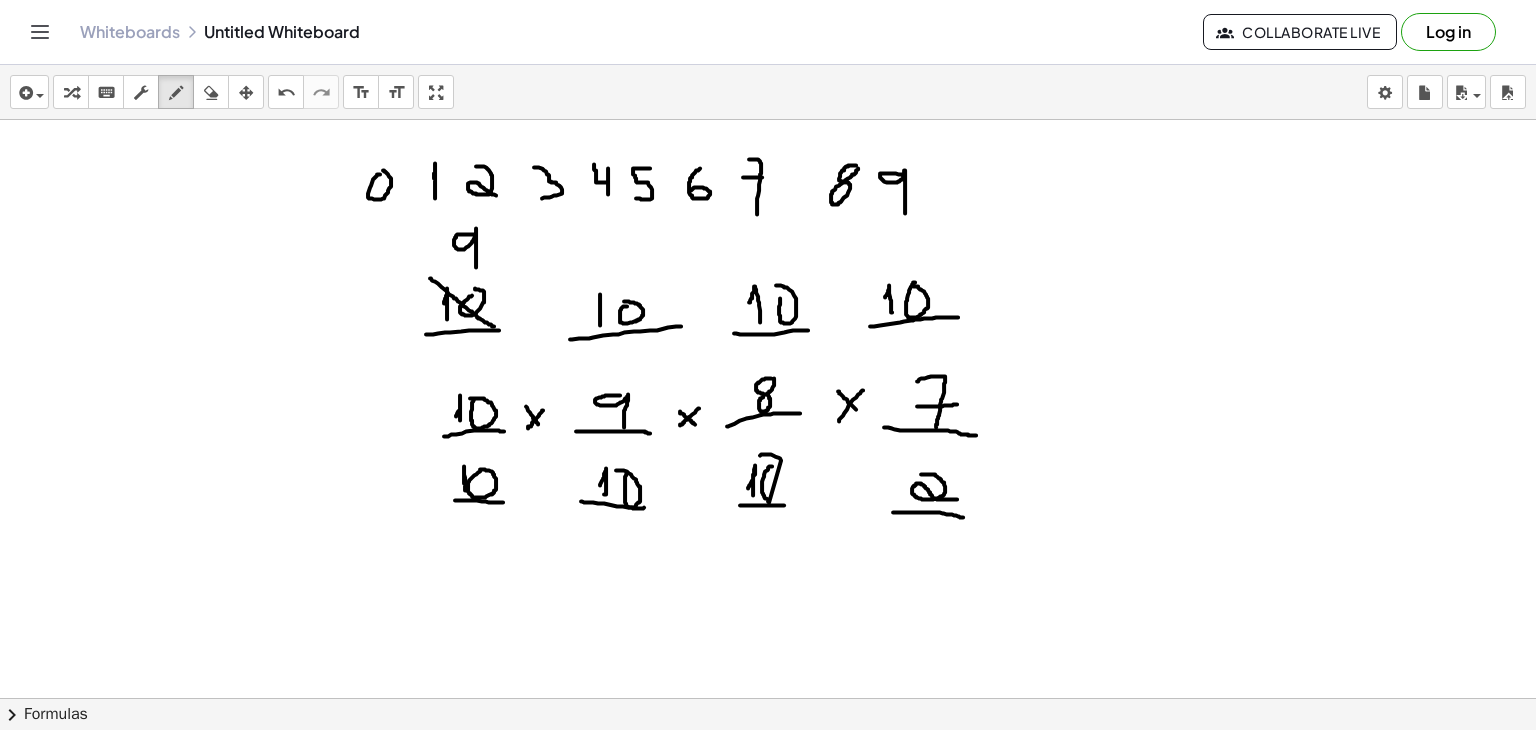drag, startPoint x: 476, startPoint y: 233, endPoint x: 476, endPoint y: 267, distance: 34 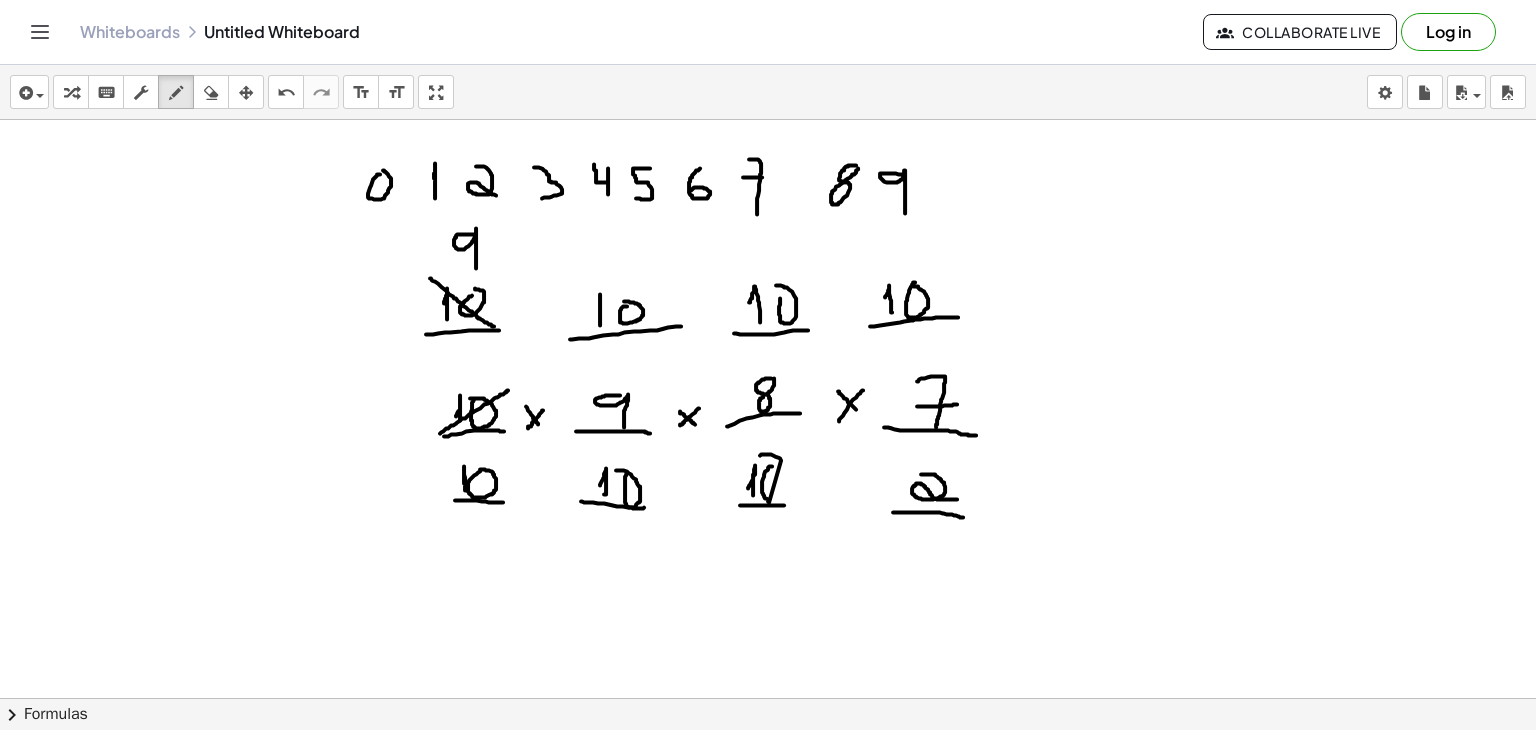 drag, startPoint x: 440, startPoint y: 432, endPoint x: 508, endPoint y: 389, distance: 80.454956 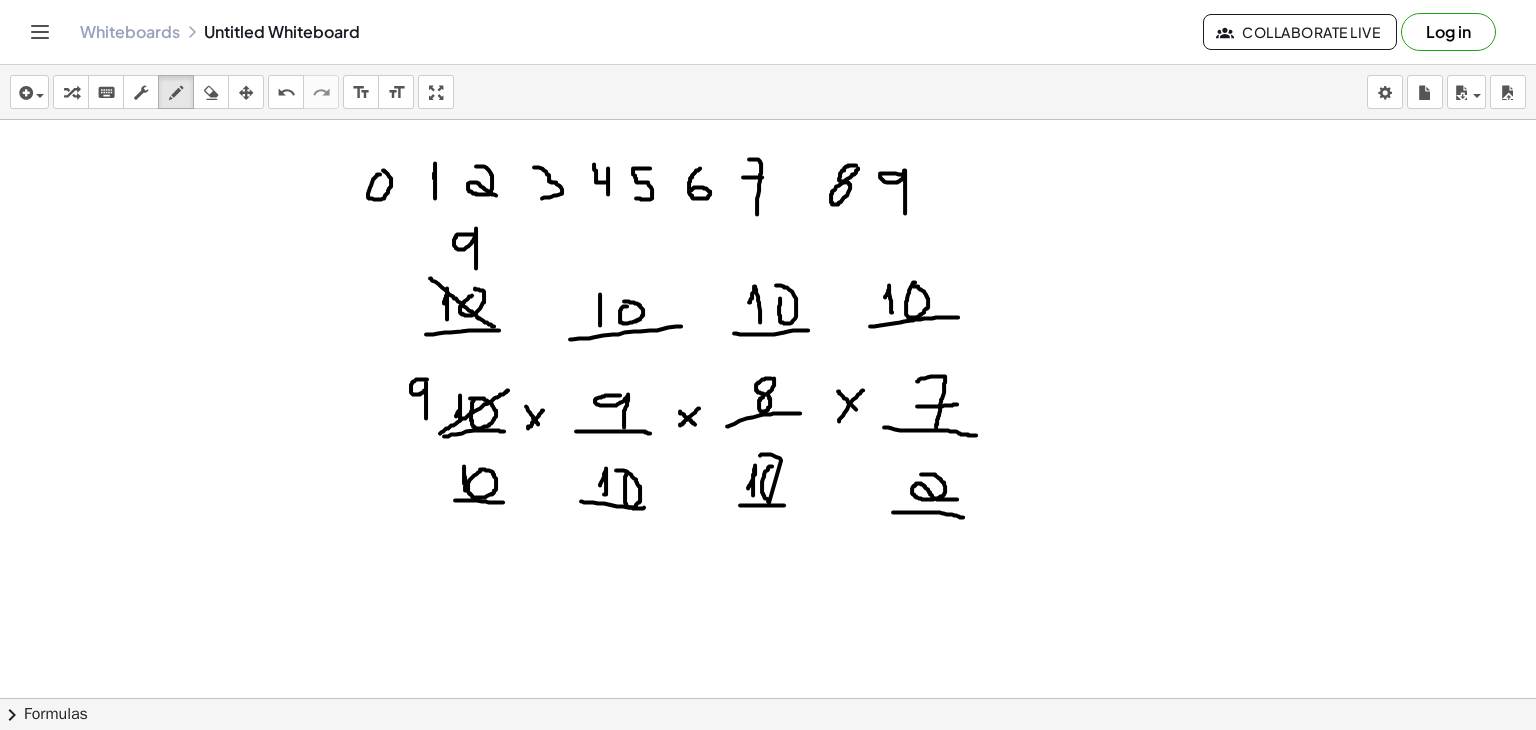 drag, startPoint x: 427, startPoint y: 378, endPoint x: 427, endPoint y: 421, distance: 43 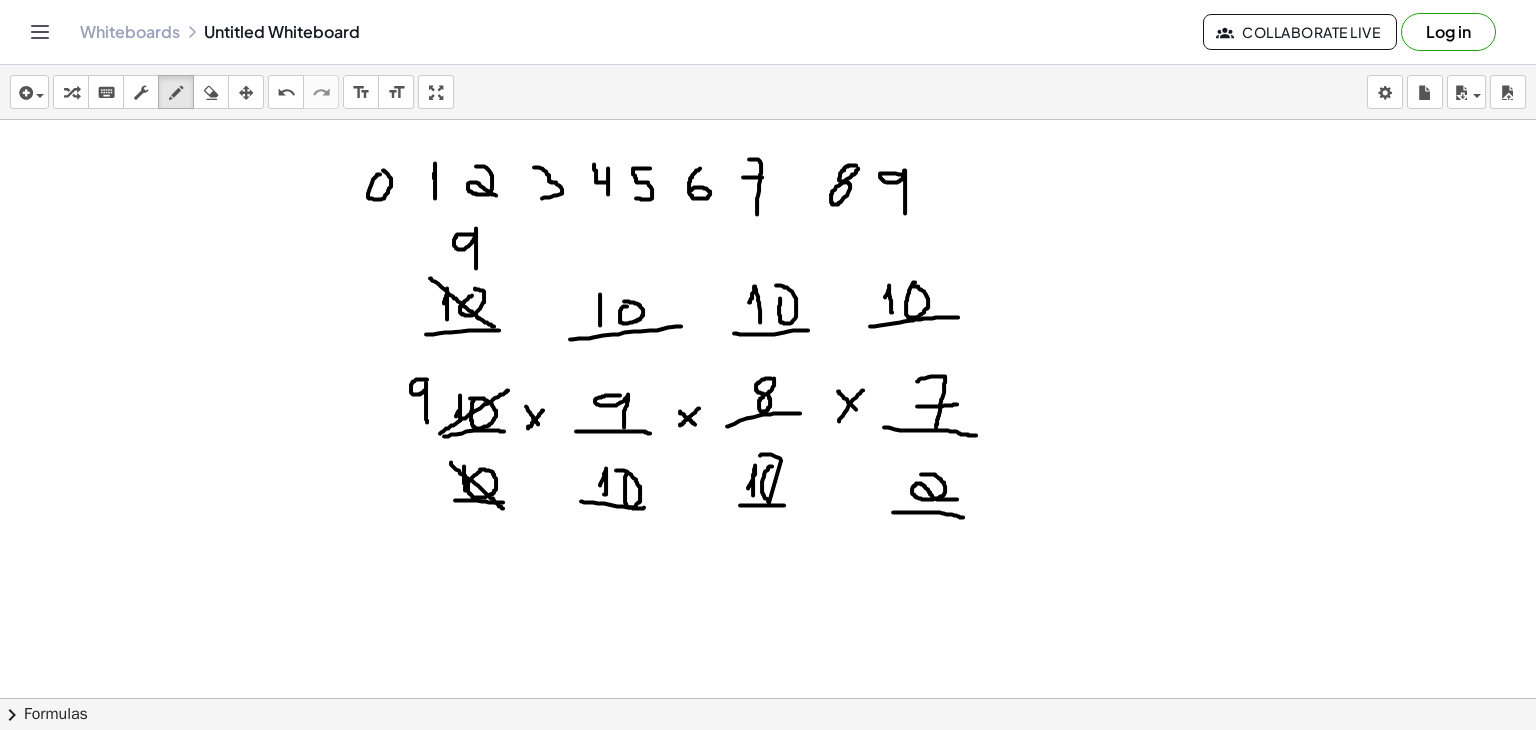 drag, startPoint x: 451, startPoint y: 461, endPoint x: 503, endPoint y: 509, distance: 70.76723 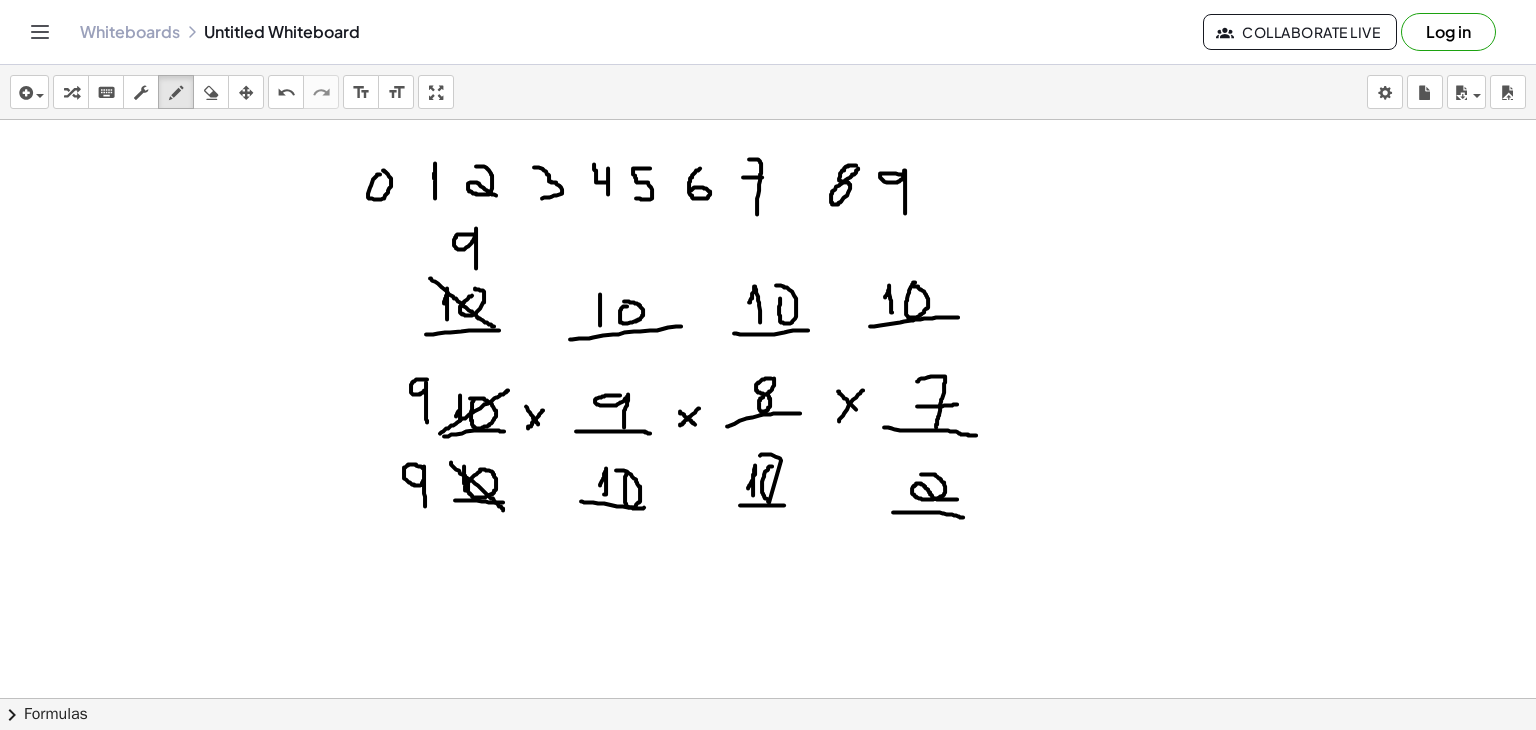 drag, startPoint x: 423, startPoint y: 467, endPoint x: 425, endPoint y: 505, distance: 38.052597 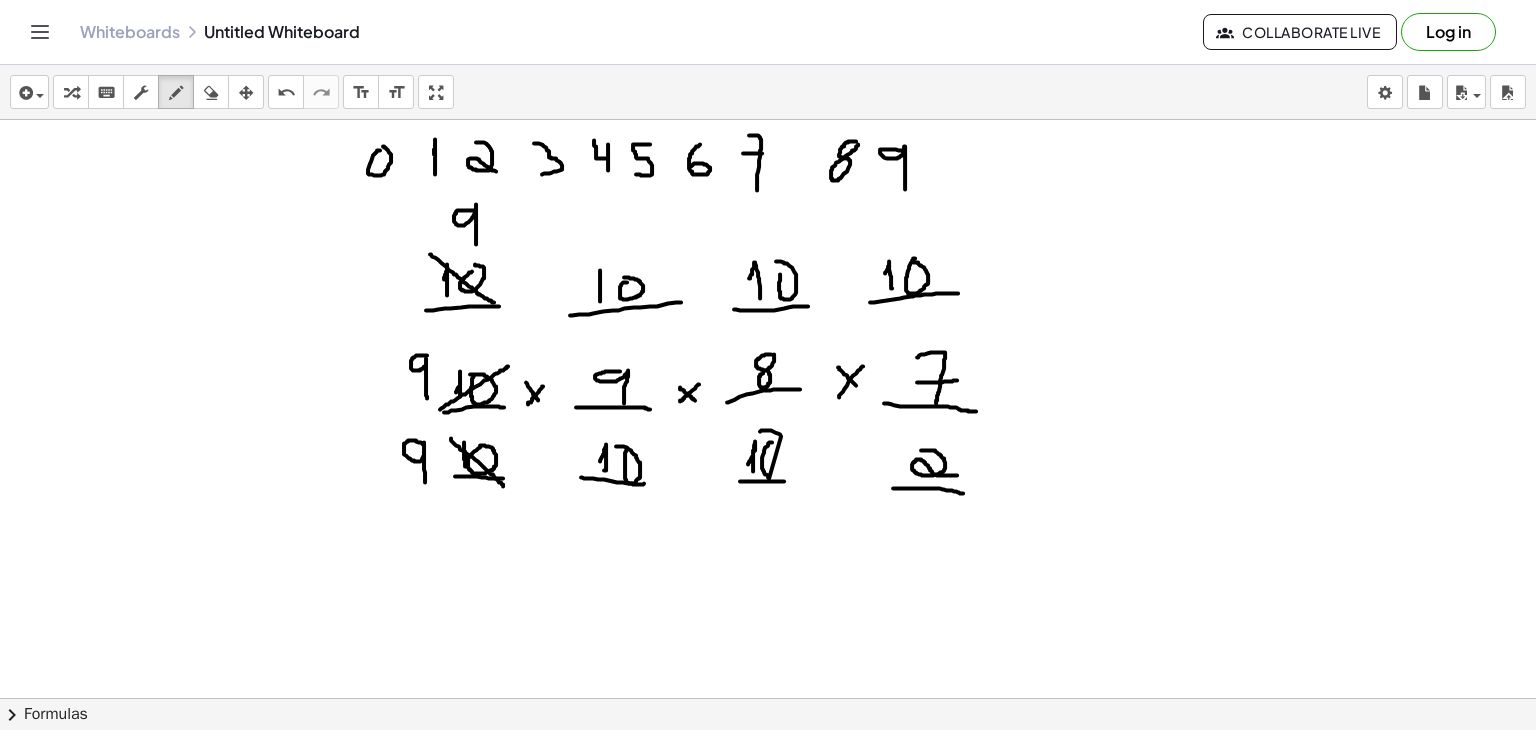 scroll, scrollTop: 4706, scrollLeft: 0, axis: vertical 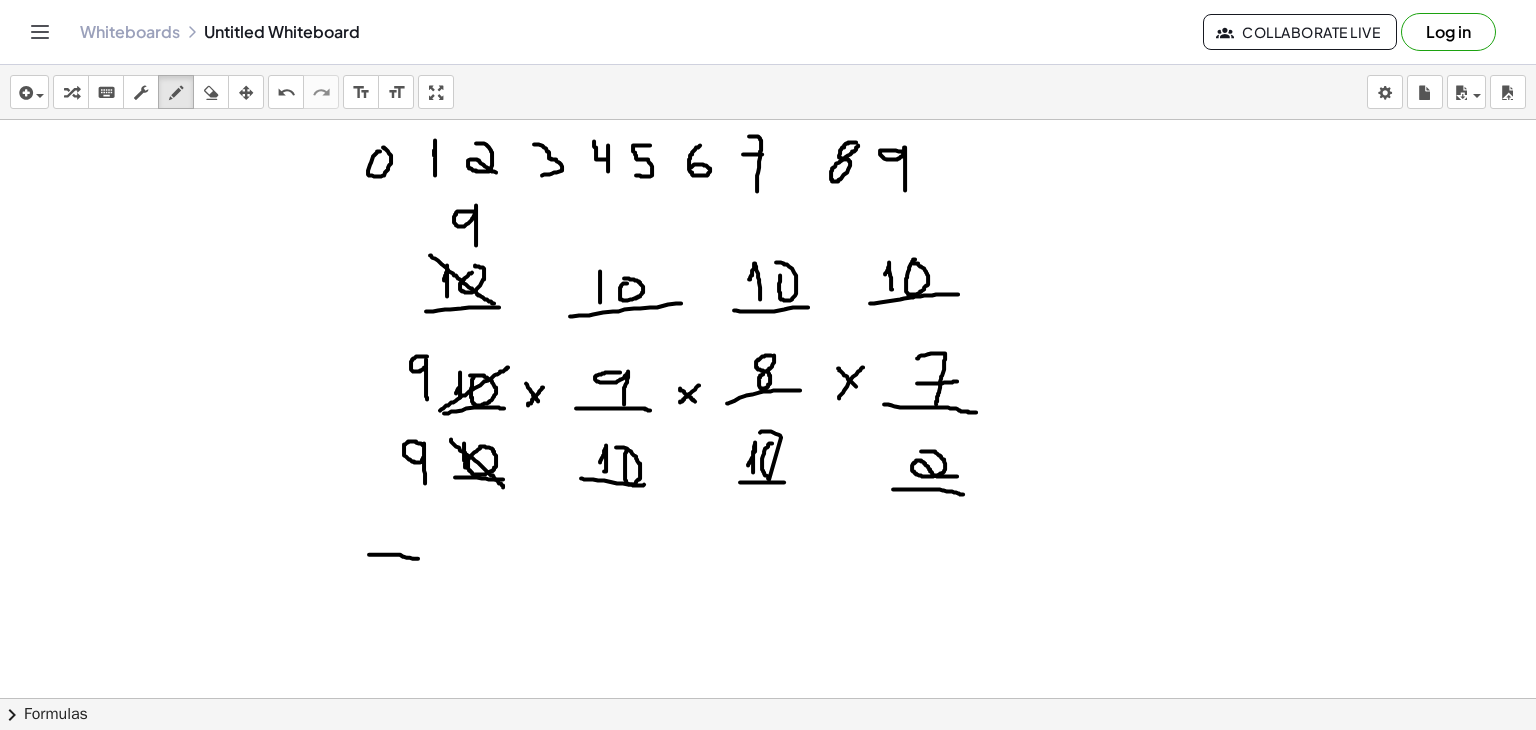 drag, startPoint x: 369, startPoint y: 553, endPoint x: 423, endPoint y: 557, distance: 54.147945 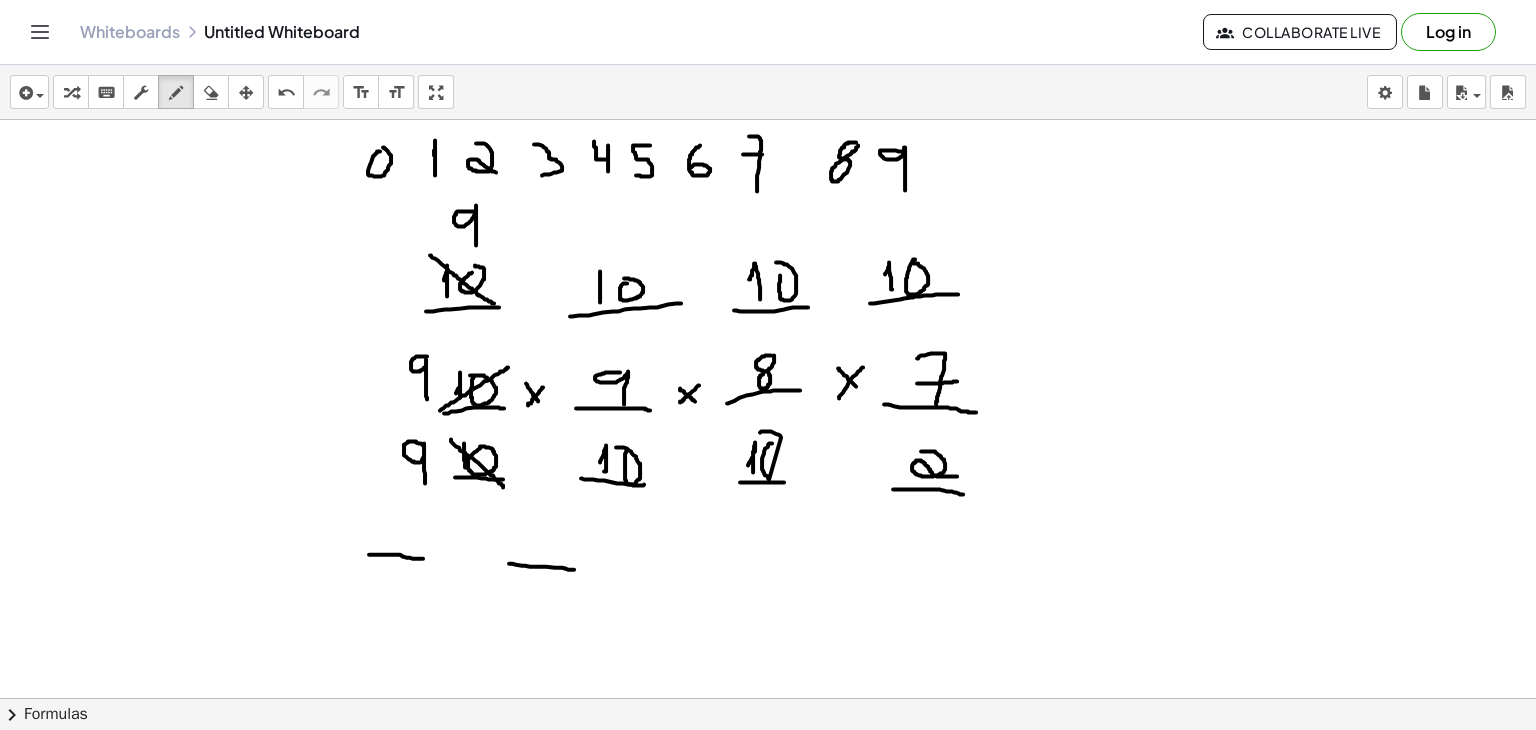 drag, startPoint x: 509, startPoint y: 562, endPoint x: 576, endPoint y: 569, distance: 67.36468 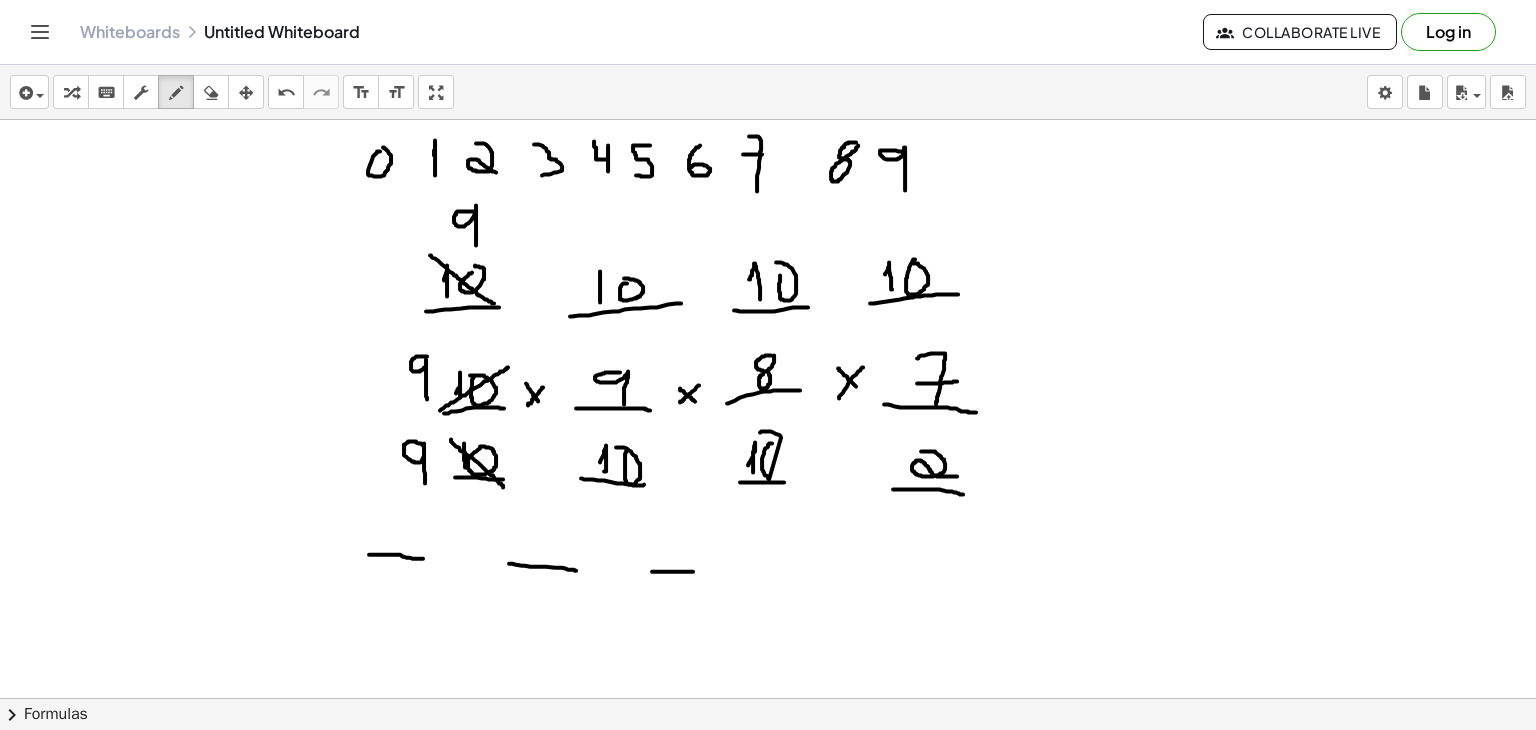 drag, startPoint x: 652, startPoint y: 570, endPoint x: 720, endPoint y: 570, distance: 68 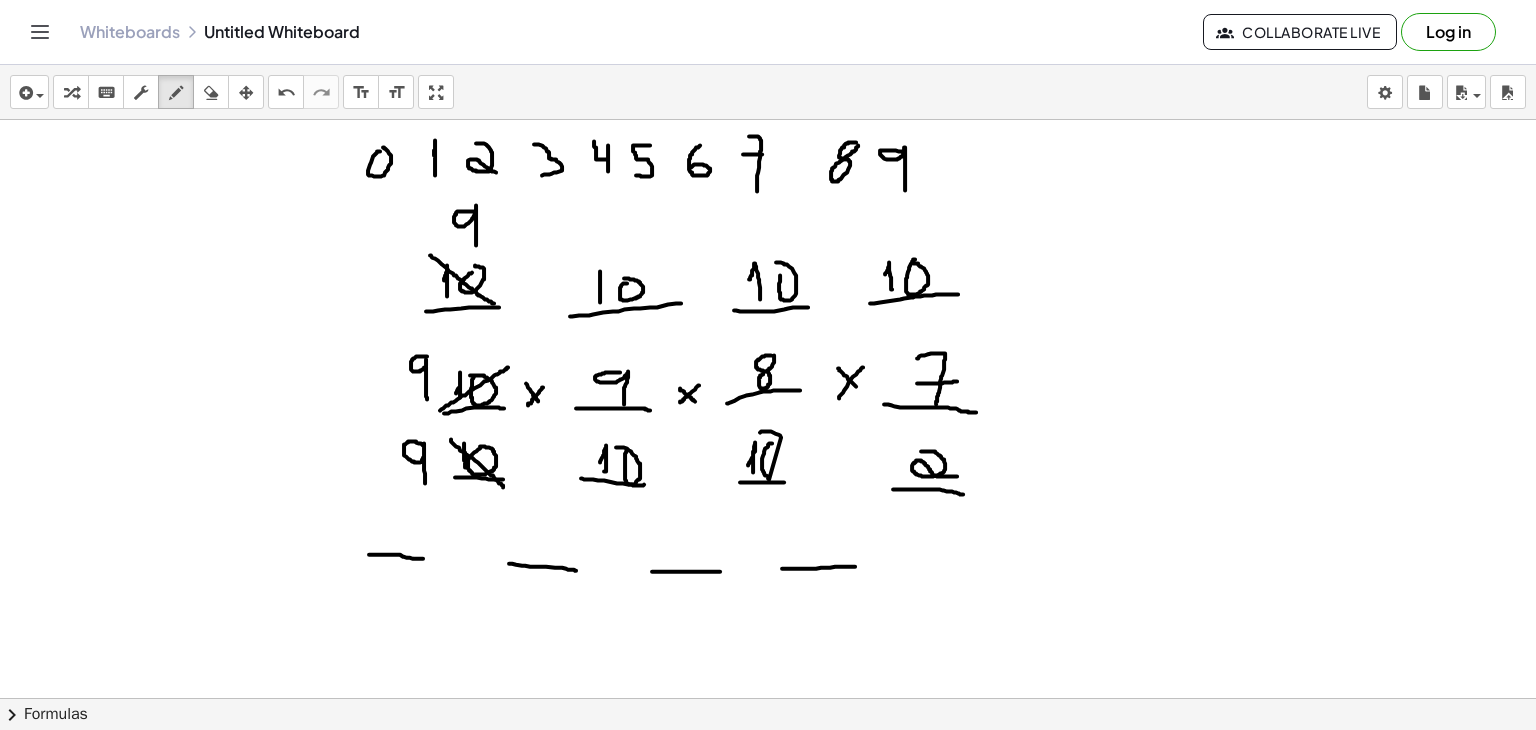 drag, startPoint x: 782, startPoint y: 567, endPoint x: 863, endPoint y: 565, distance: 81.02469 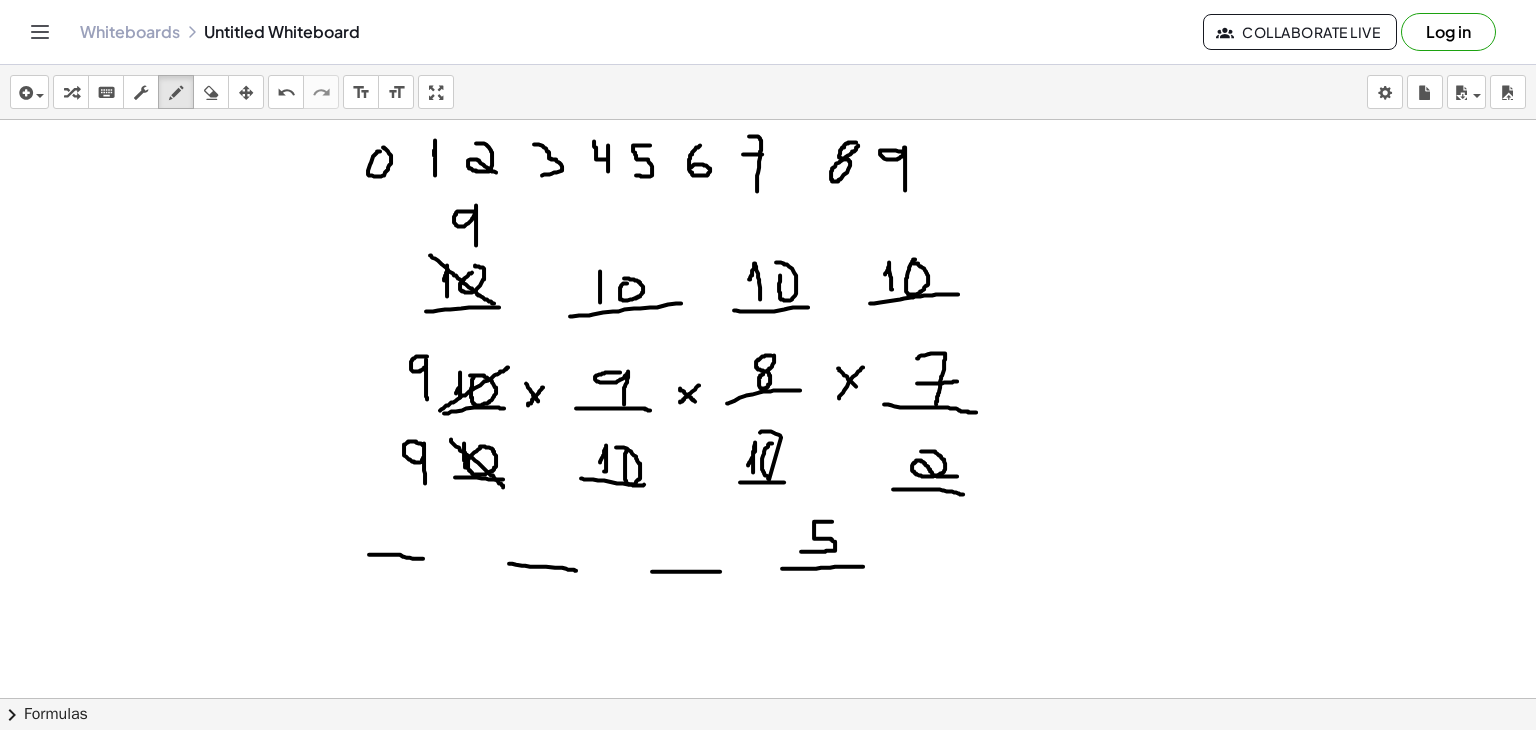 drag, startPoint x: 832, startPoint y: 520, endPoint x: 800, endPoint y: 550, distance: 43.863426 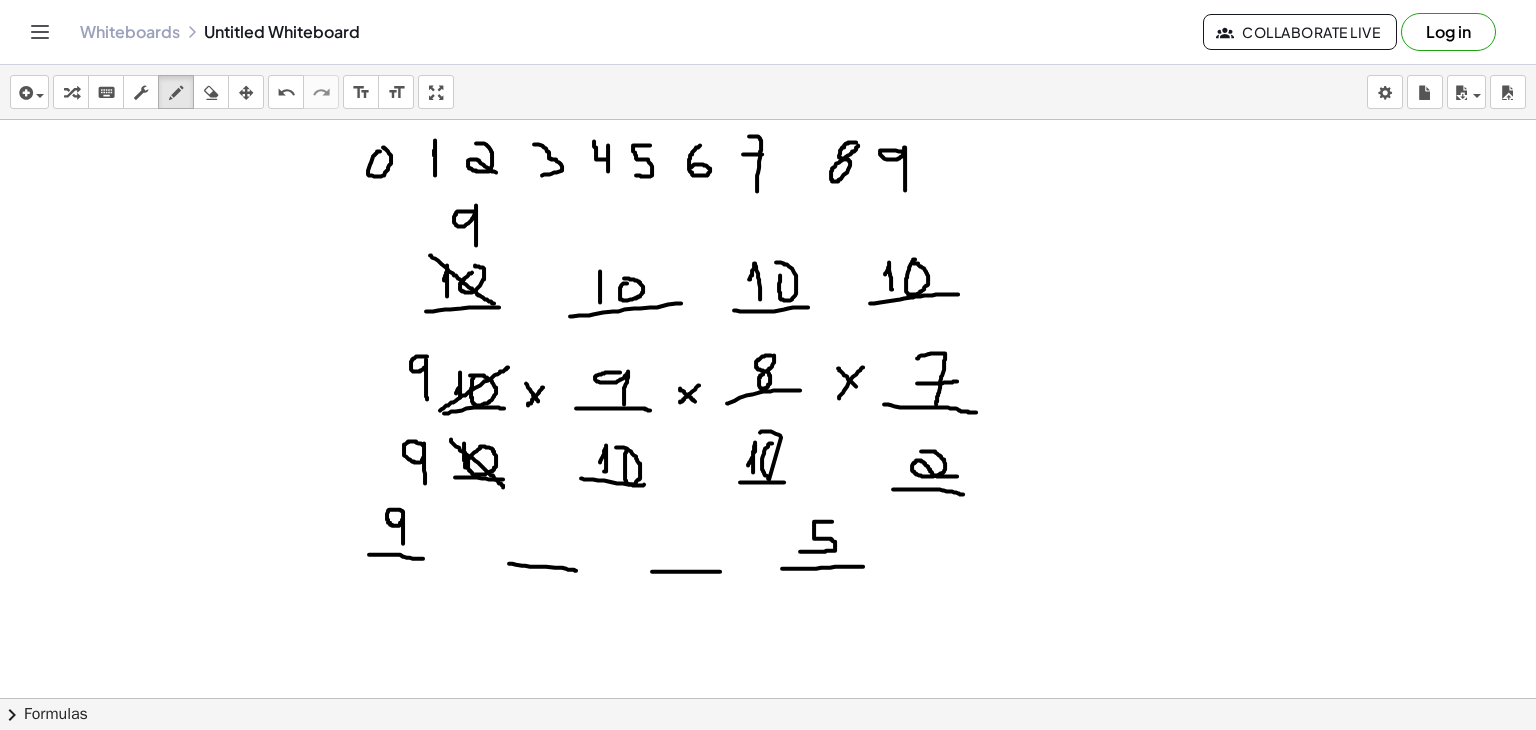 drag, startPoint x: 402, startPoint y: 509, endPoint x: 403, endPoint y: 542, distance: 33.01515 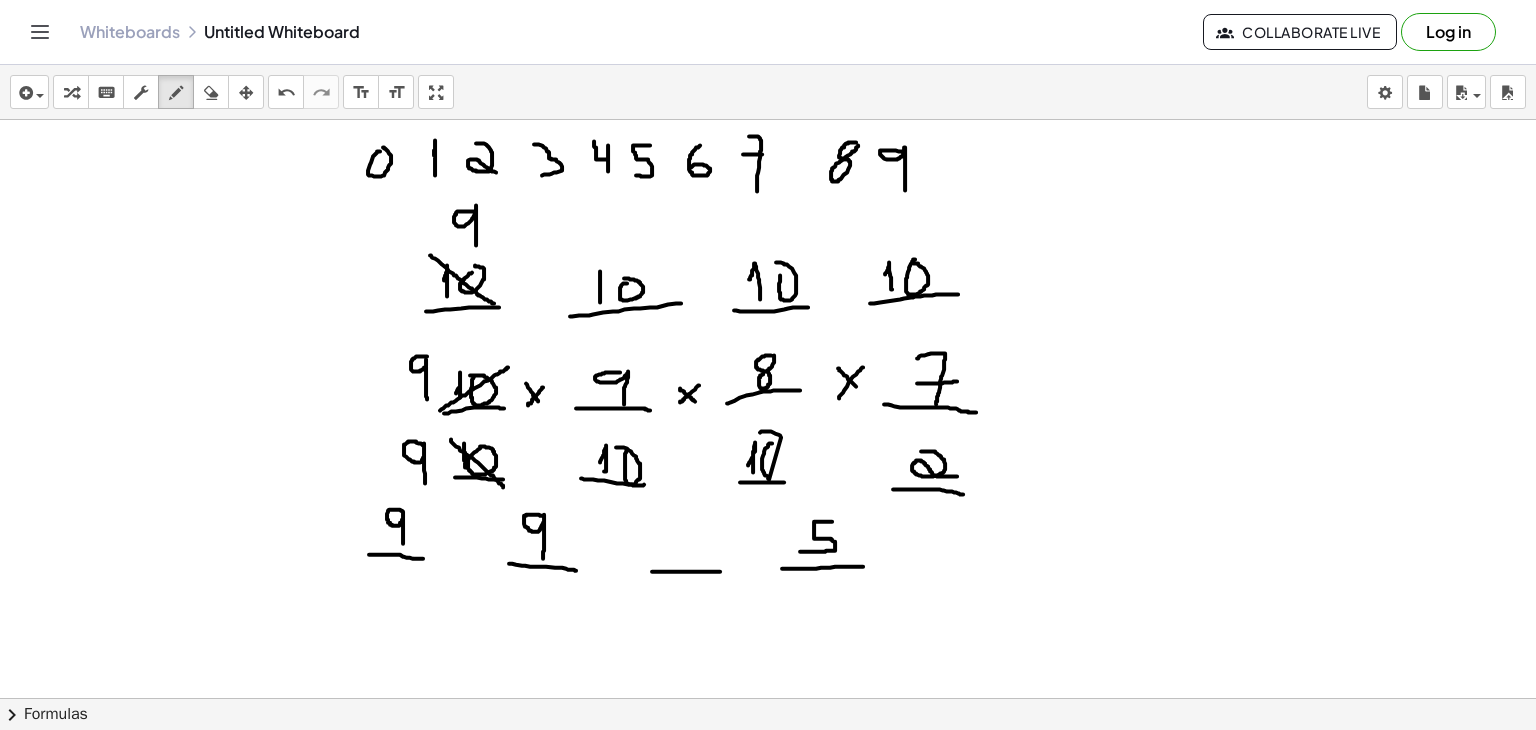 drag, startPoint x: 544, startPoint y: 514, endPoint x: 542, endPoint y: 558, distance: 44.04543 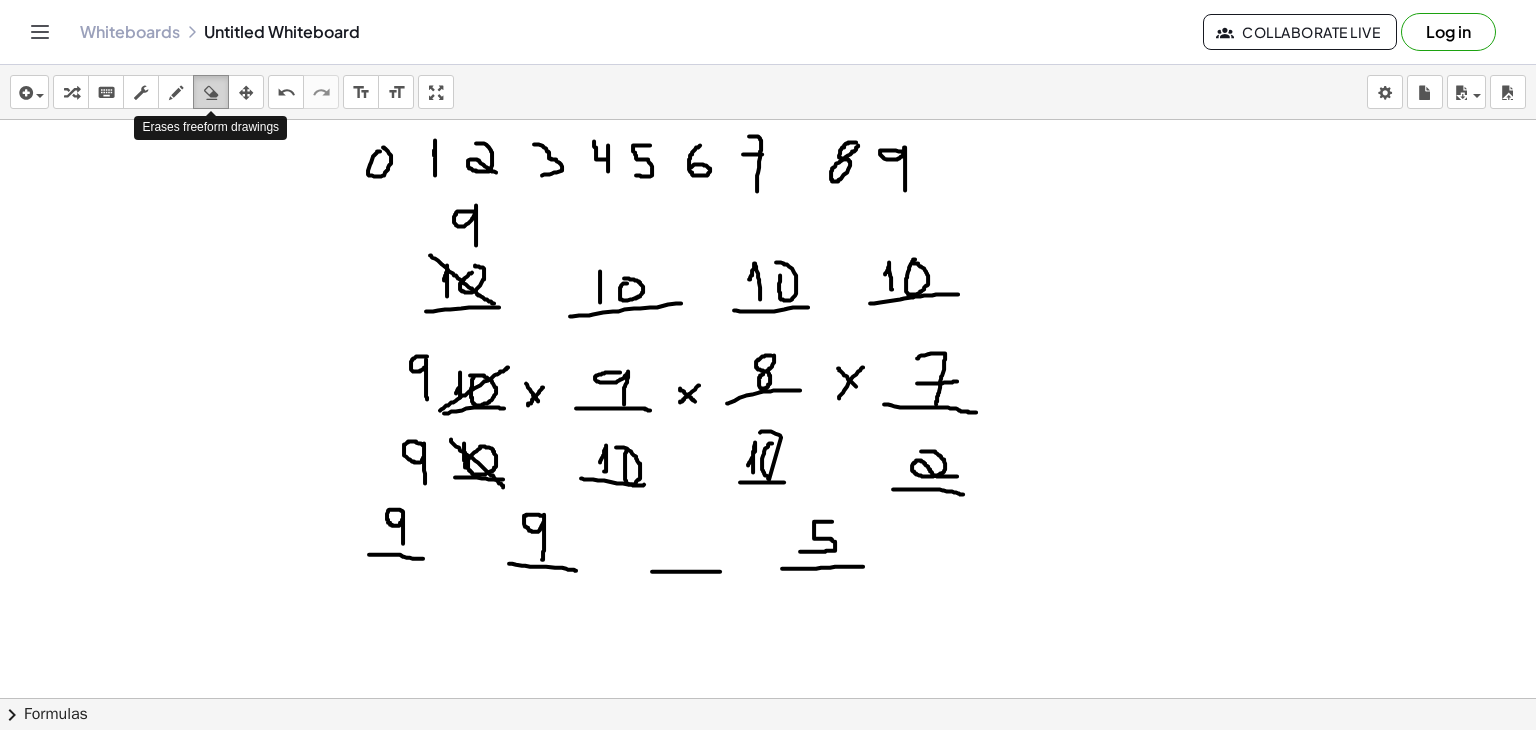 click at bounding box center (211, 93) 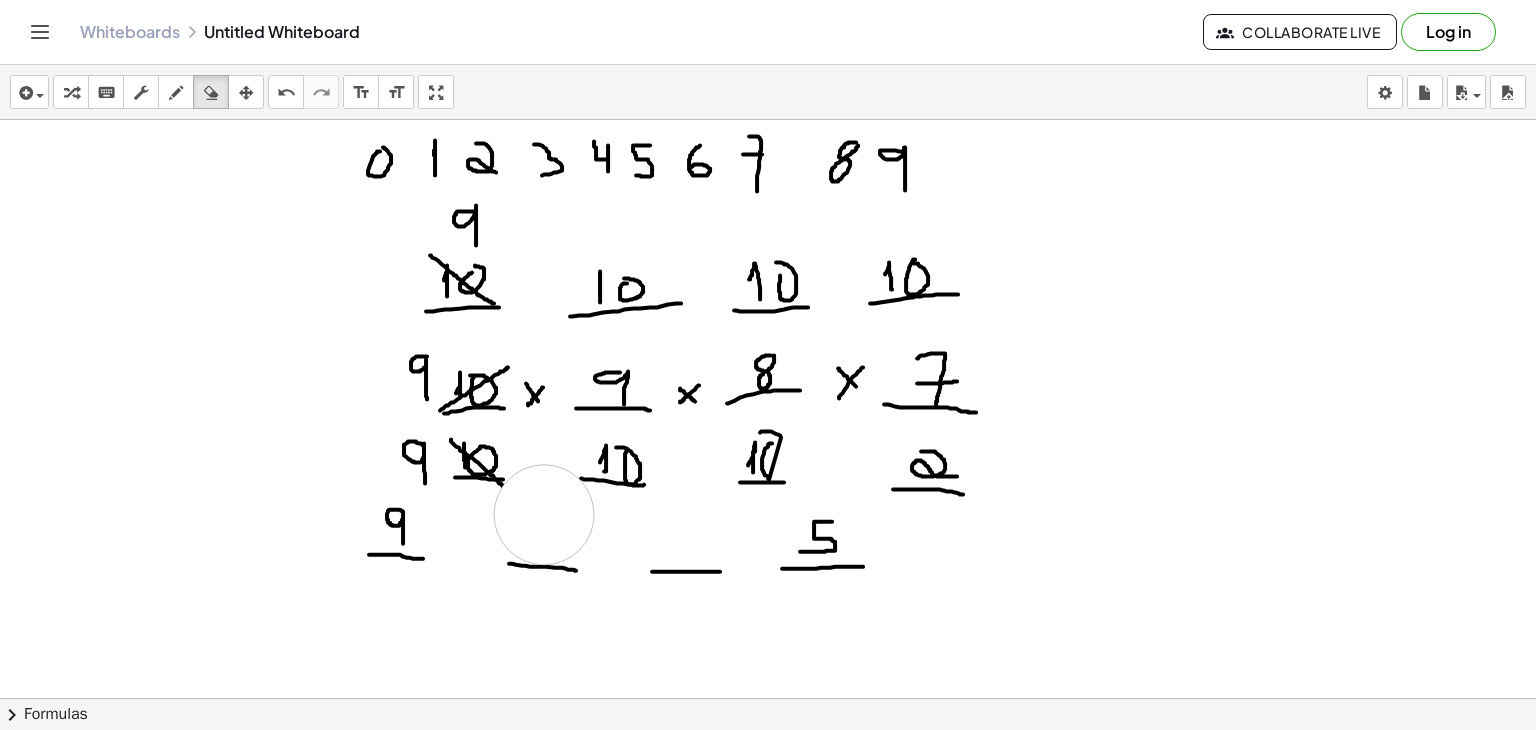 click at bounding box center (768, -1694) 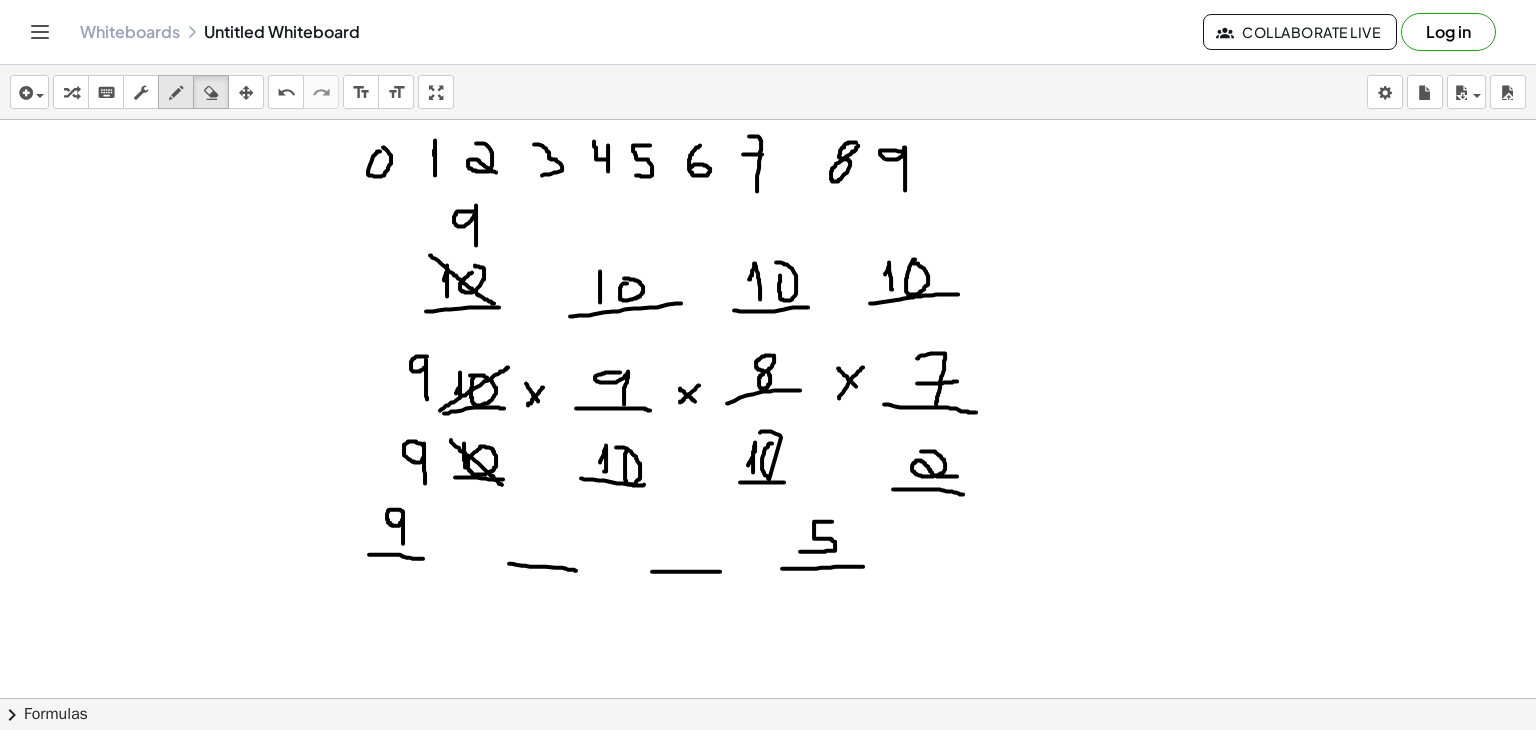 click at bounding box center [176, 93] 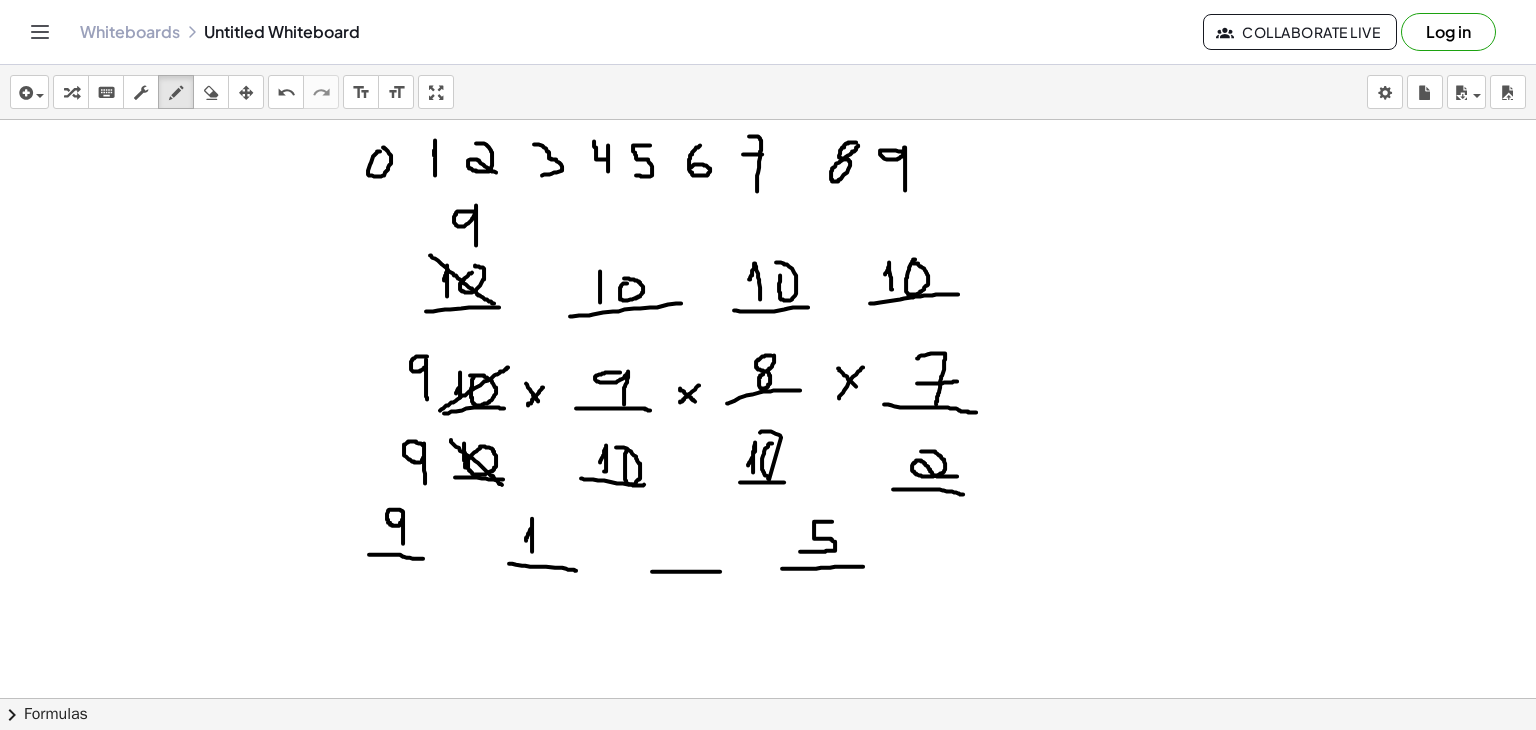 drag, startPoint x: 526, startPoint y: 539, endPoint x: 532, endPoint y: 551, distance: 13.416408 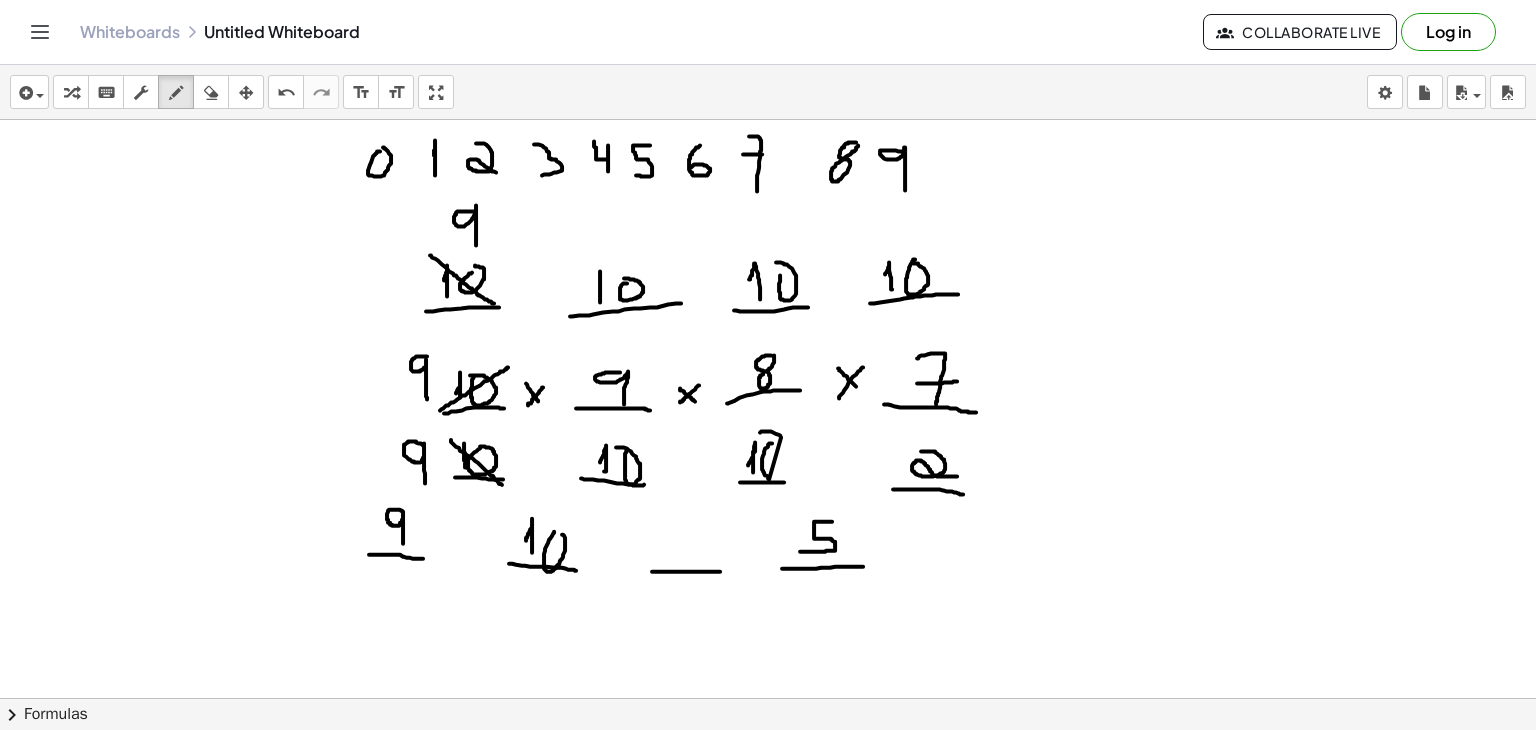 click at bounding box center (768, -1694) 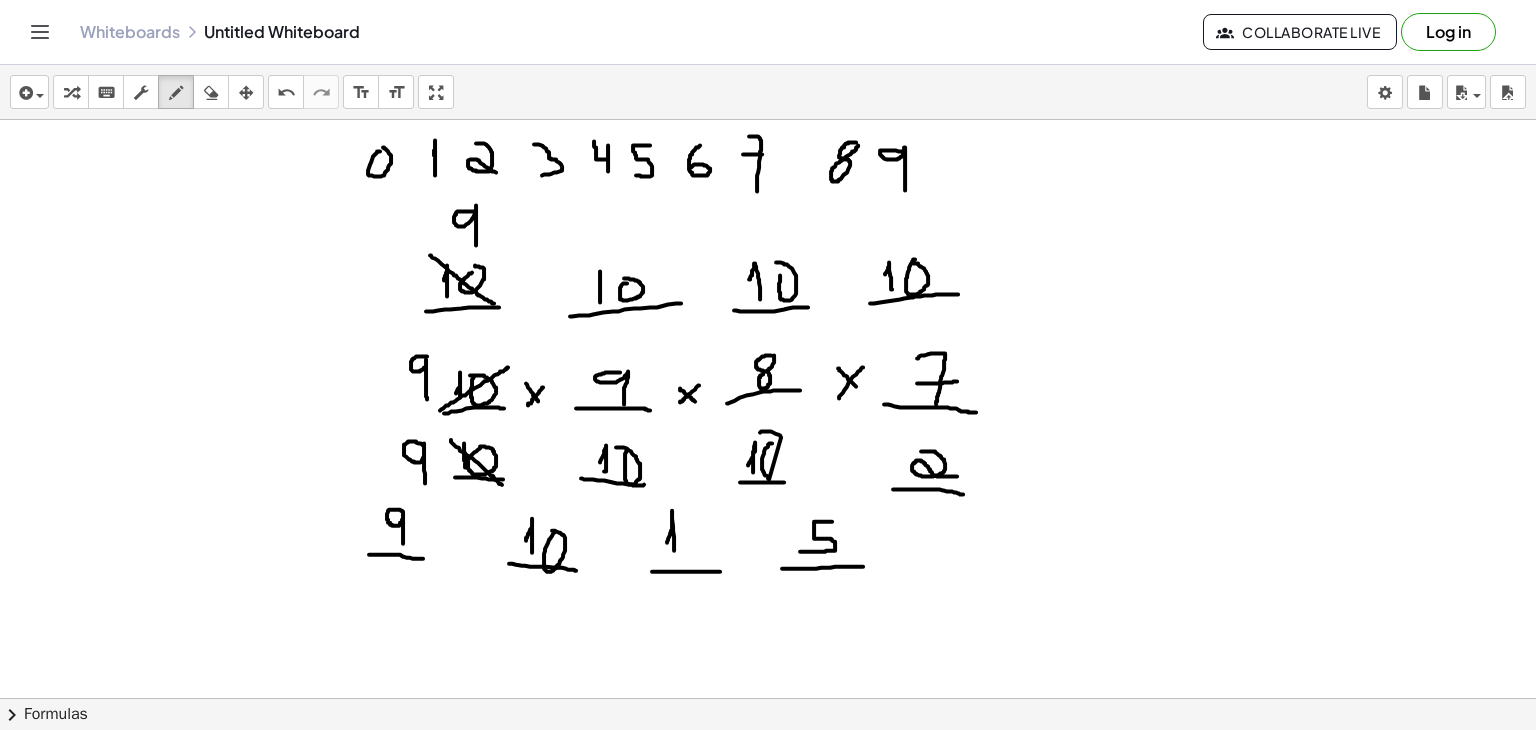 drag, startPoint x: 667, startPoint y: 541, endPoint x: 674, endPoint y: 552, distance: 13.038404 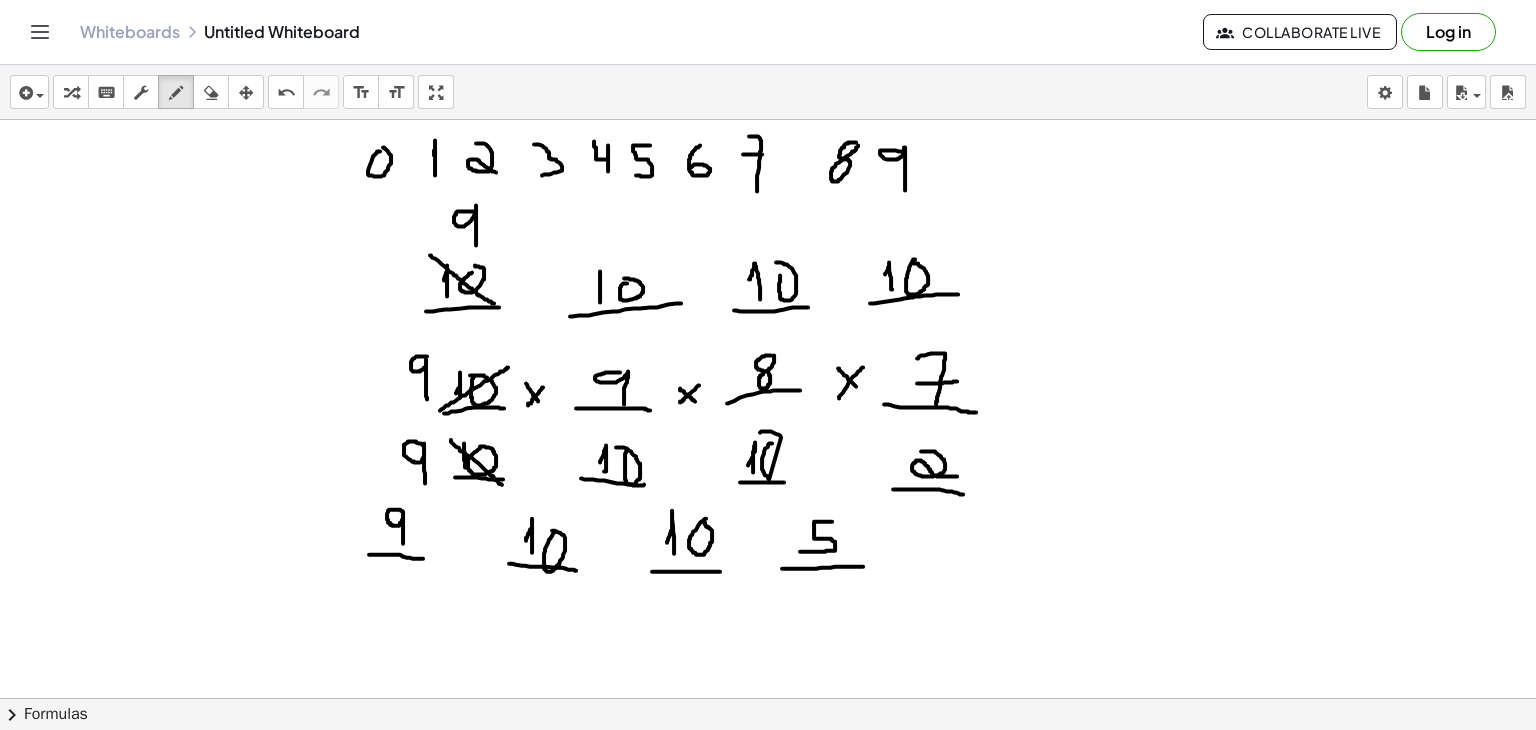 click at bounding box center [768, -1694] 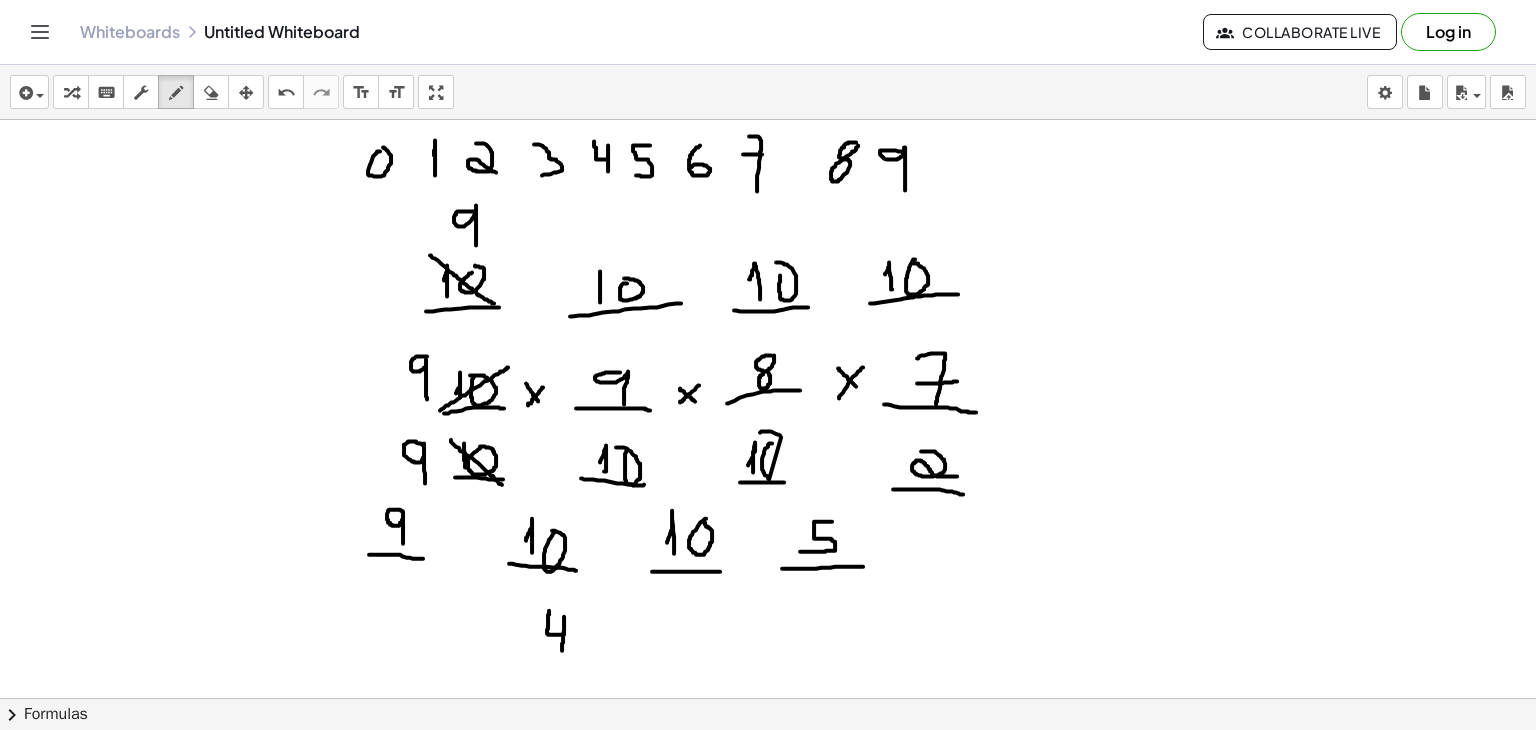 drag, startPoint x: 549, startPoint y: 609, endPoint x: 562, endPoint y: 650, distance: 43.011627 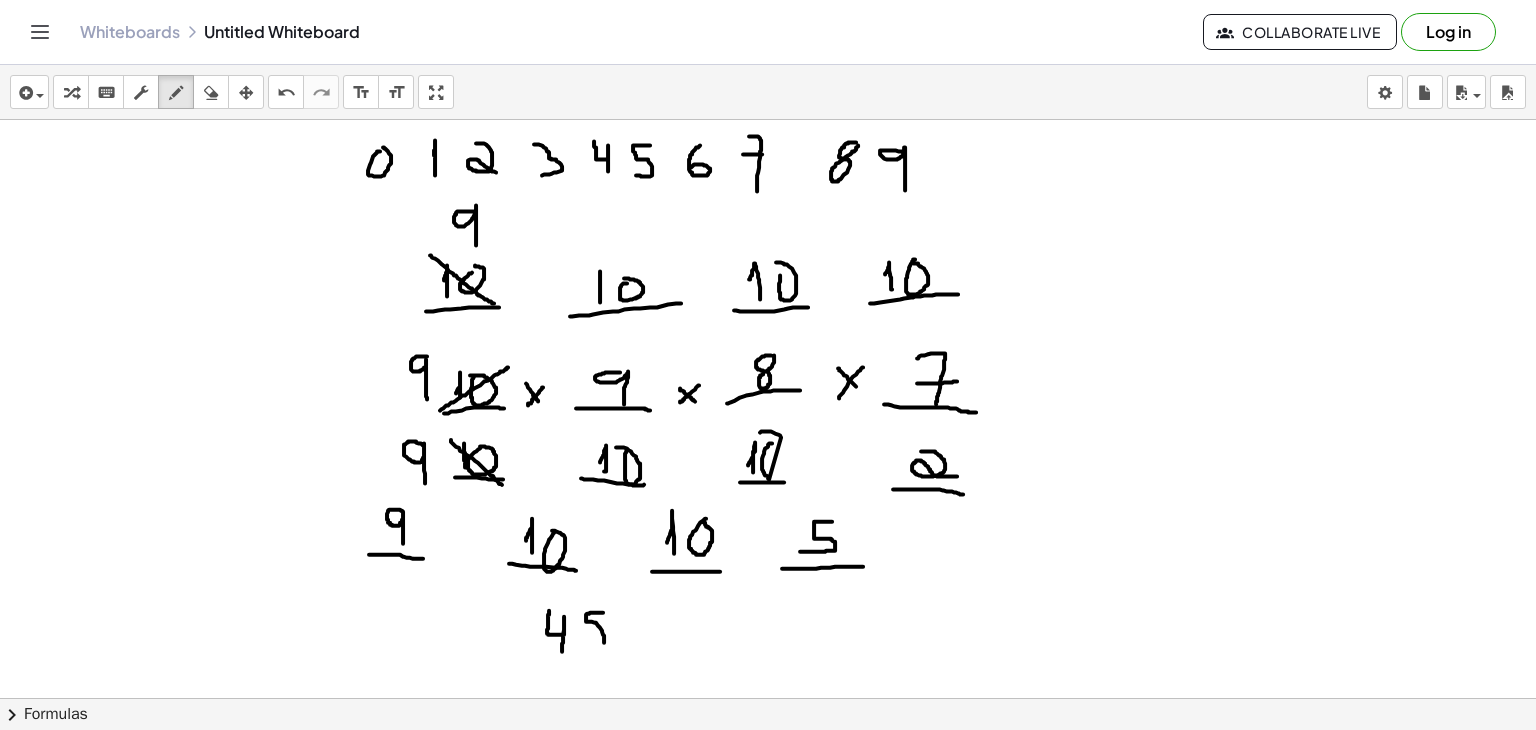 drag, startPoint x: 603, startPoint y: 611, endPoint x: 586, endPoint y: 641, distance: 34.48188 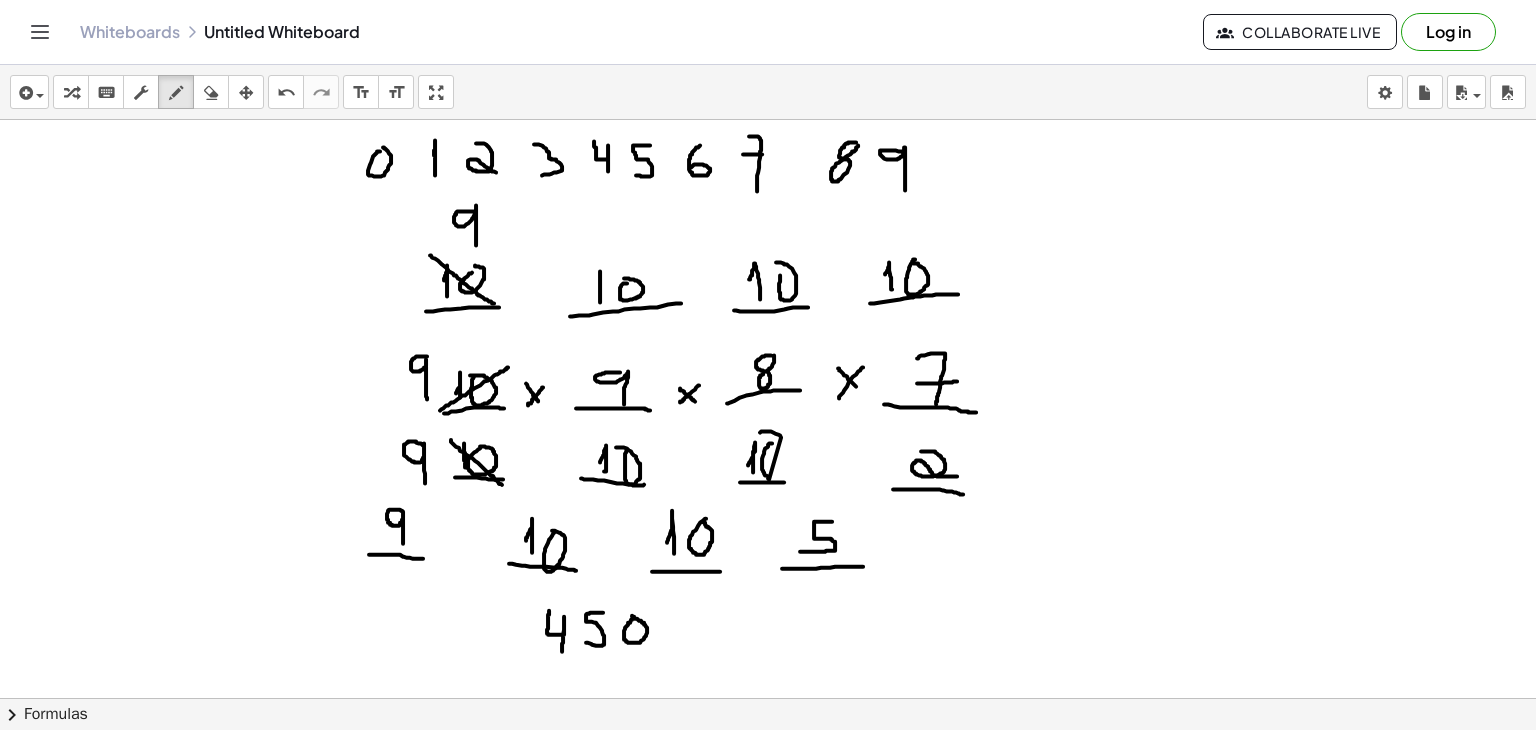 click at bounding box center (768, -1694) 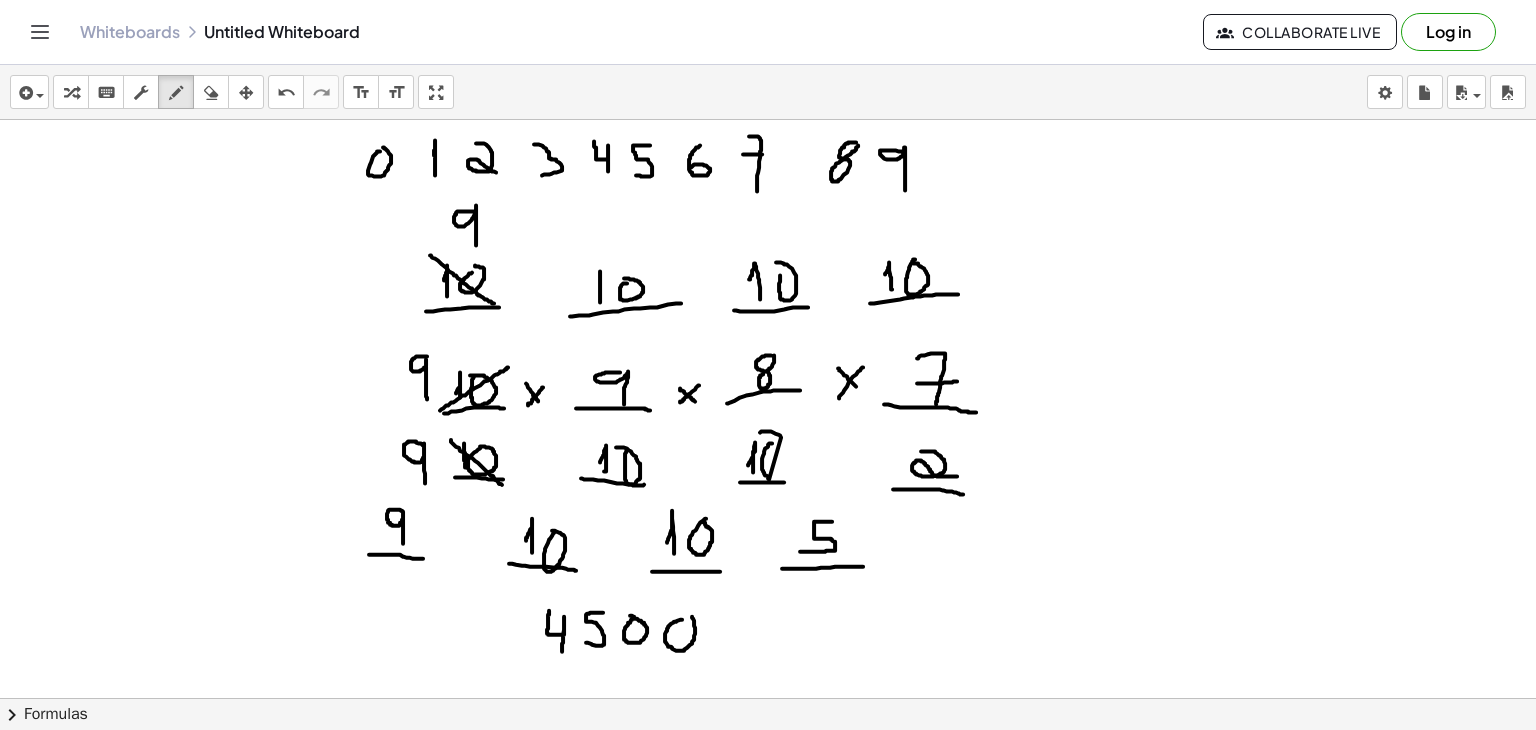 click at bounding box center (768, -1694) 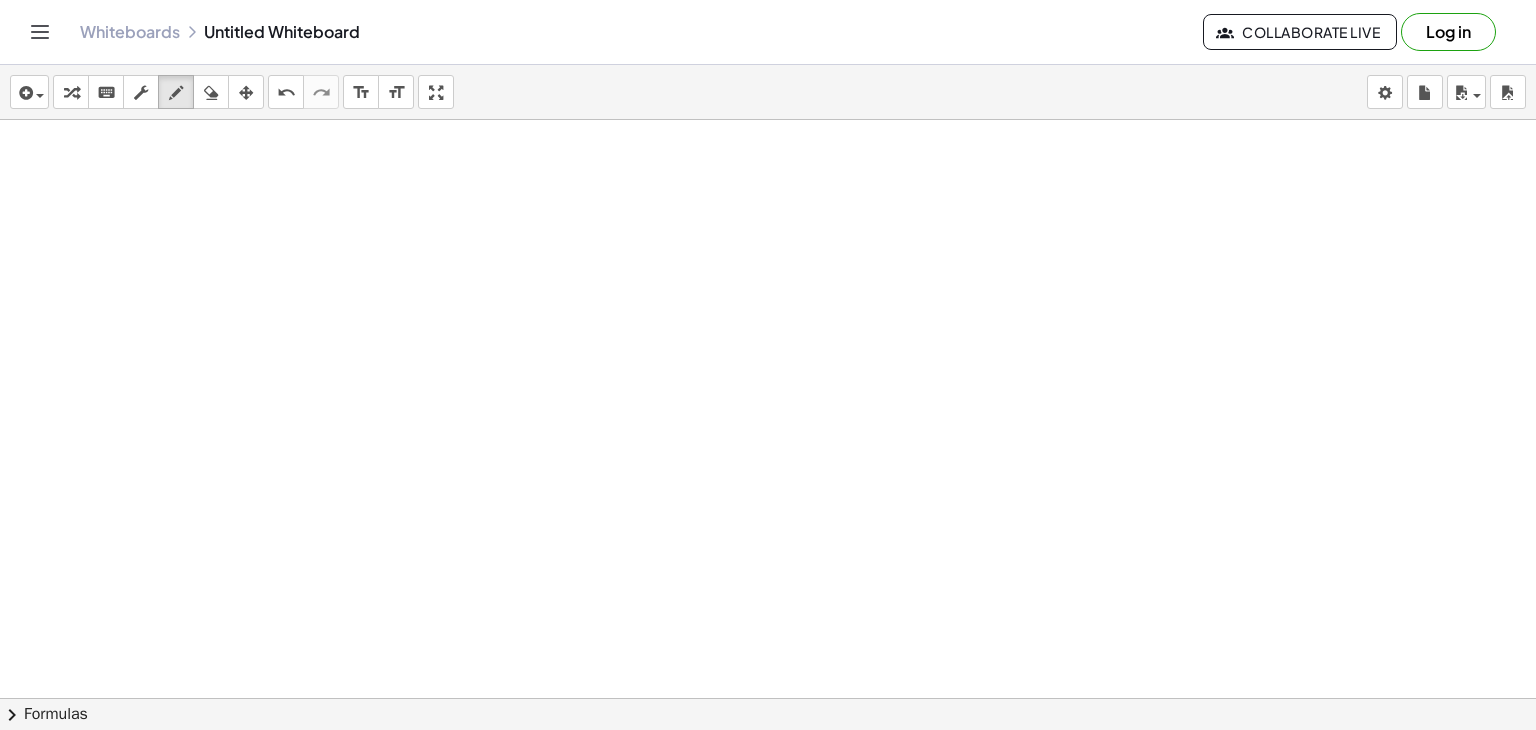 scroll, scrollTop: 5263, scrollLeft: 0, axis: vertical 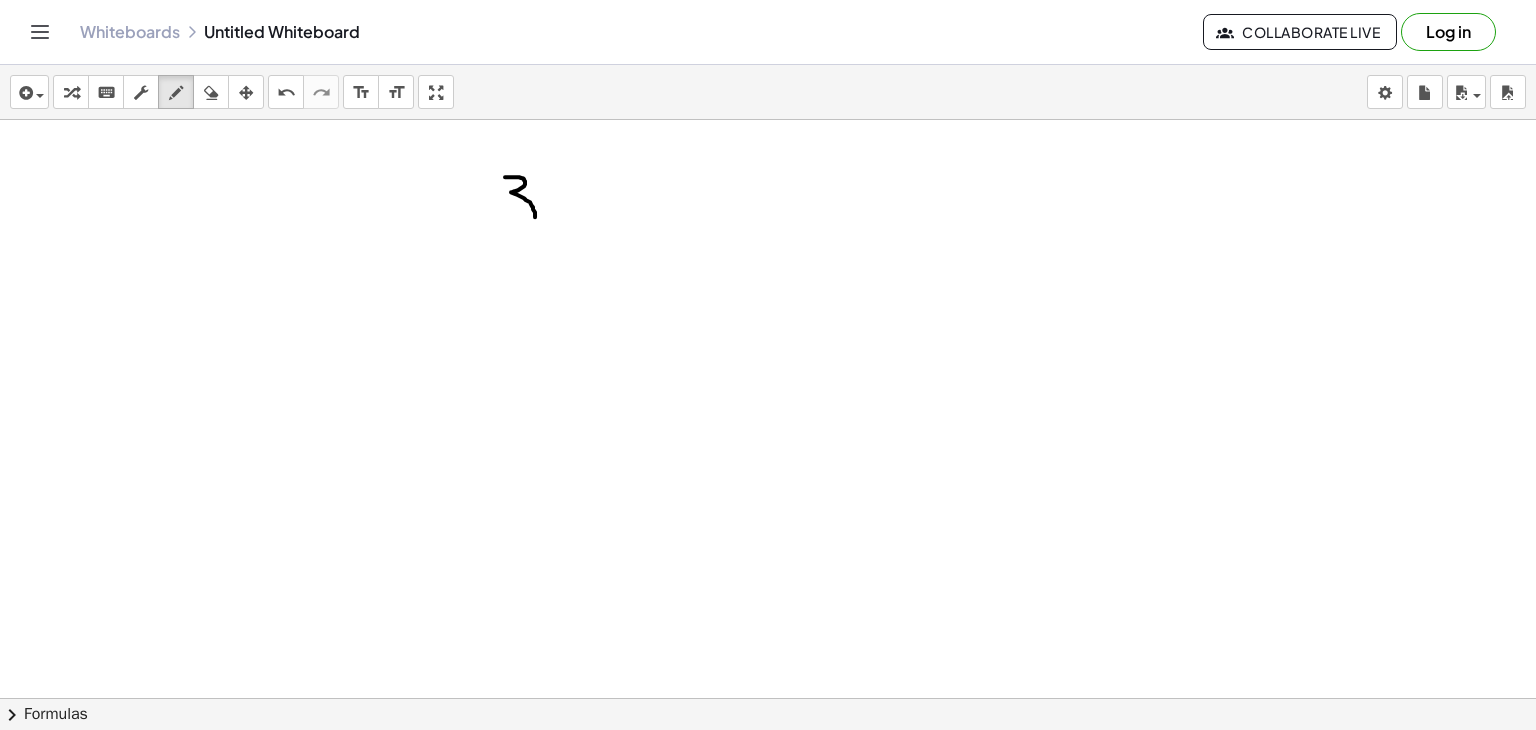 drag, startPoint x: 505, startPoint y: 176, endPoint x: 505, endPoint y: 222, distance: 46 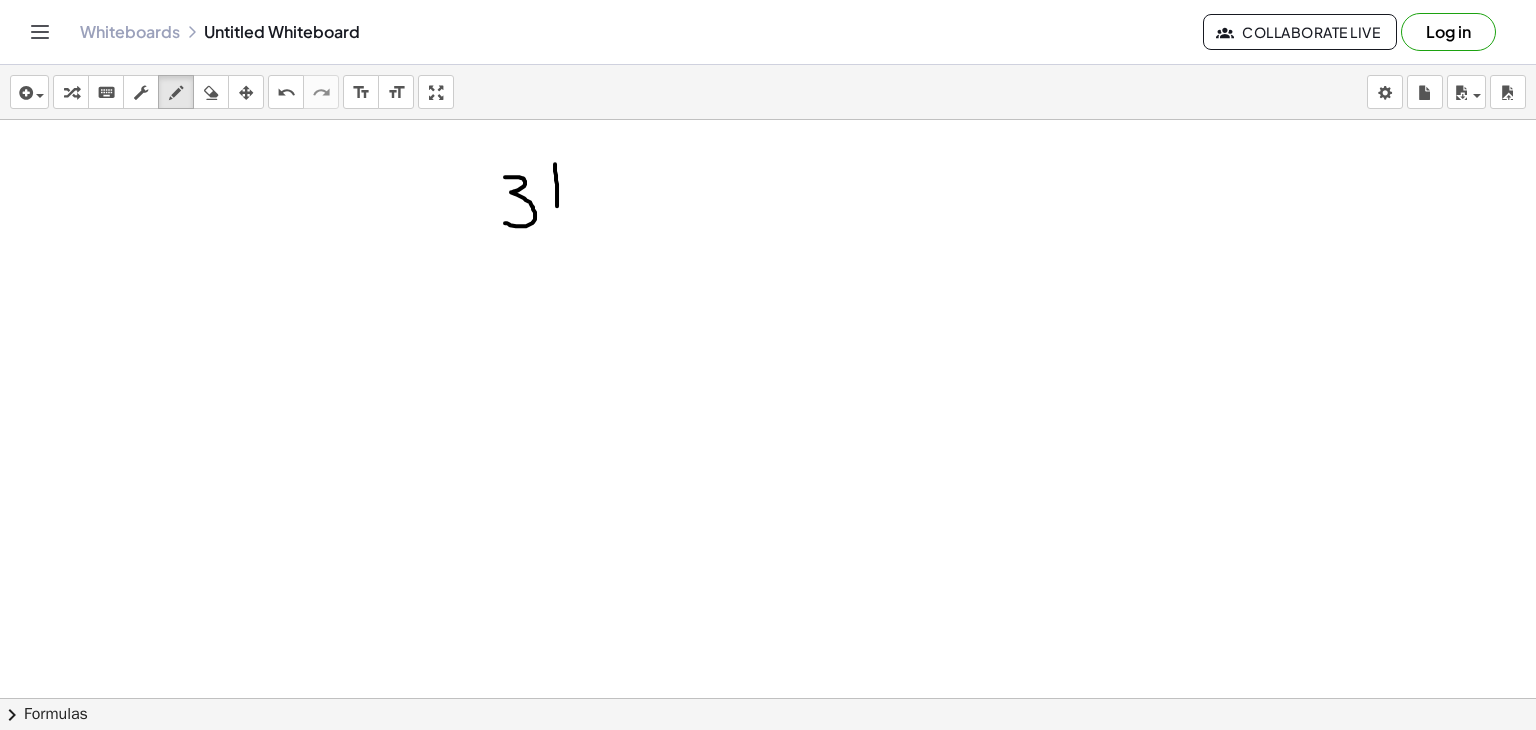 drag, startPoint x: 555, startPoint y: 163, endPoint x: 558, endPoint y: 206, distance: 43.104523 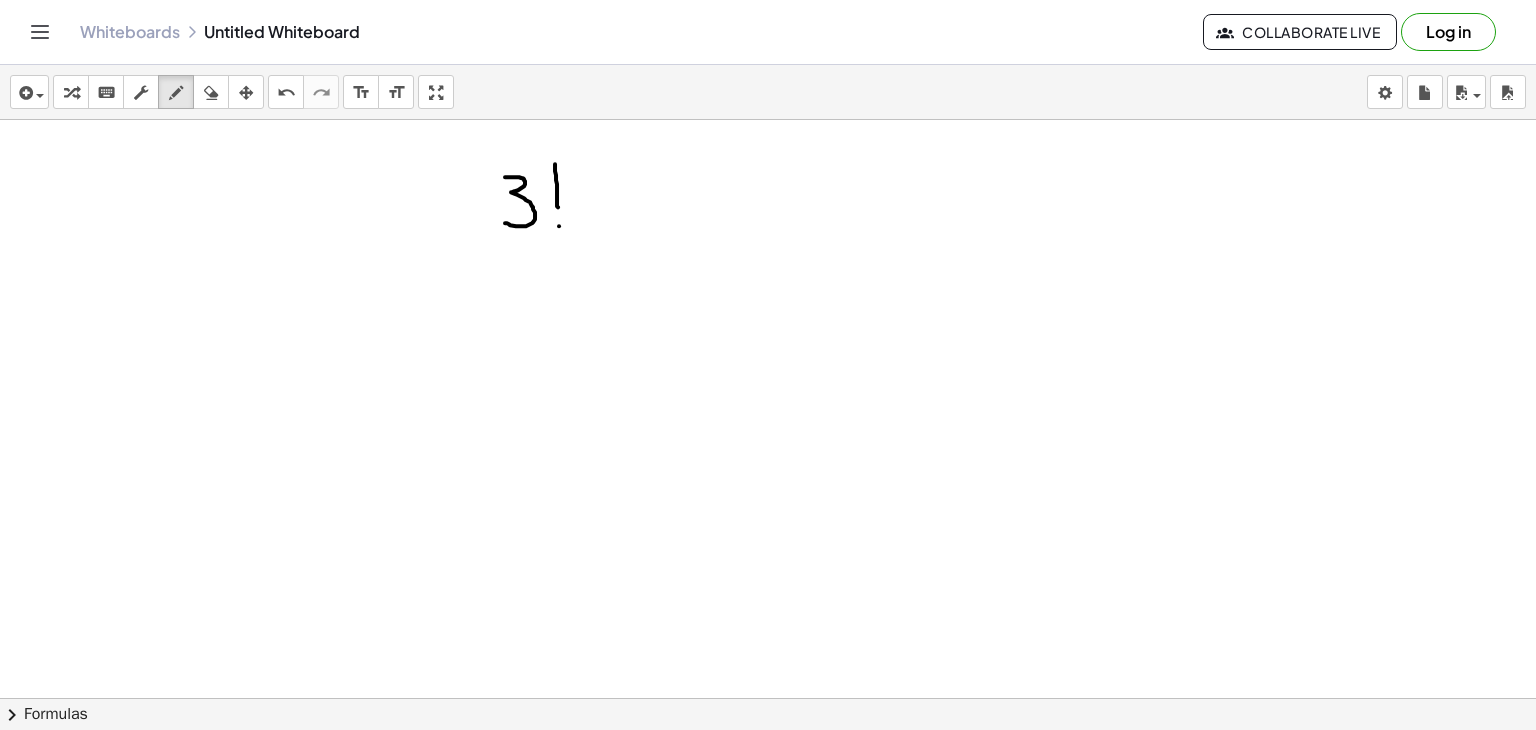 click at bounding box center (768, -1962) 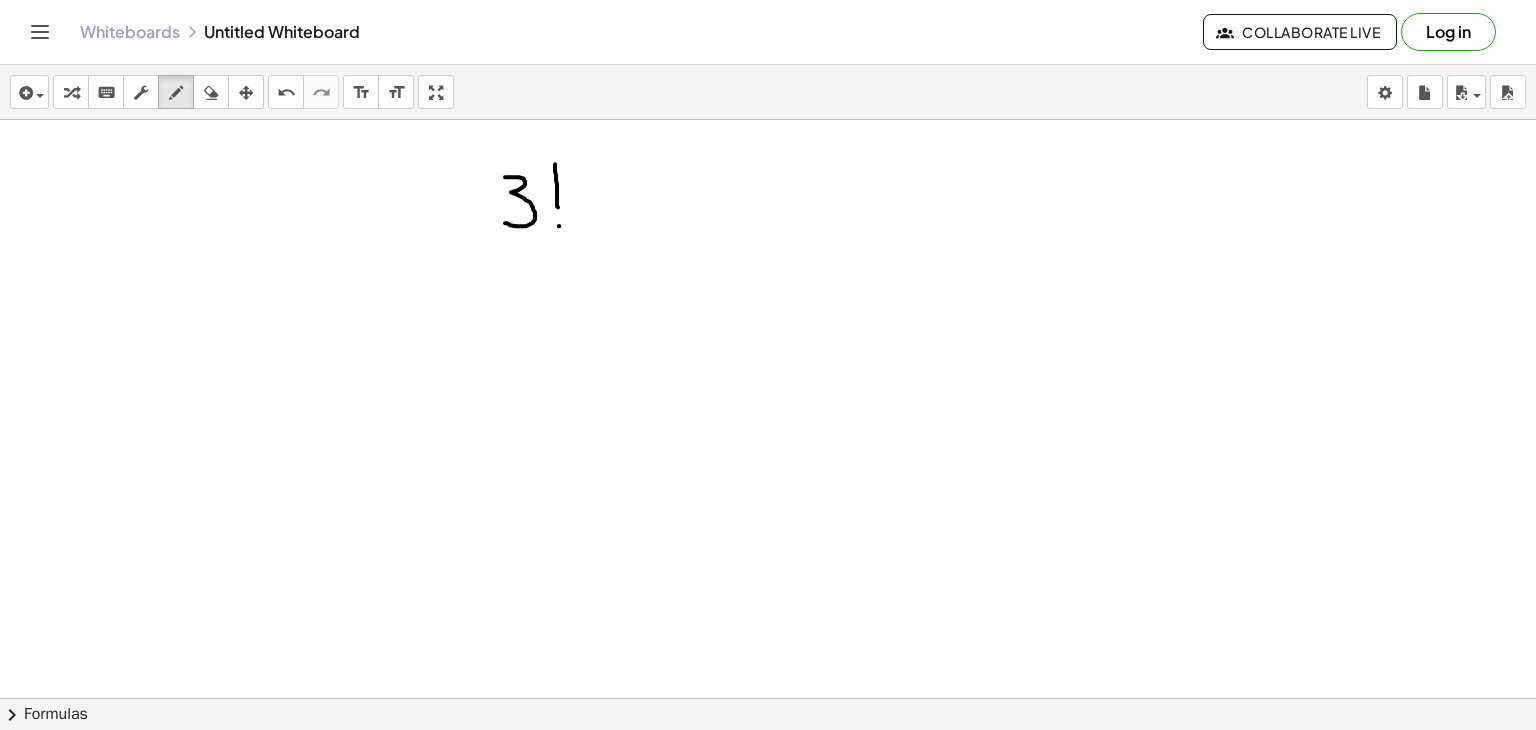click at bounding box center (768, -1962) 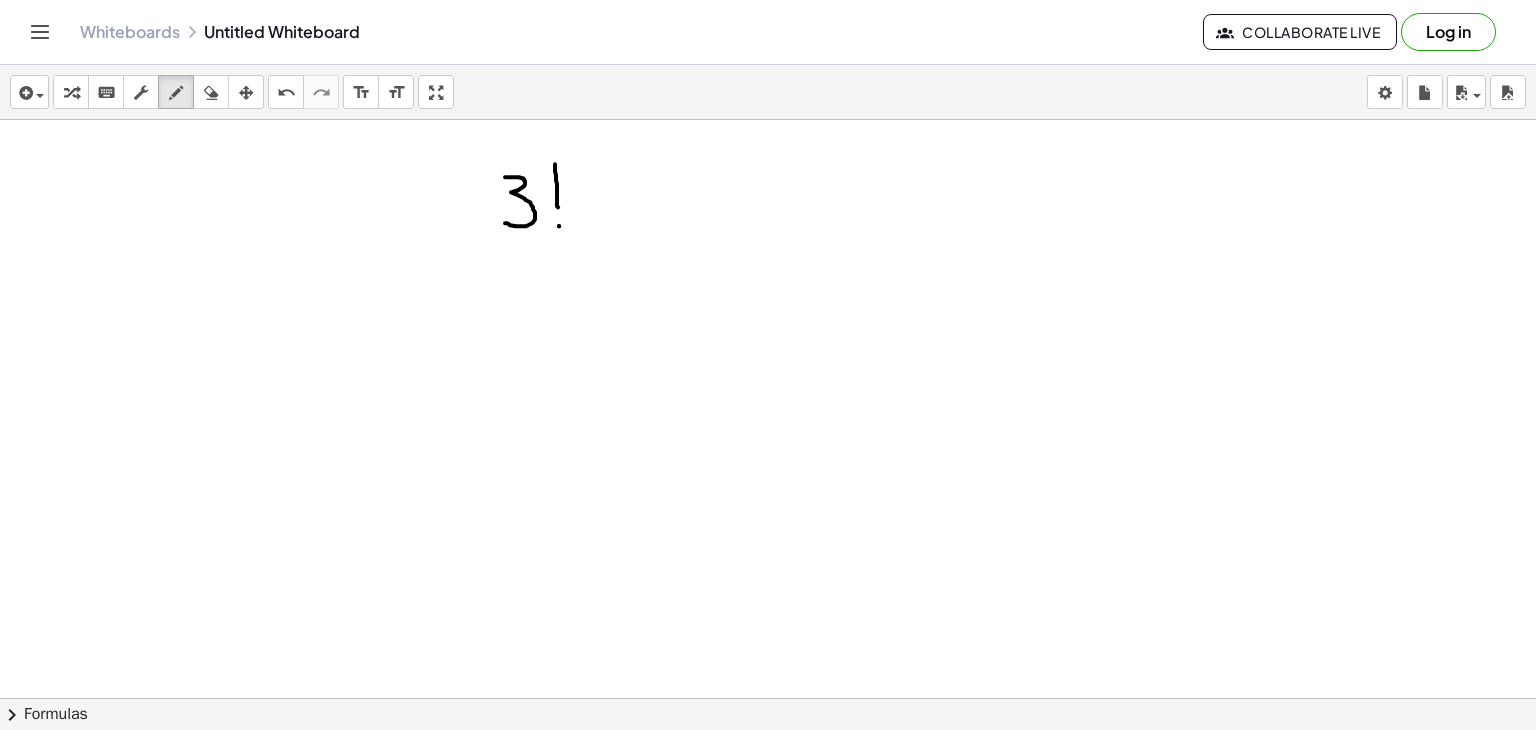 click at bounding box center (768, -1962) 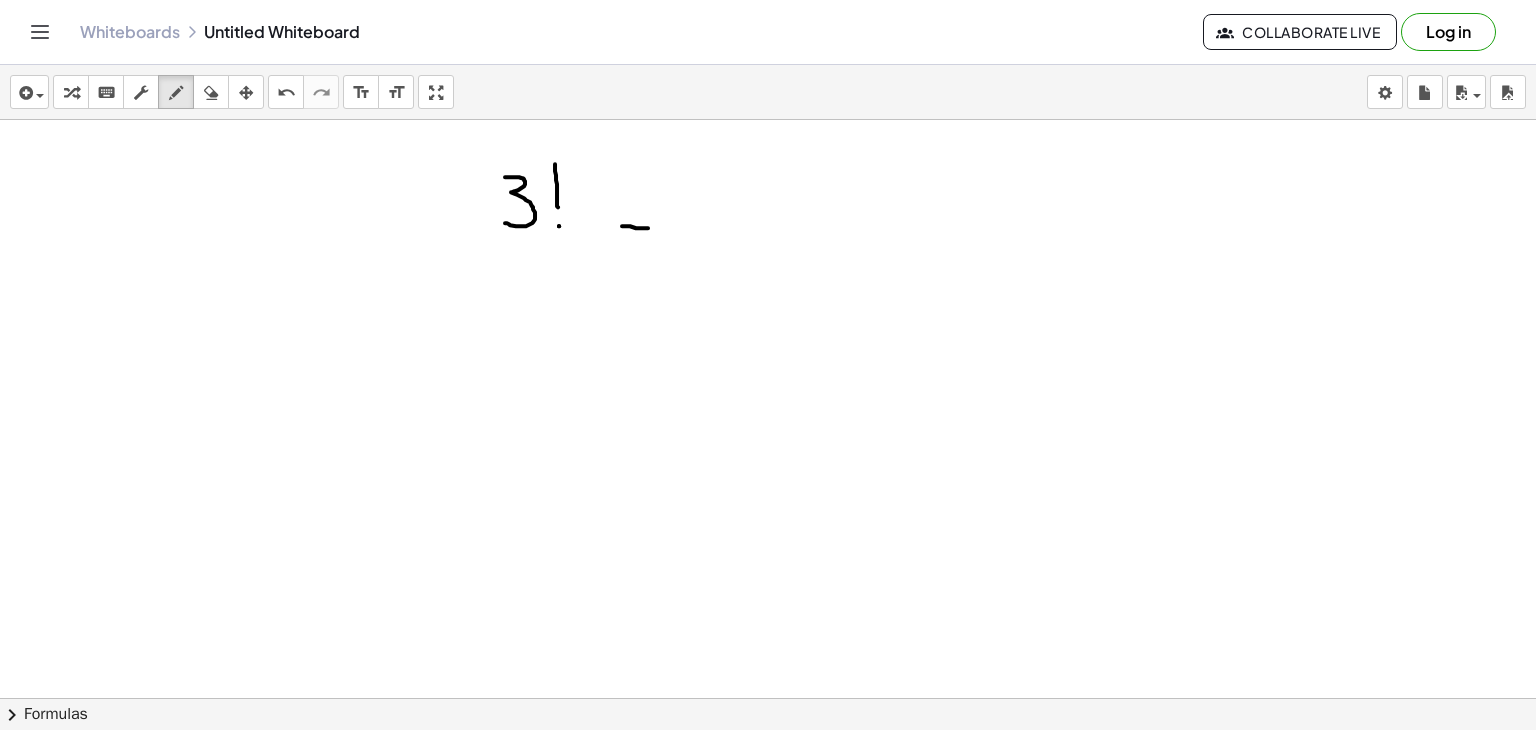 drag, startPoint x: 622, startPoint y: 225, endPoint x: 652, endPoint y: 227, distance: 30.066593 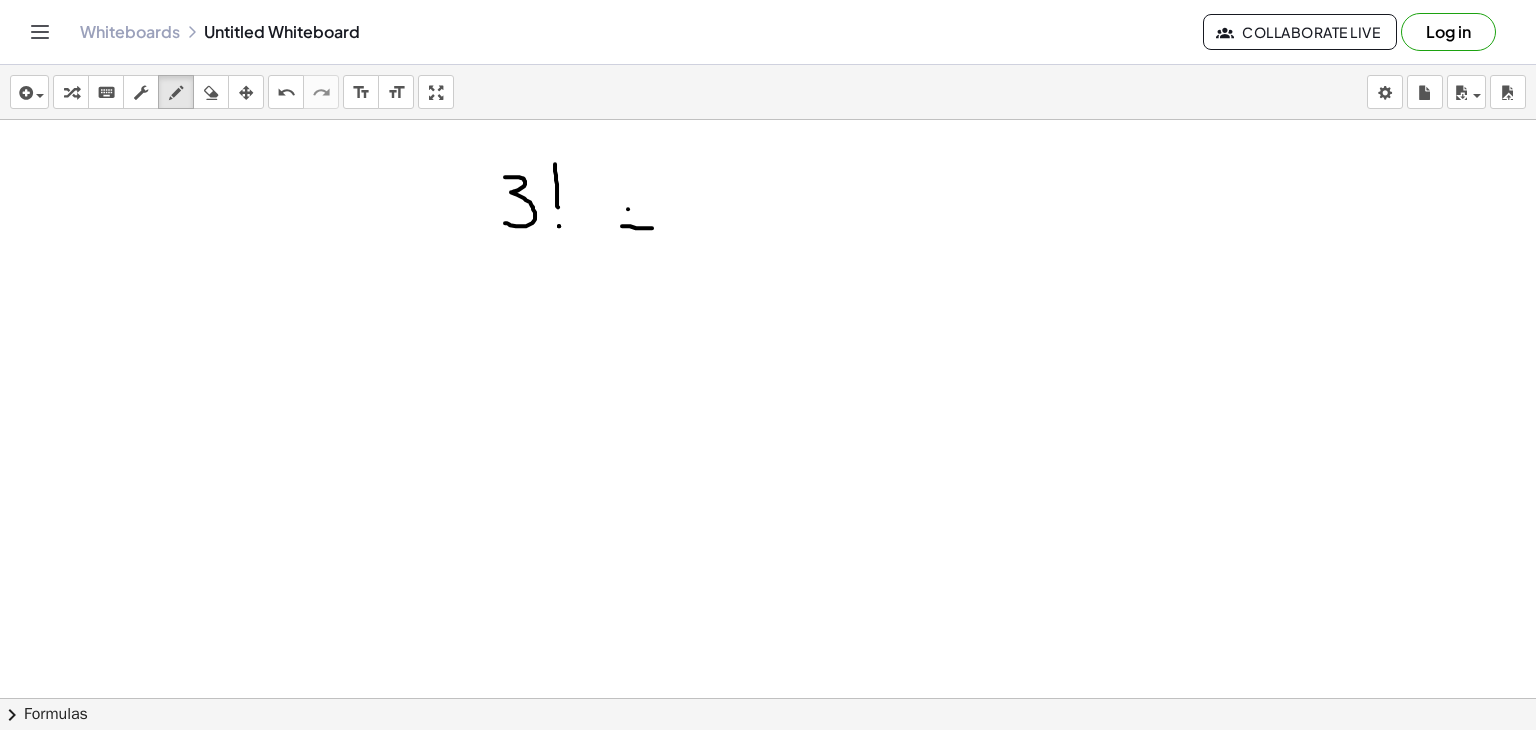 drag, startPoint x: 628, startPoint y: 208, endPoint x: 654, endPoint y: 205, distance: 26.172504 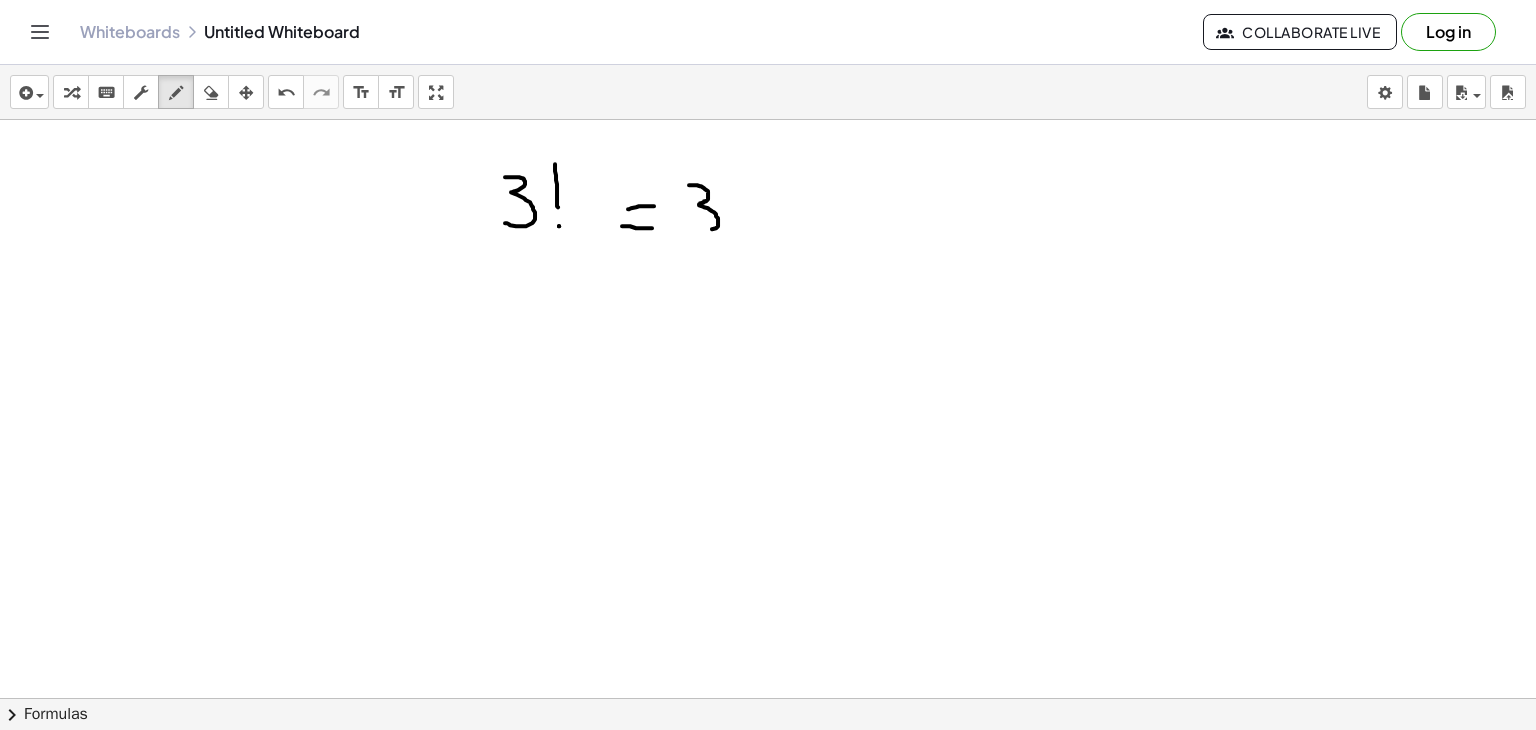 drag, startPoint x: 689, startPoint y: 184, endPoint x: 688, endPoint y: 225, distance: 41.01219 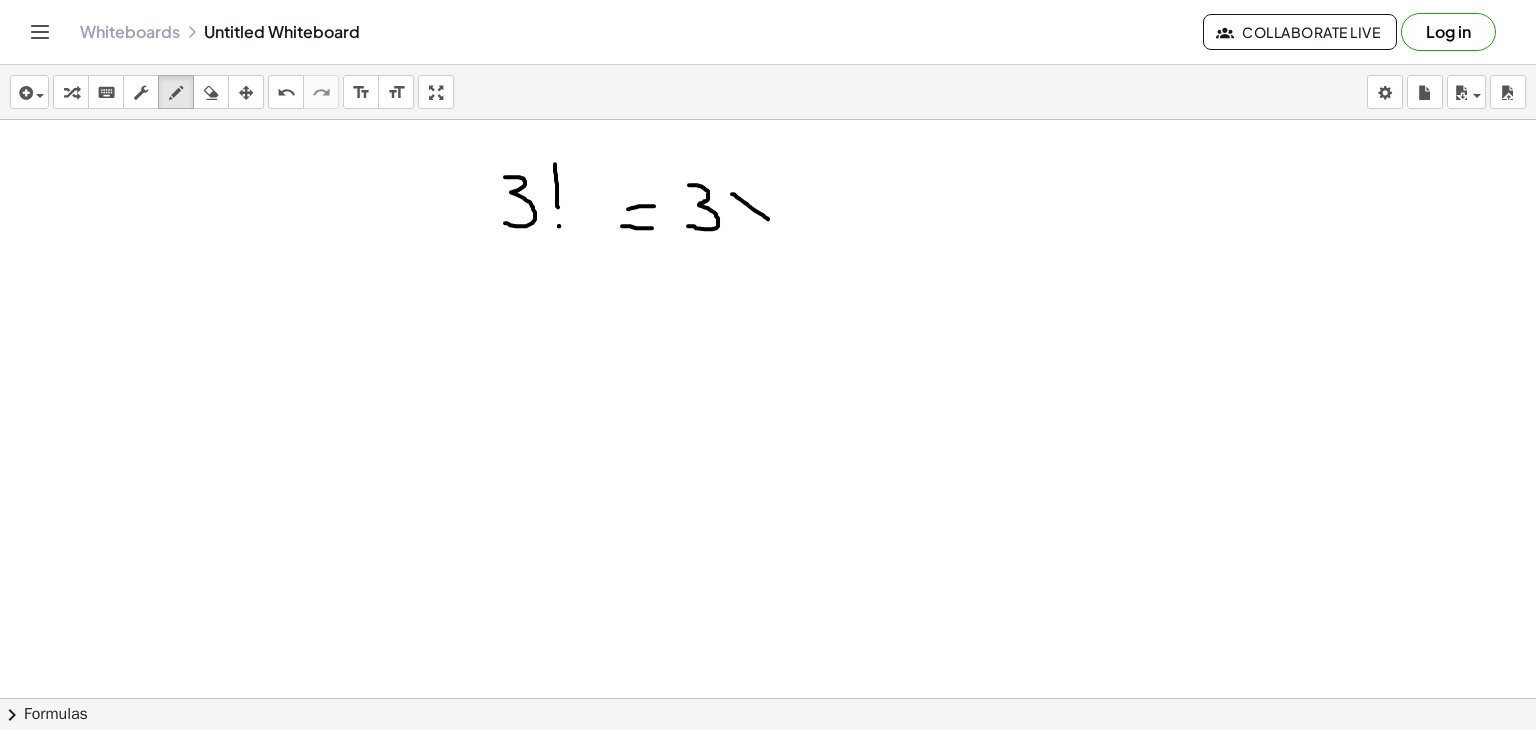 drag, startPoint x: 732, startPoint y: 193, endPoint x: 772, endPoint y: 222, distance: 49.40648 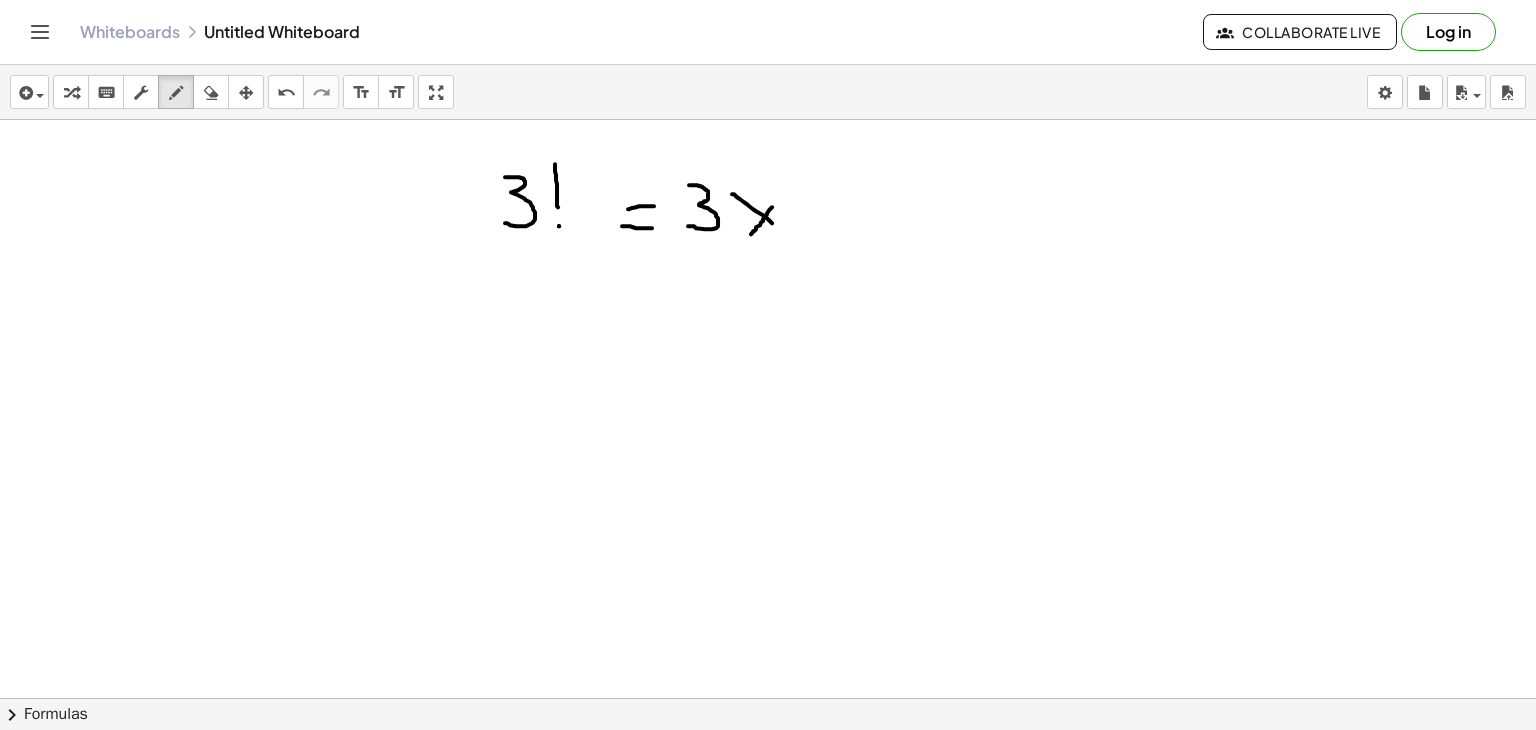 drag, startPoint x: 772, startPoint y: 206, endPoint x: 750, endPoint y: 234, distance: 35.608986 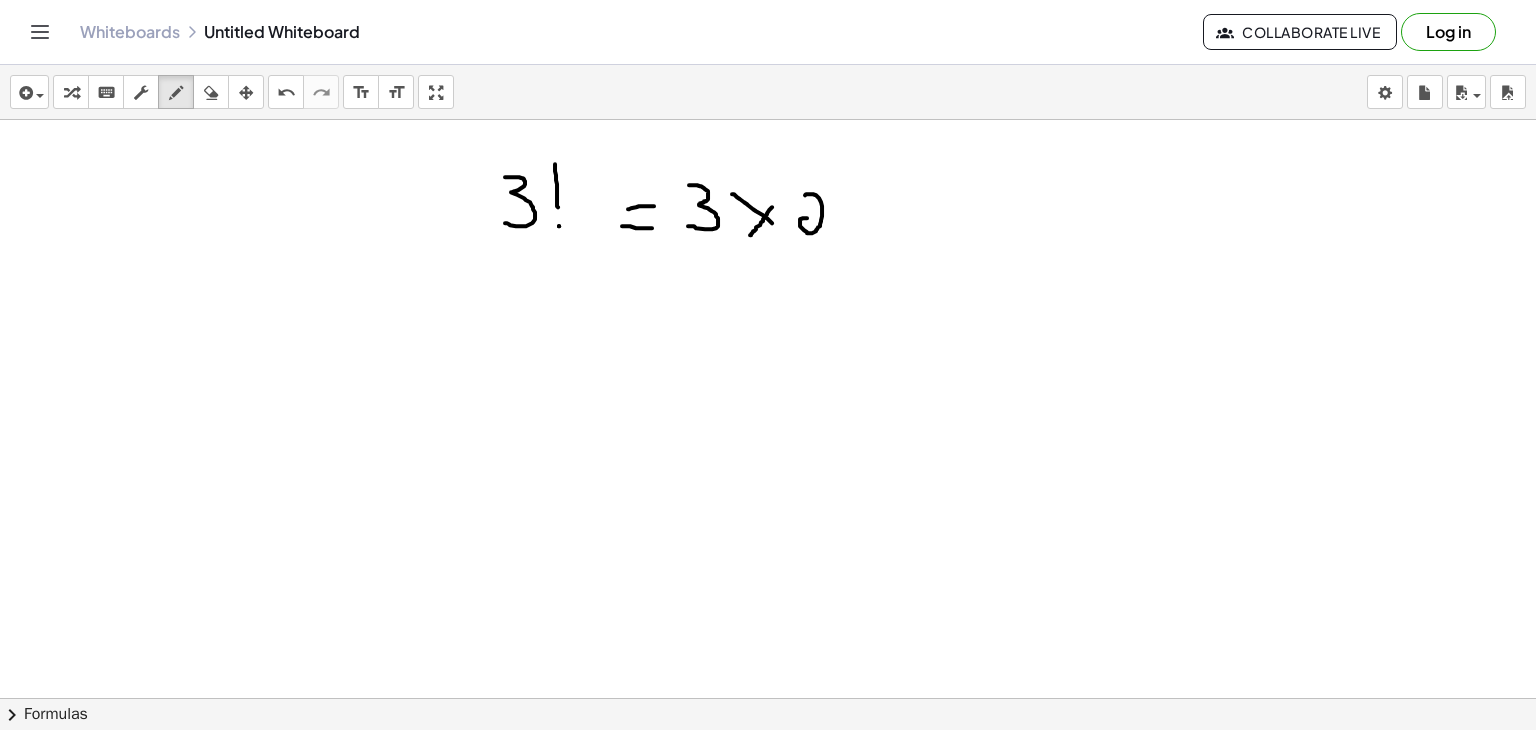 drag, startPoint x: 805, startPoint y: 194, endPoint x: 833, endPoint y: 233, distance: 48.010414 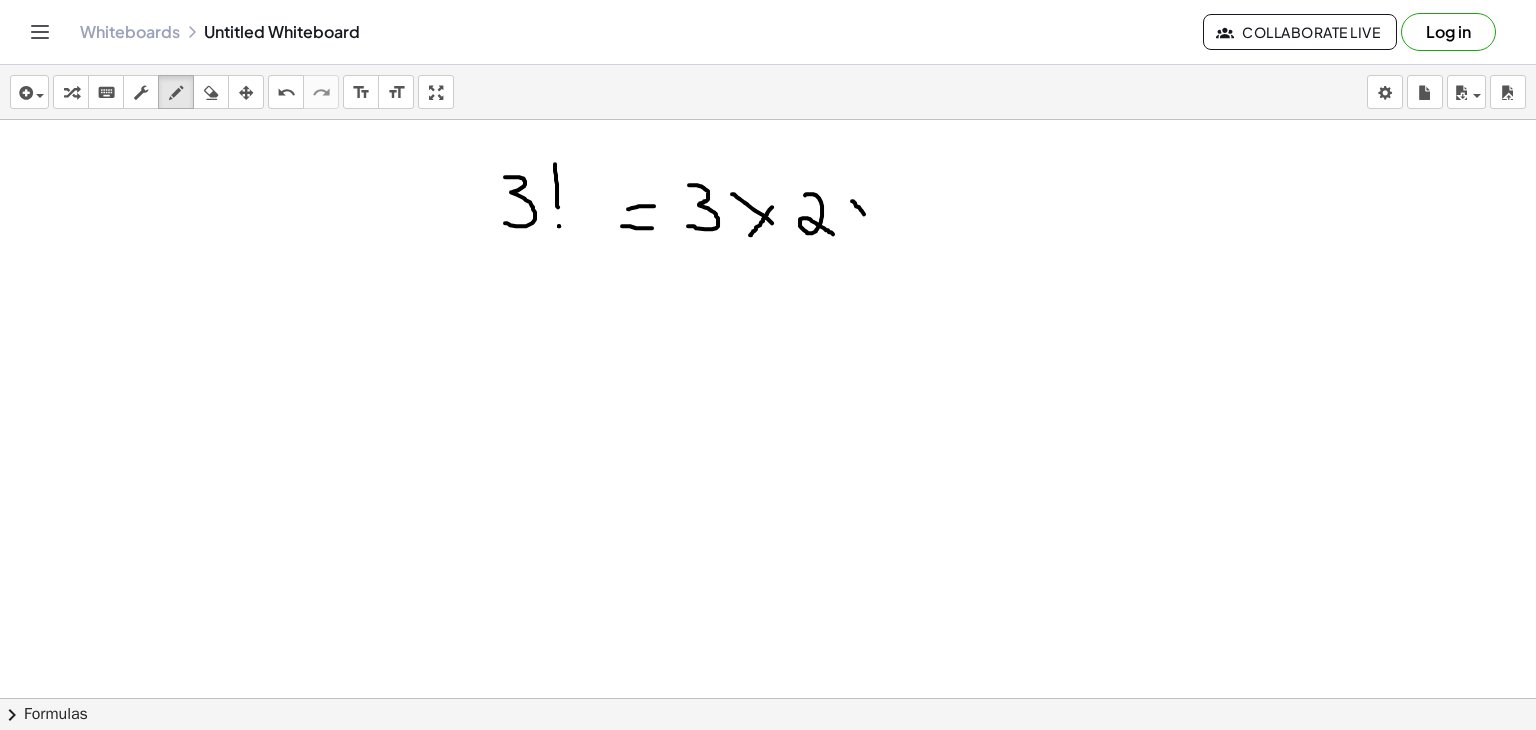 drag, startPoint x: 852, startPoint y: 200, endPoint x: 875, endPoint y: 226, distance: 34.713108 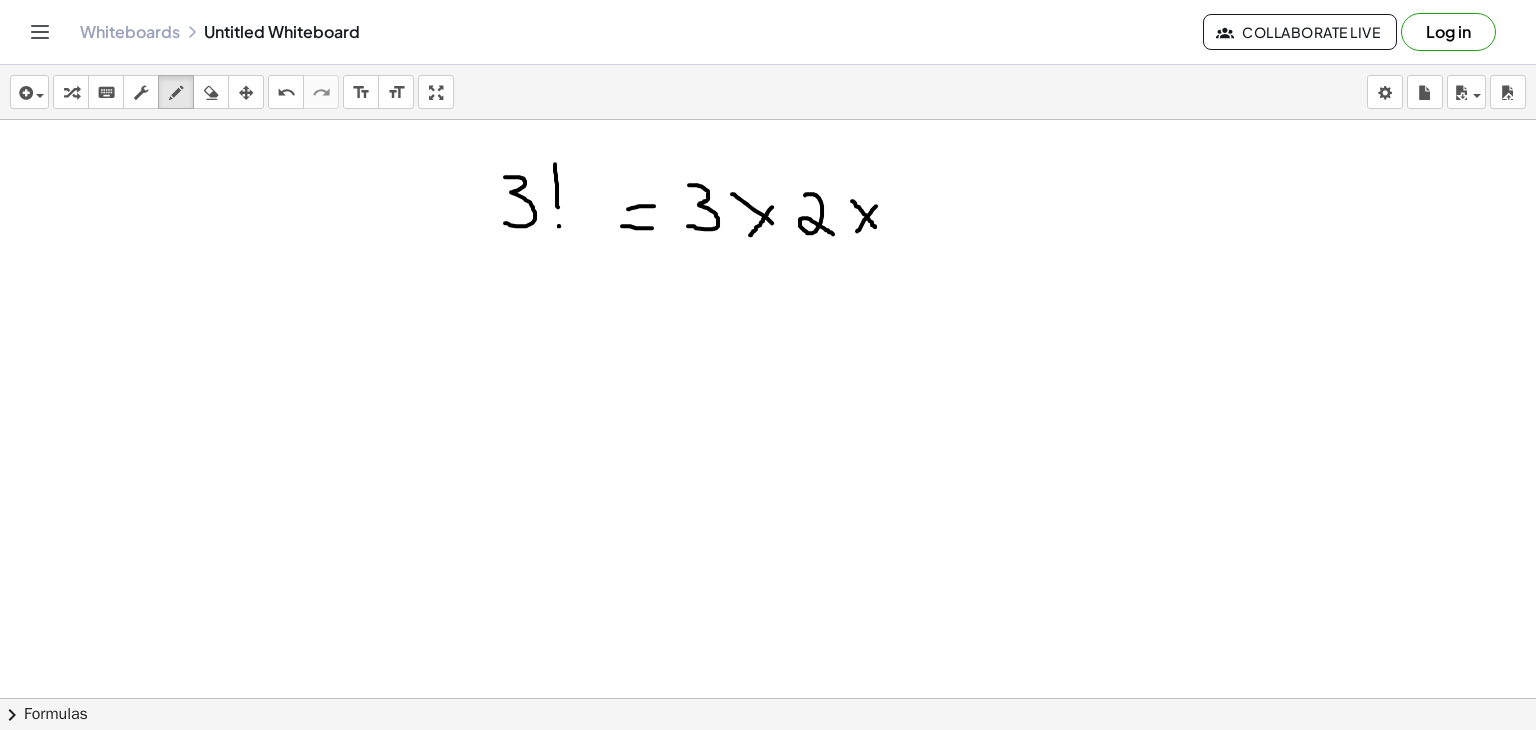 drag, startPoint x: 876, startPoint y: 205, endPoint x: 856, endPoint y: 233, distance: 34.4093 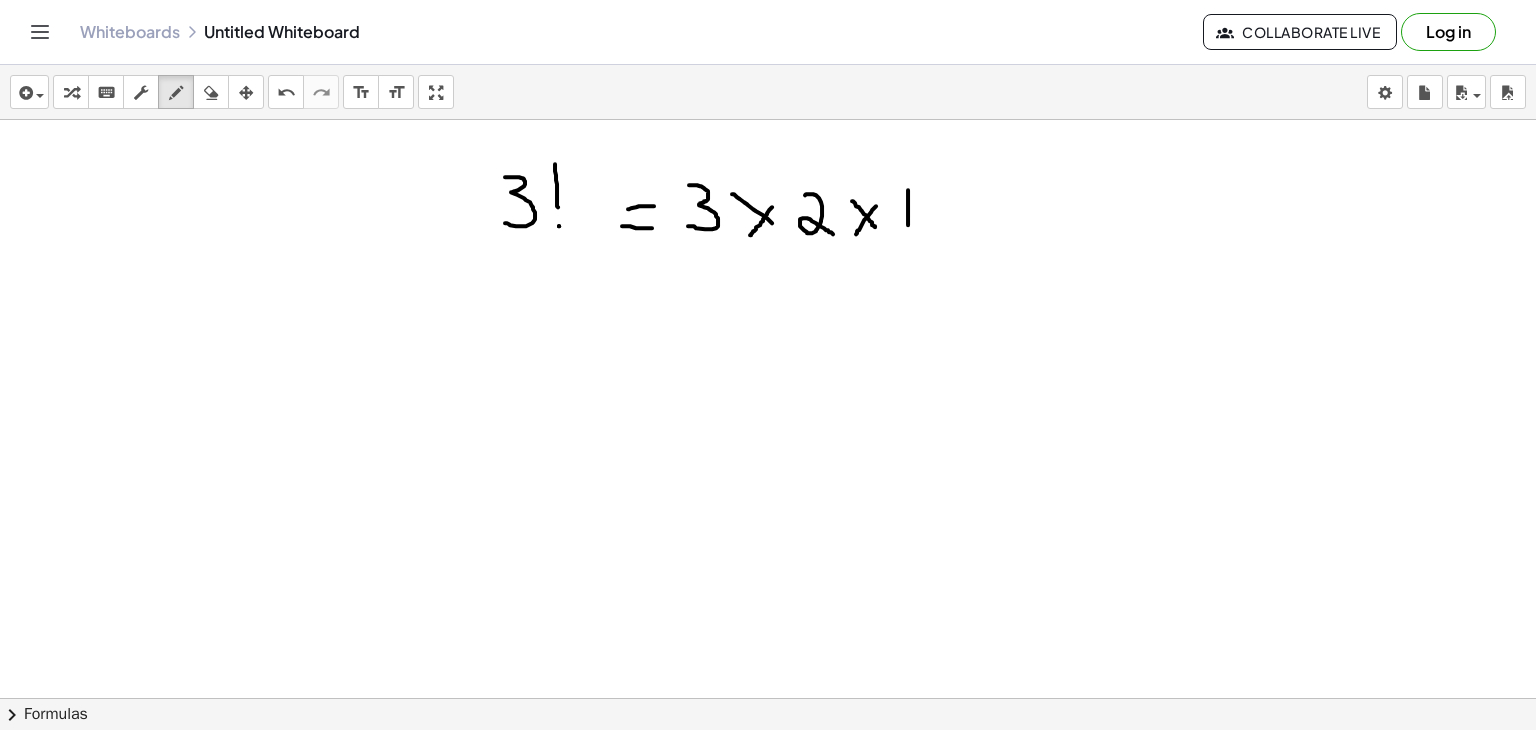 click at bounding box center (768, -1962) 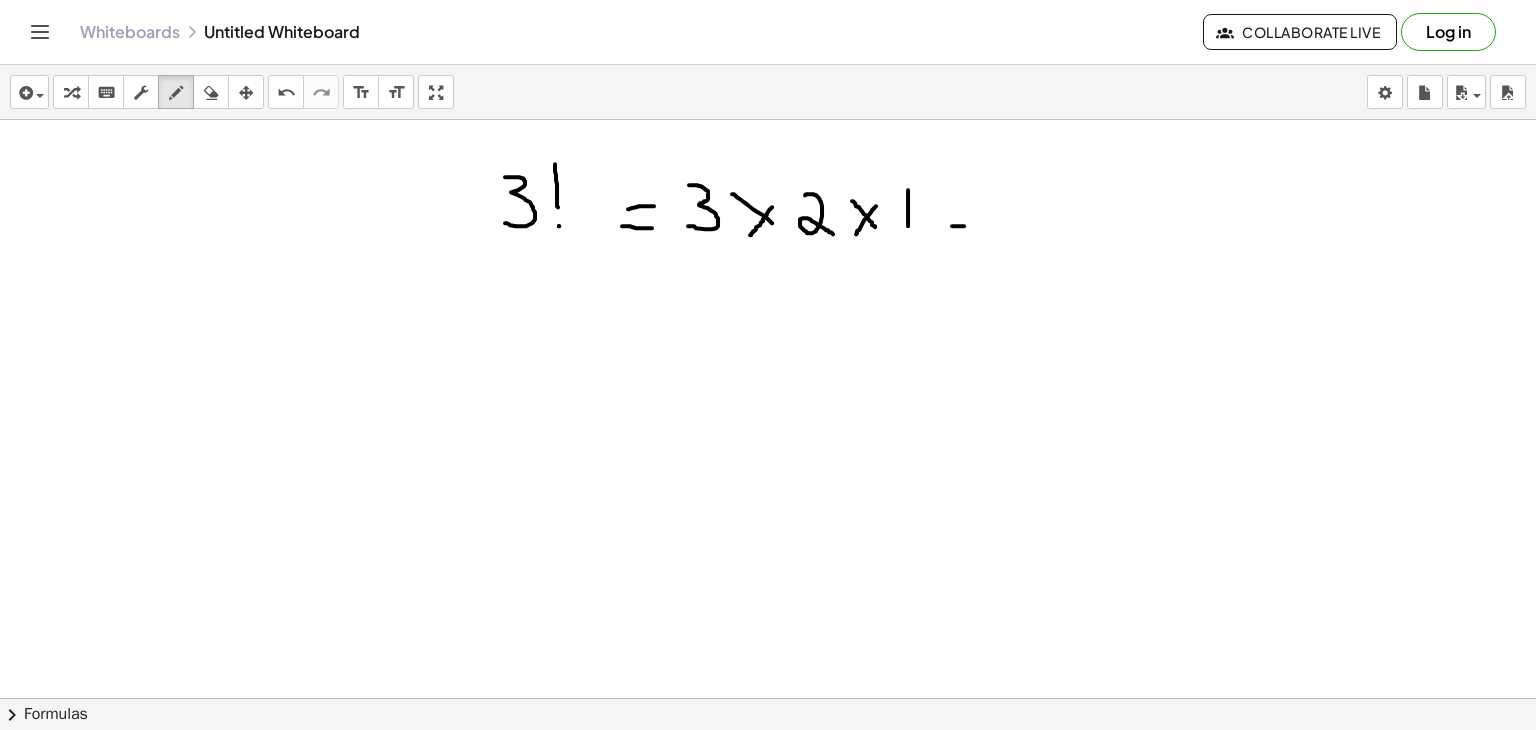 drag, startPoint x: 952, startPoint y: 225, endPoint x: 969, endPoint y: 225, distance: 17 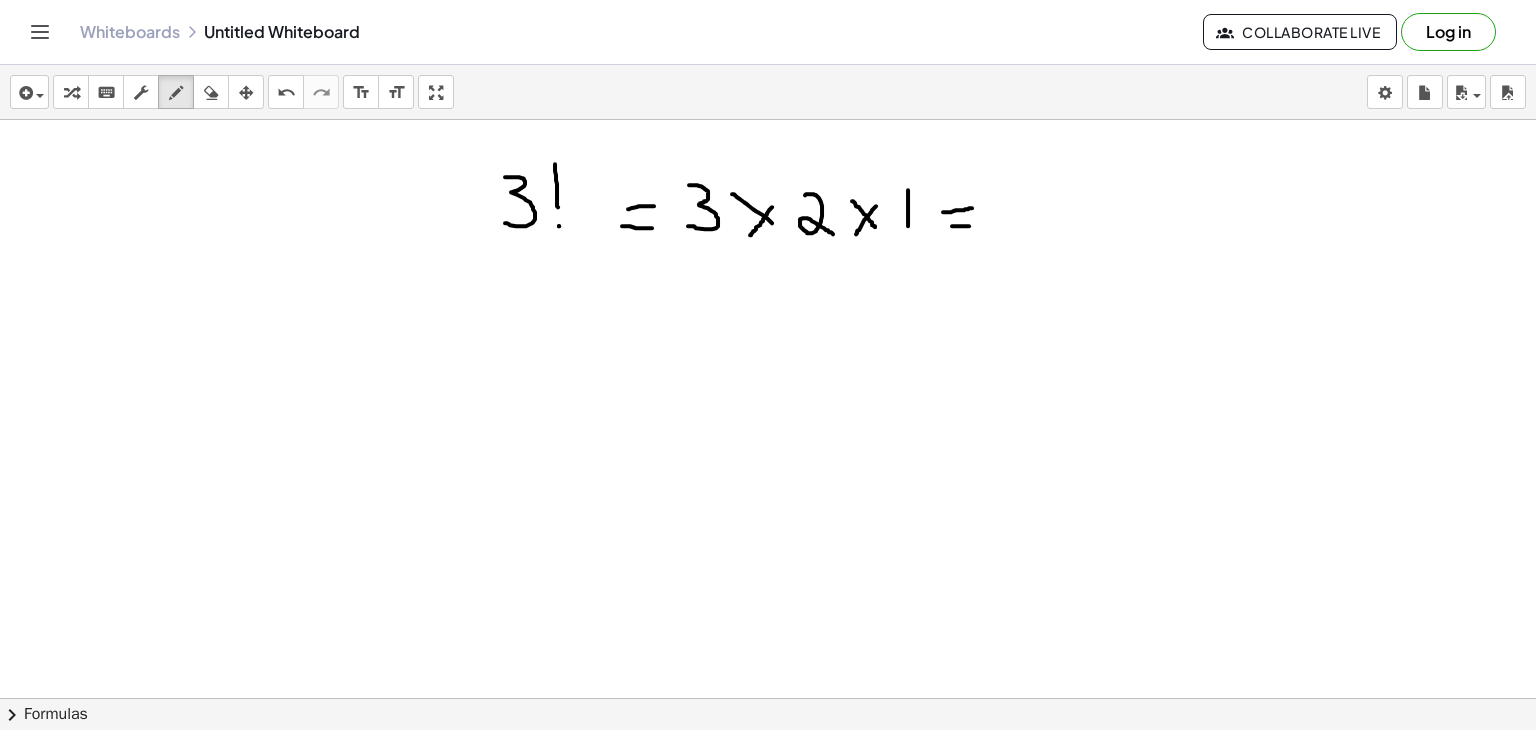 drag, startPoint x: 943, startPoint y: 211, endPoint x: 972, endPoint y: 207, distance: 29.274563 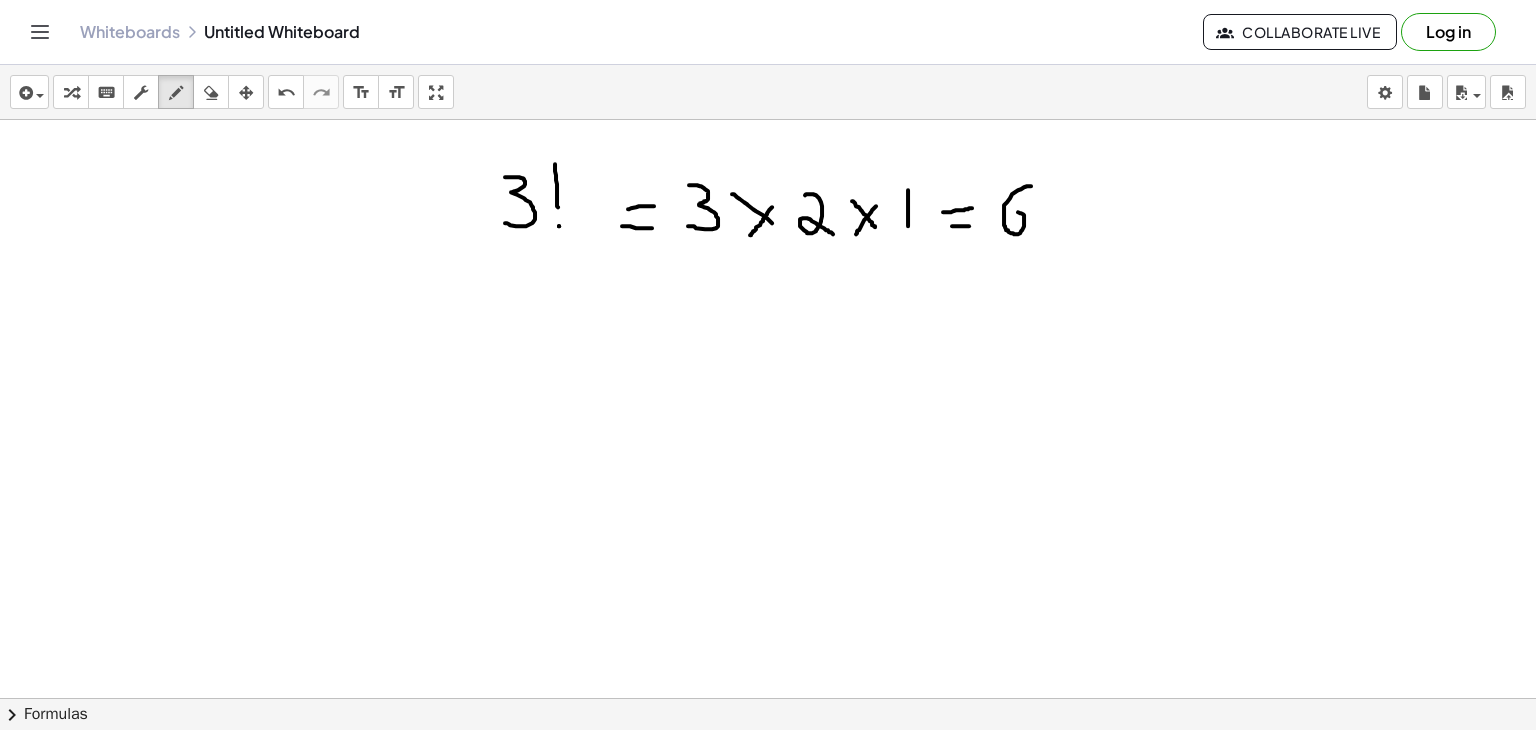 drag, startPoint x: 1031, startPoint y: 185, endPoint x: 1005, endPoint y: 215, distance: 39.698868 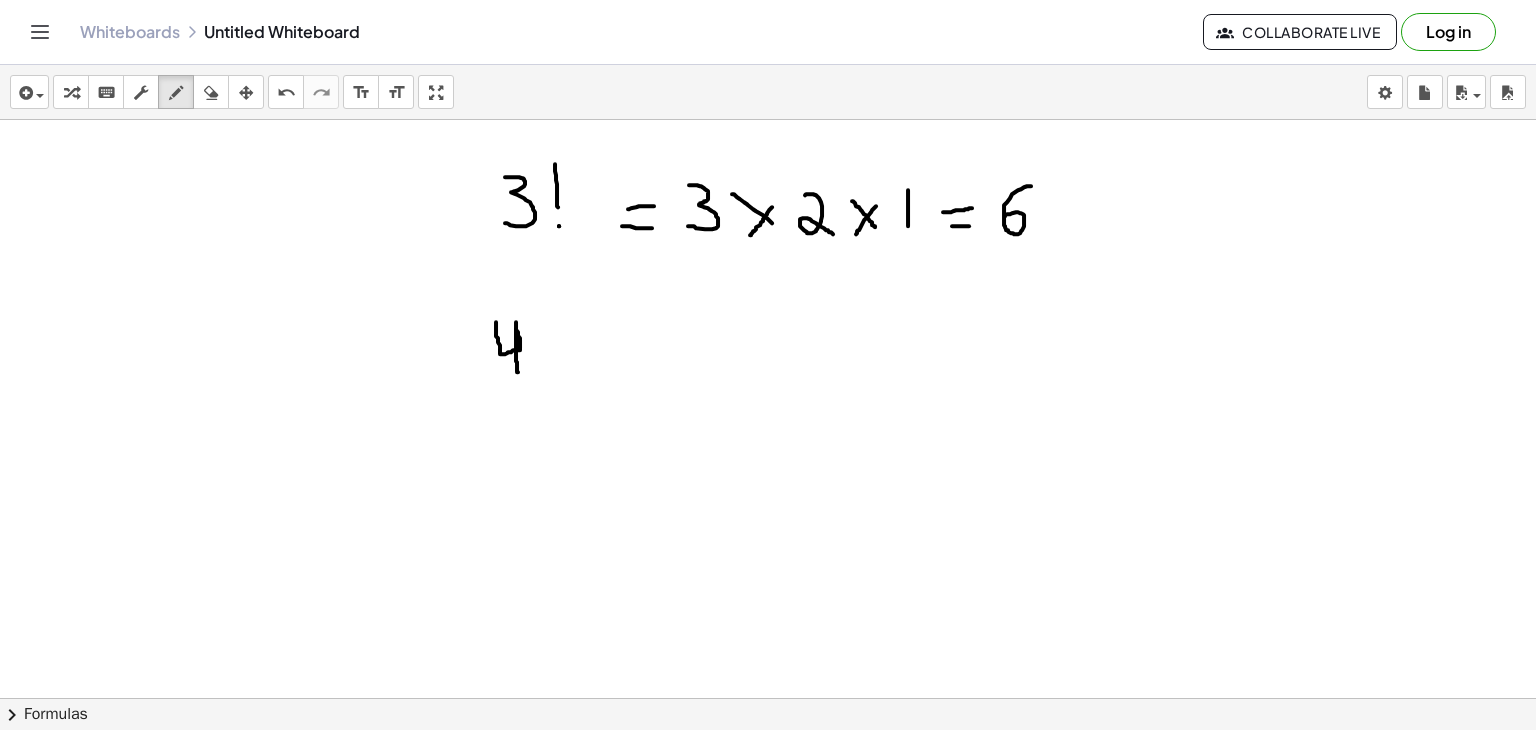 drag, startPoint x: 496, startPoint y: 321, endPoint x: 518, endPoint y: 371, distance: 54.626 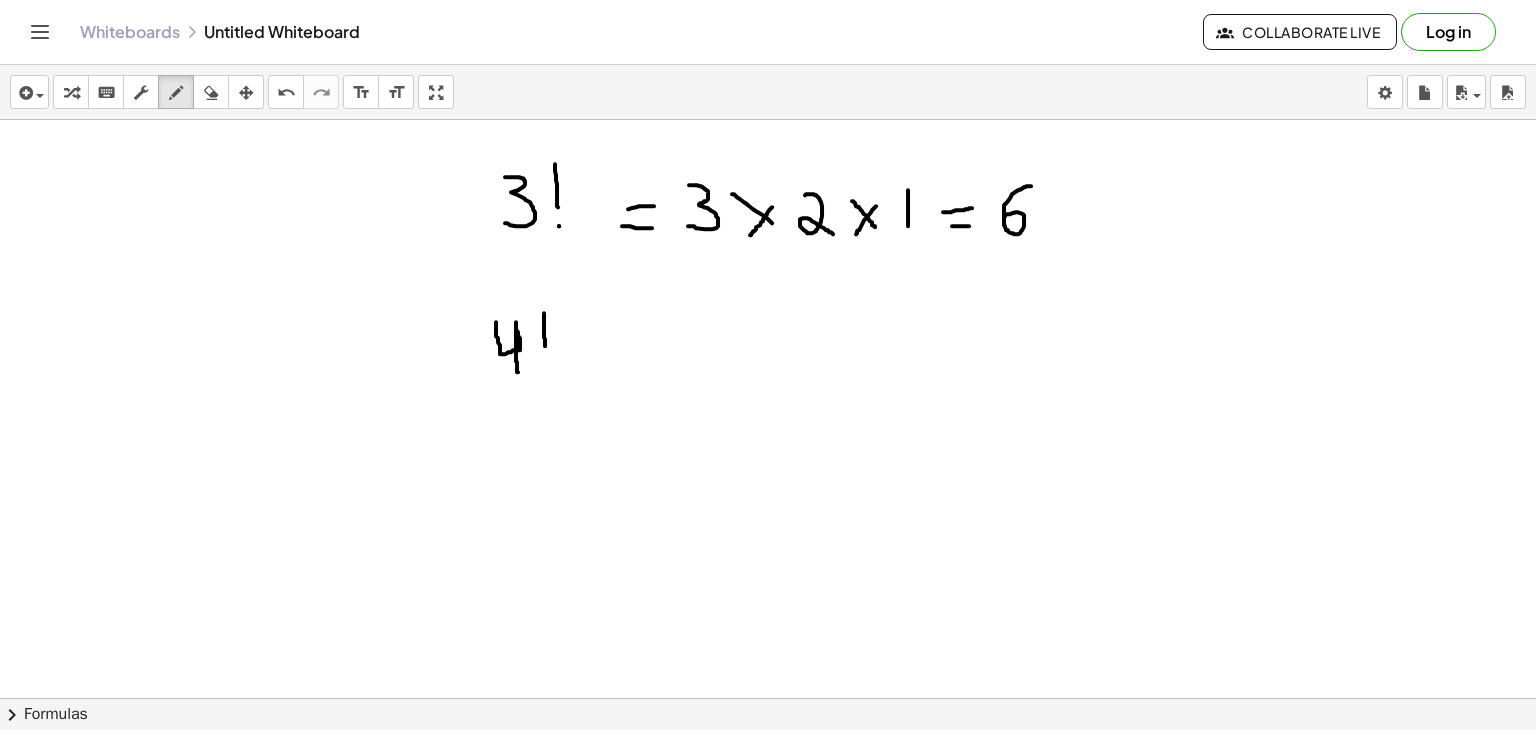 drag, startPoint x: 544, startPoint y: 312, endPoint x: 545, endPoint y: 345, distance: 33.01515 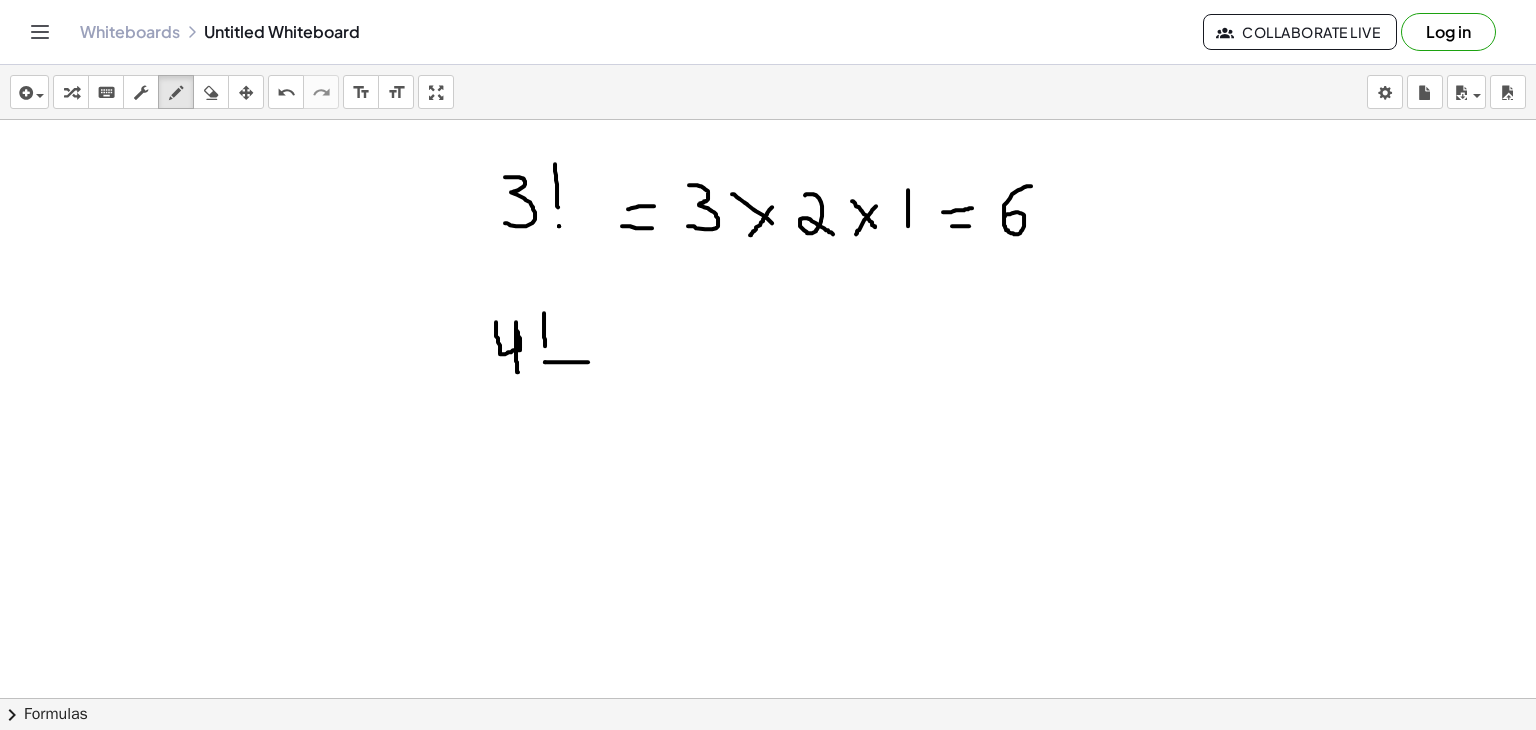 drag, startPoint x: 545, startPoint y: 361, endPoint x: 591, endPoint y: 361, distance: 46 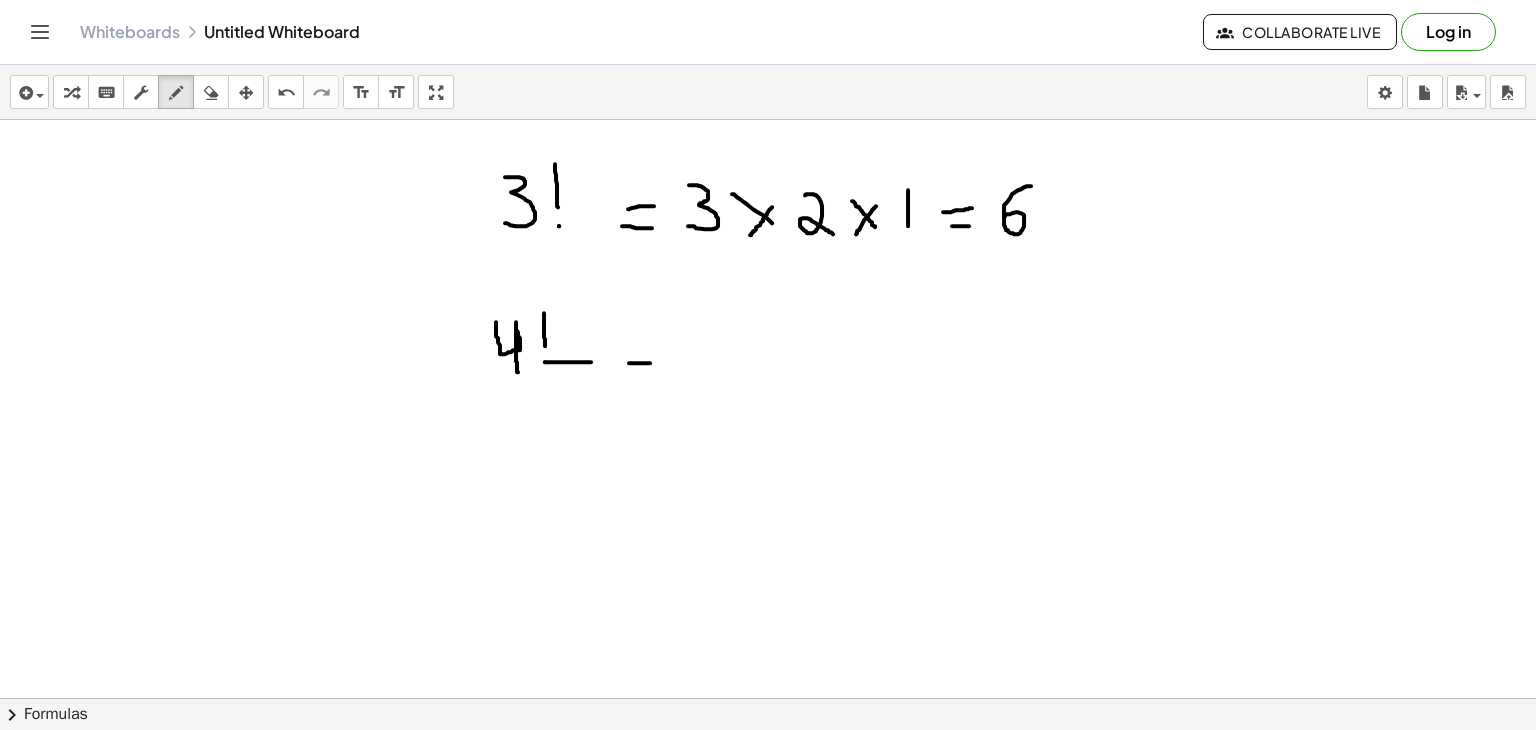 drag, startPoint x: 629, startPoint y: 362, endPoint x: 661, endPoint y: 362, distance: 32 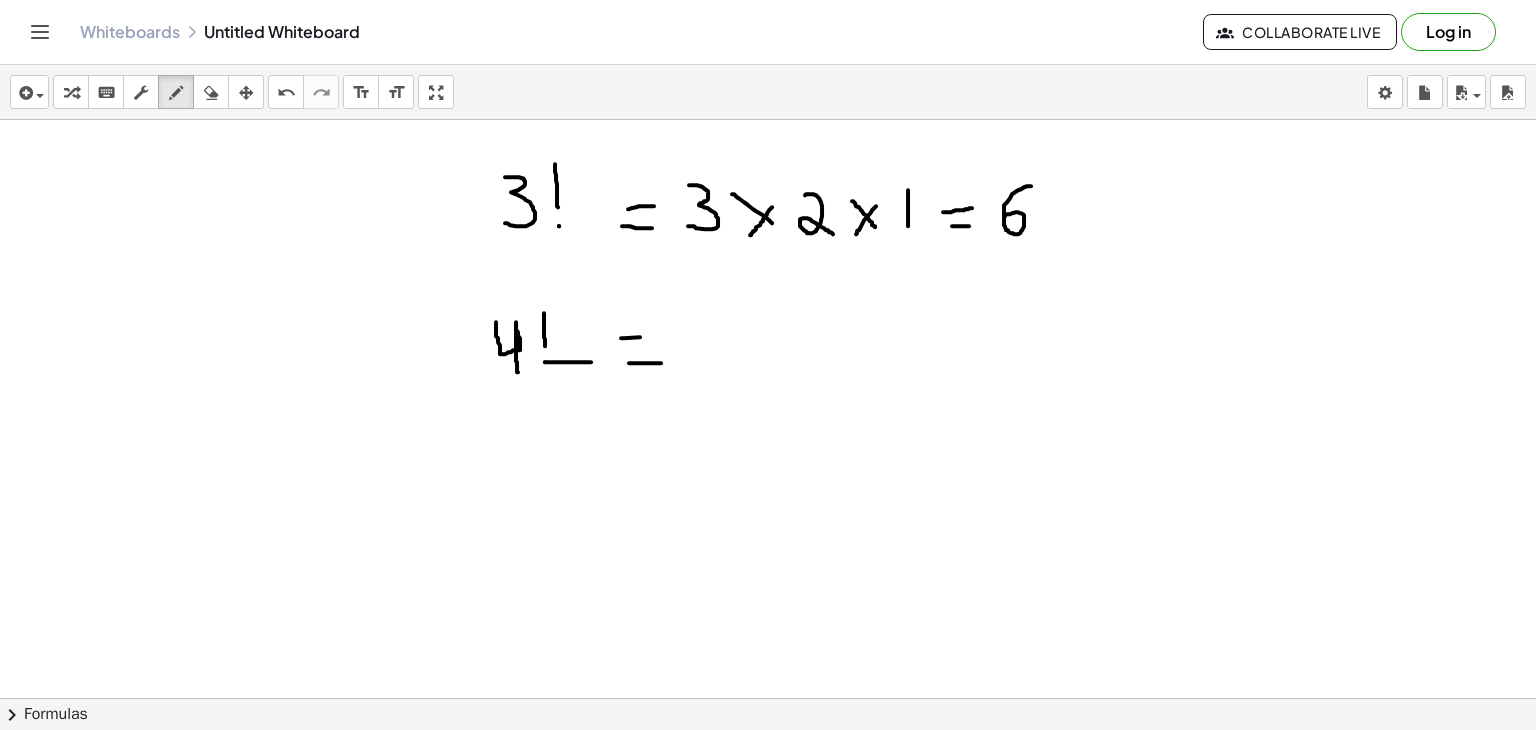 drag, startPoint x: 621, startPoint y: 337, endPoint x: 677, endPoint y: 333, distance: 56.142673 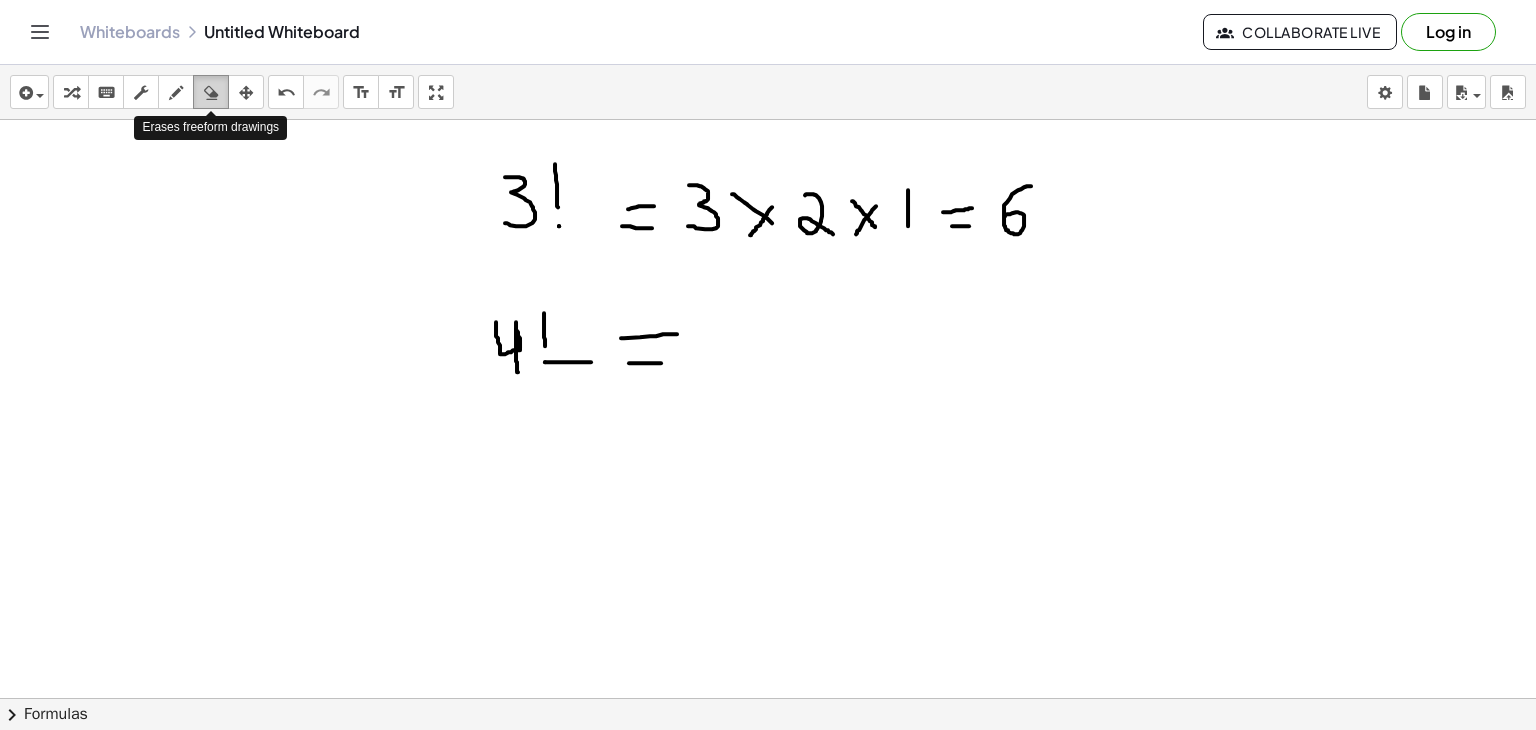 click at bounding box center [211, 93] 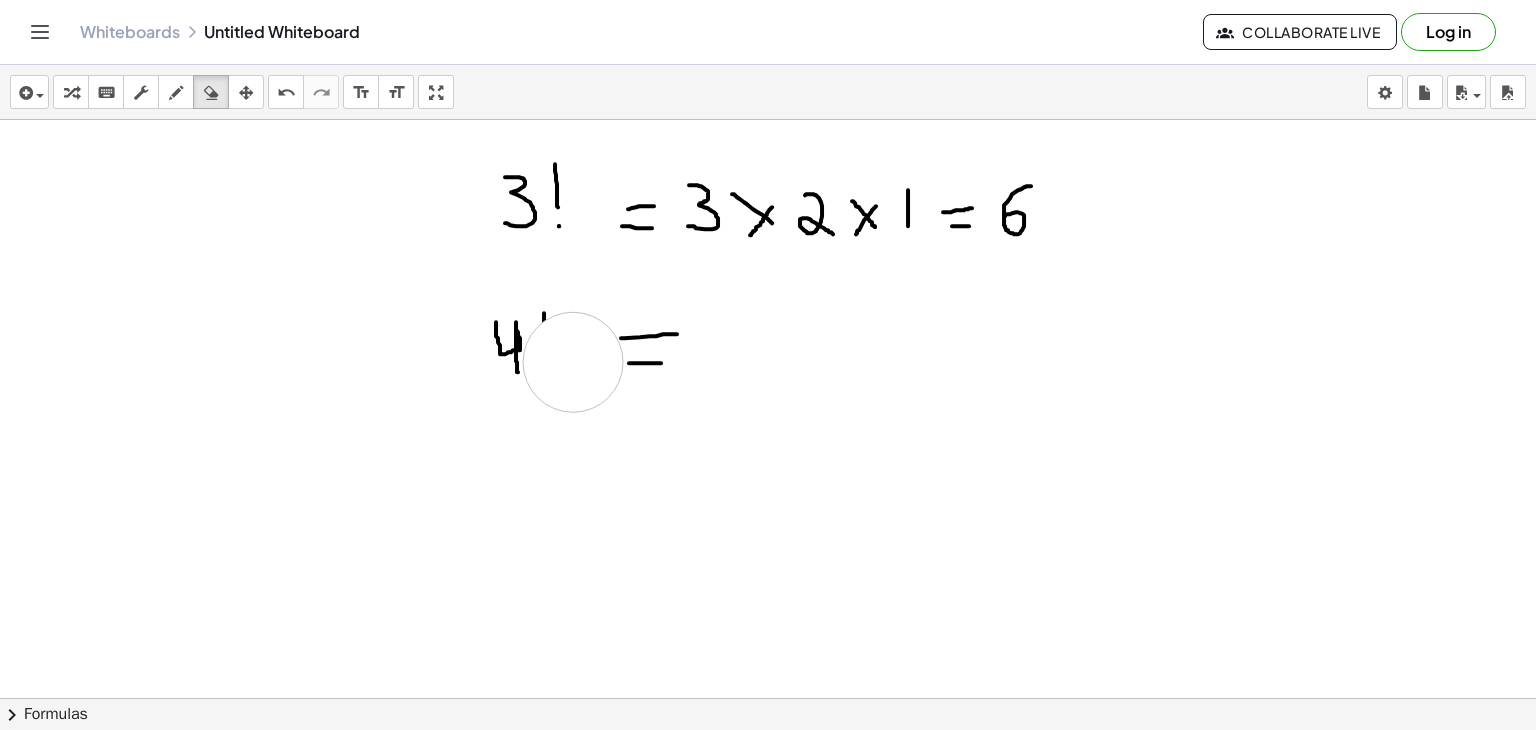 click at bounding box center (768, -1962) 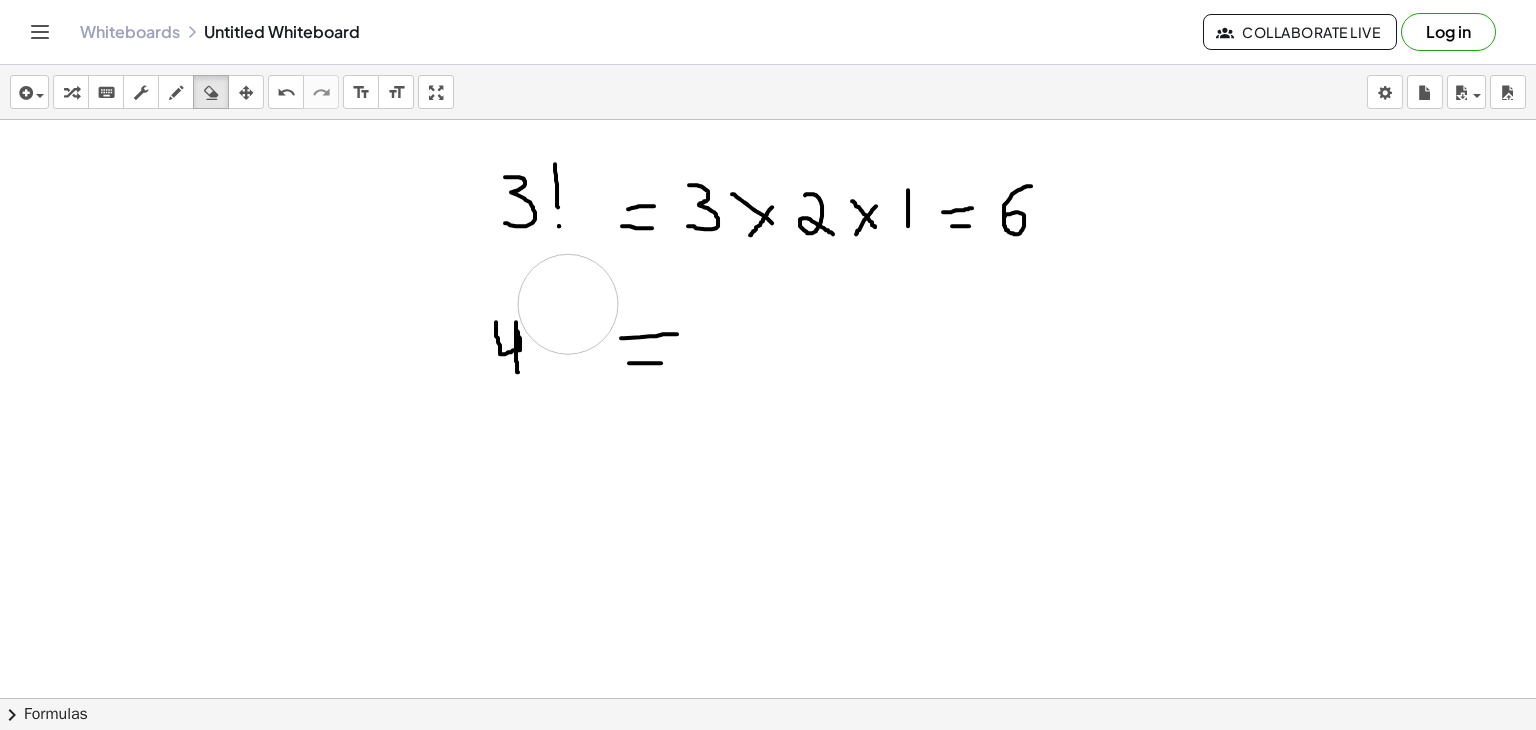 click at bounding box center (768, -1962) 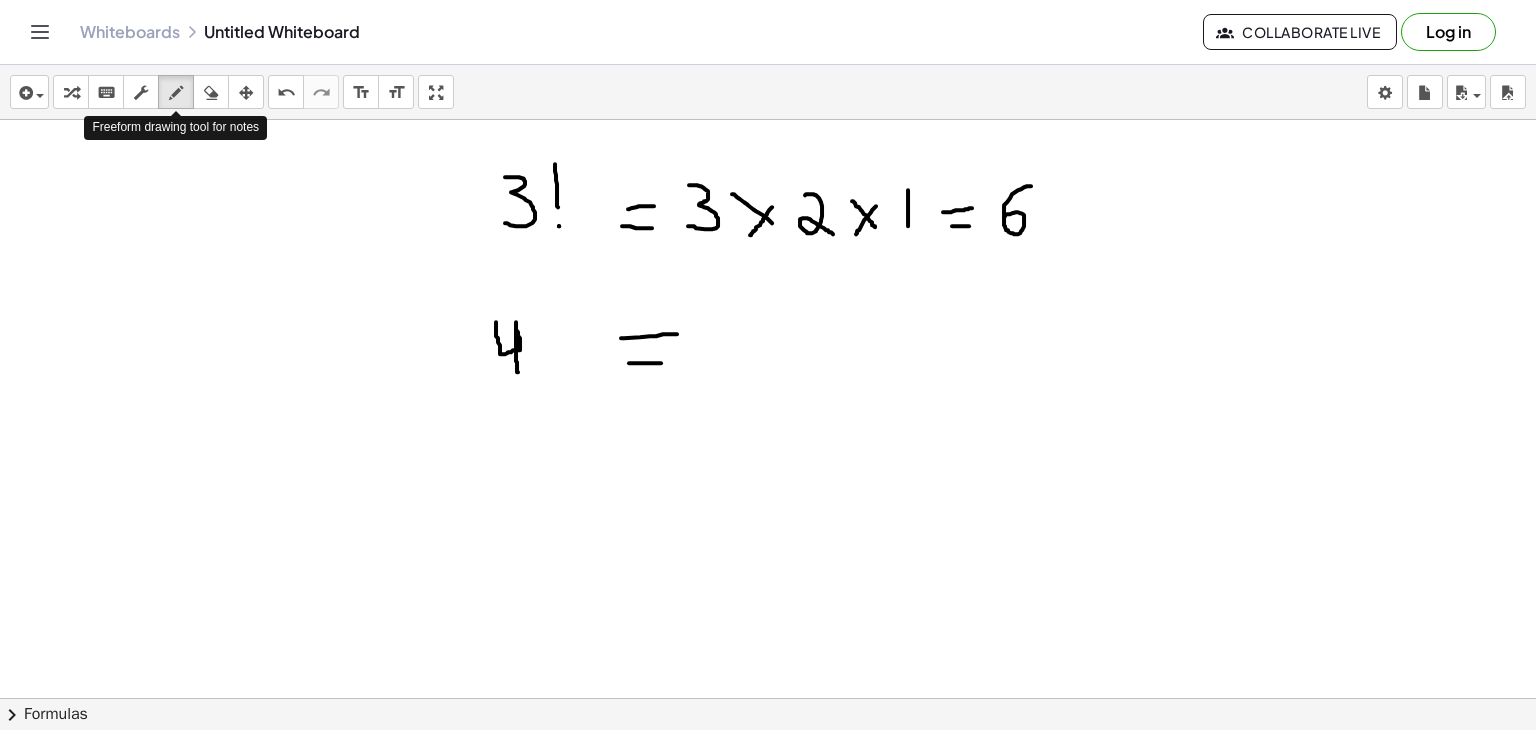 drag, startPoint x: 175, startPoint y: 86, endPoint x: 481, endPoint y: 331, distance: 391.9962 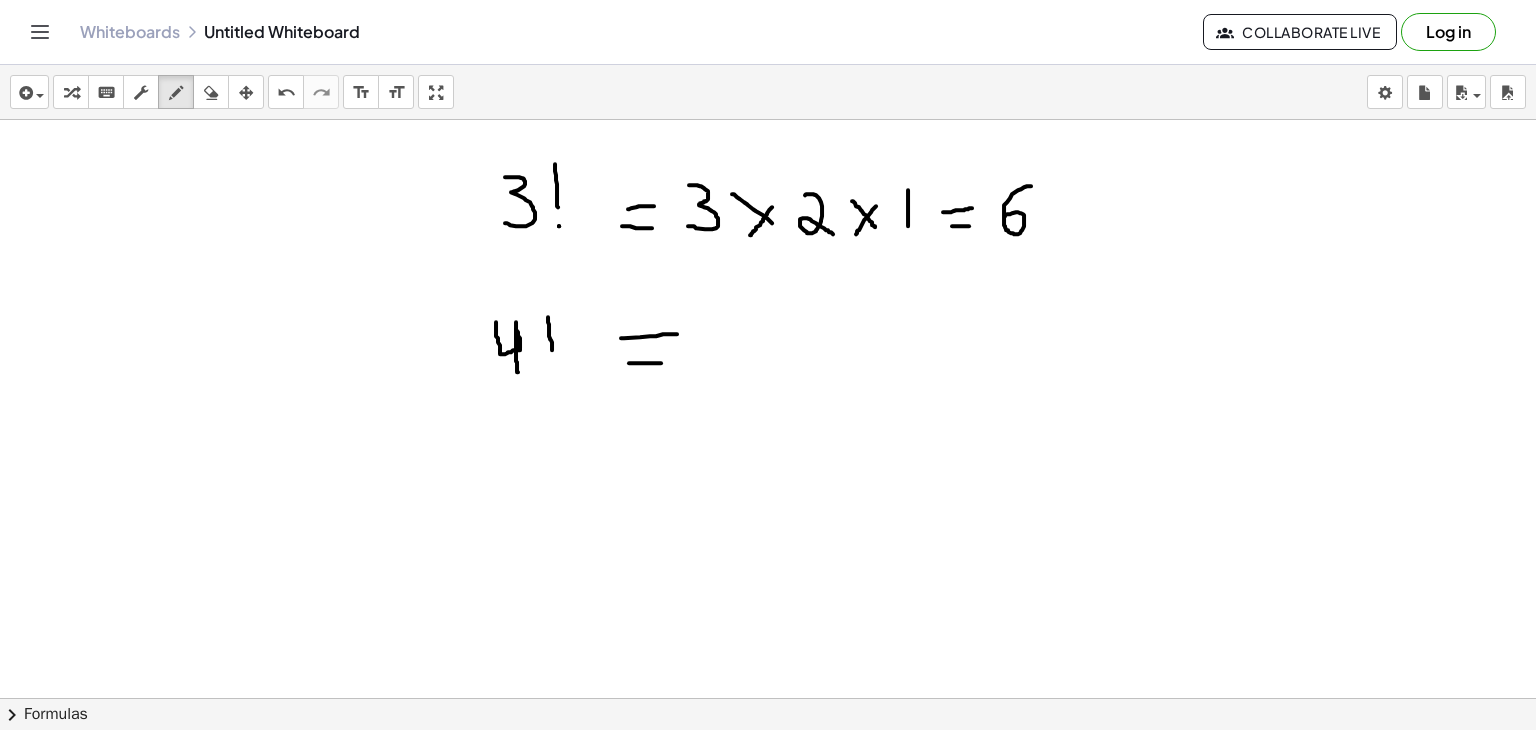 drag, startPoint x: 548, startPoint y: 316, endPoint x: 552, endPoint y: 351, distance: 35.22783 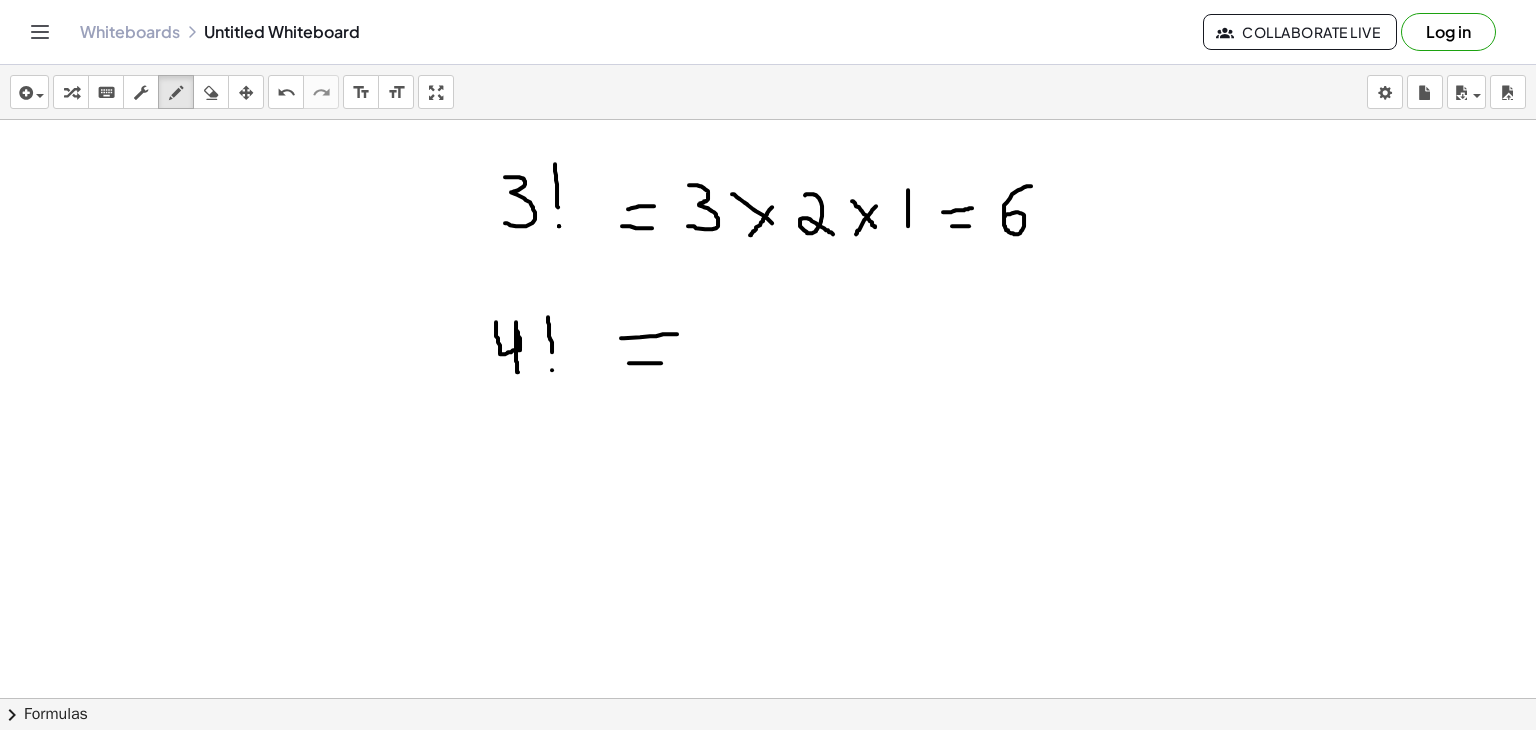 click at bounding box center (768, -1962) 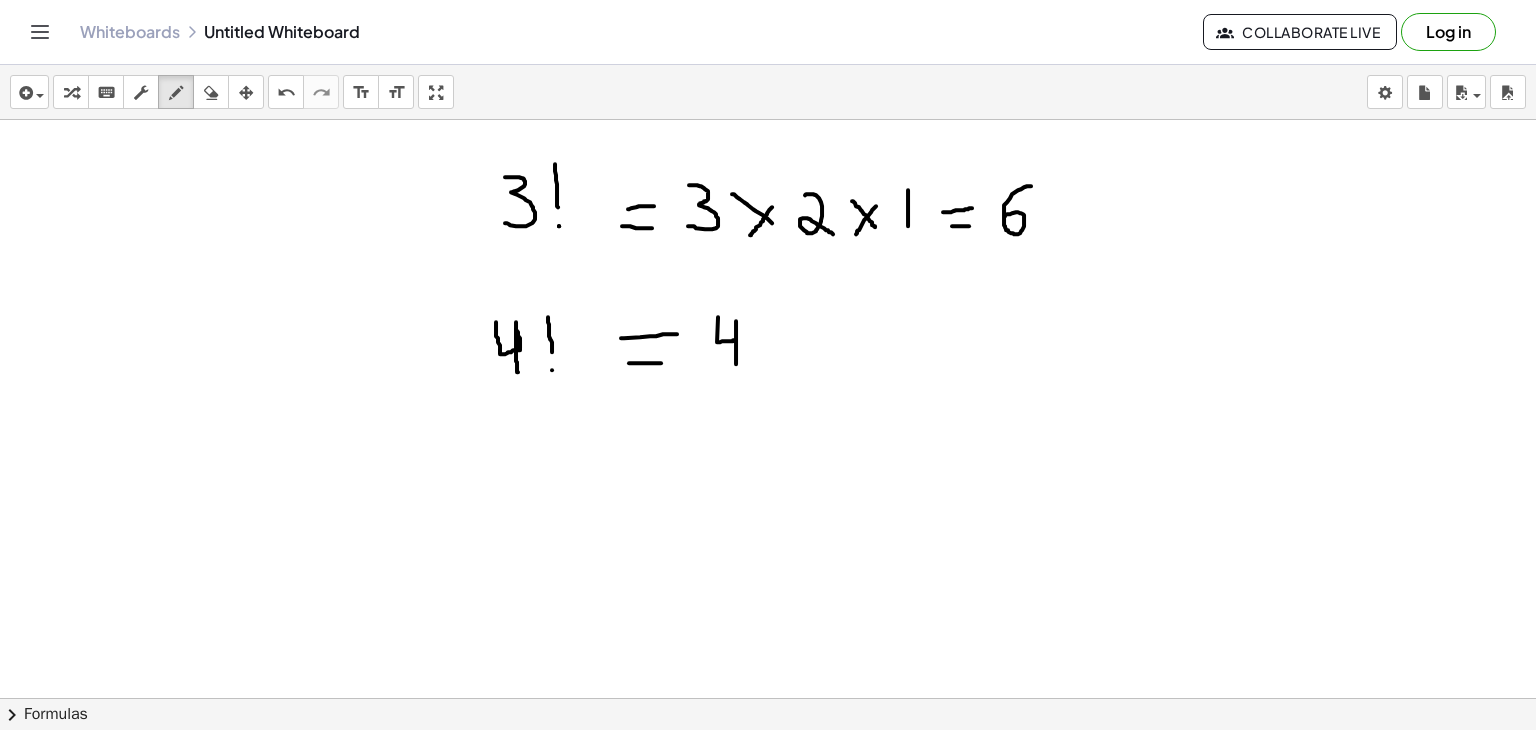 drag, startPoint x: 718, startPoint y: 316, endPoint x: 736, endPoint y: 364, distance: 51.264023 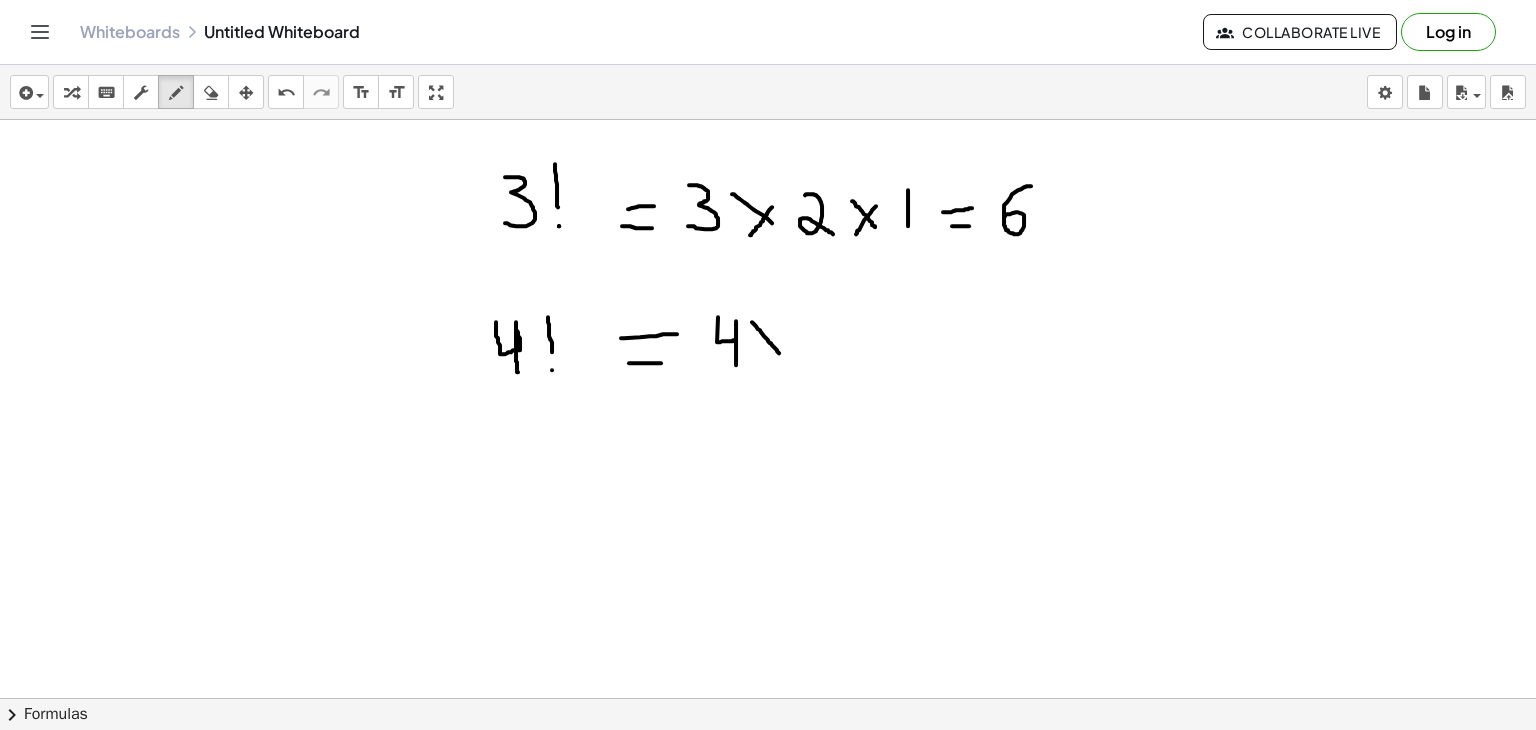 drag, startPoint x: 752, startPoint y: 321, endPoint x: 781, endPoint y: 354, distance: 43.931767 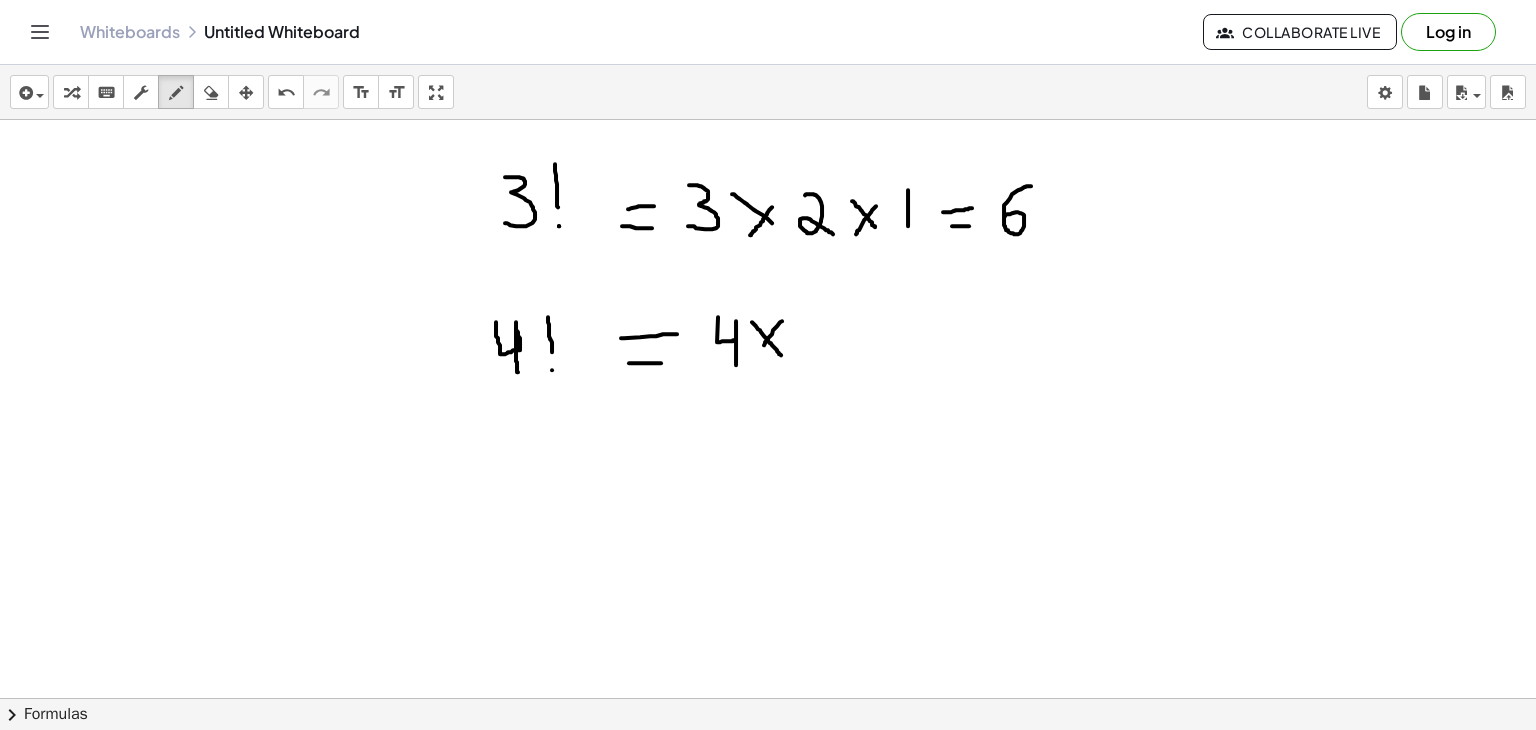 drag, startPoint x: 782, startPoint y: 320, endPoint x: 759, endPoint y: 353, distance: 40.22437 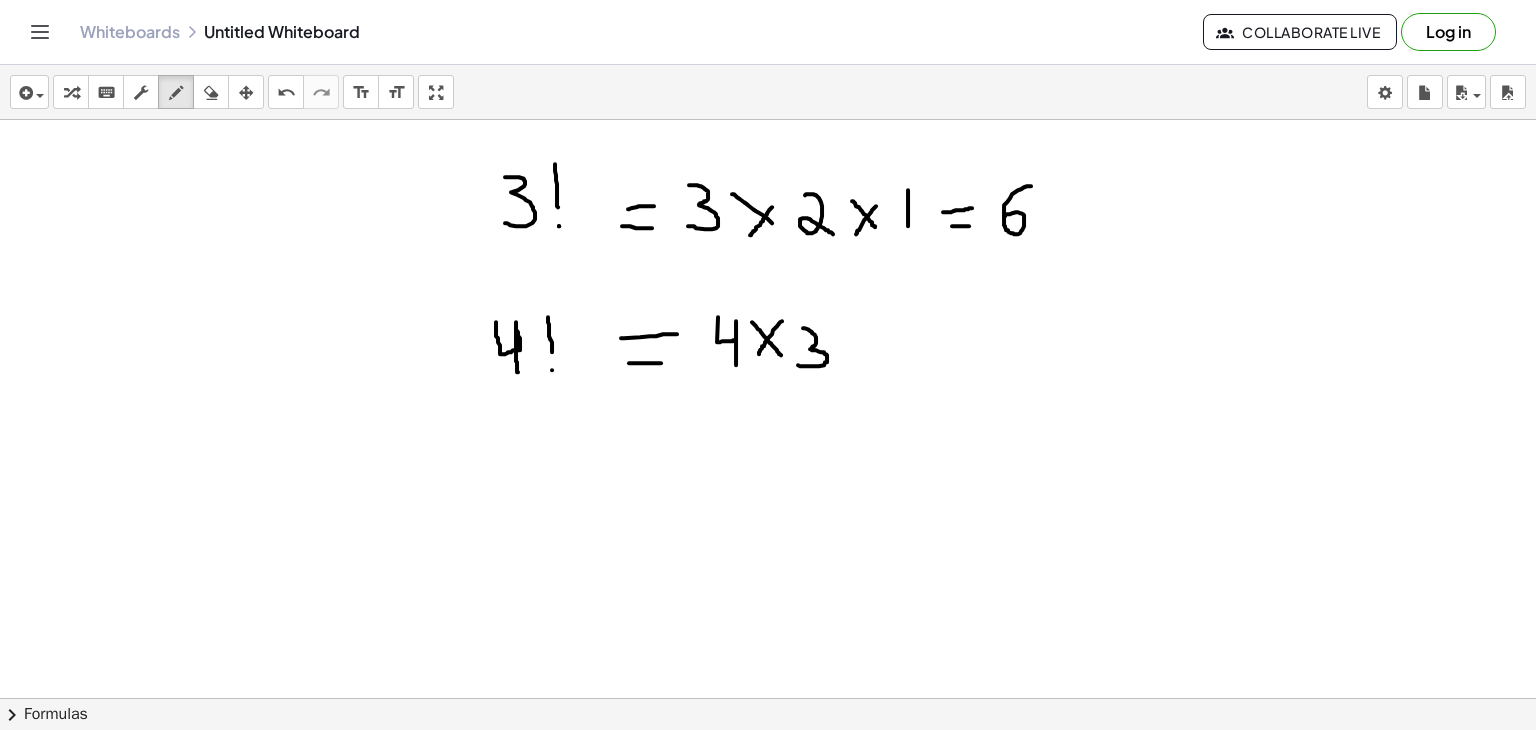 drag, startPoint x: 803, startPoint y: 327, endPoint x: 797, endPoint y: 364, distance: 37.48333 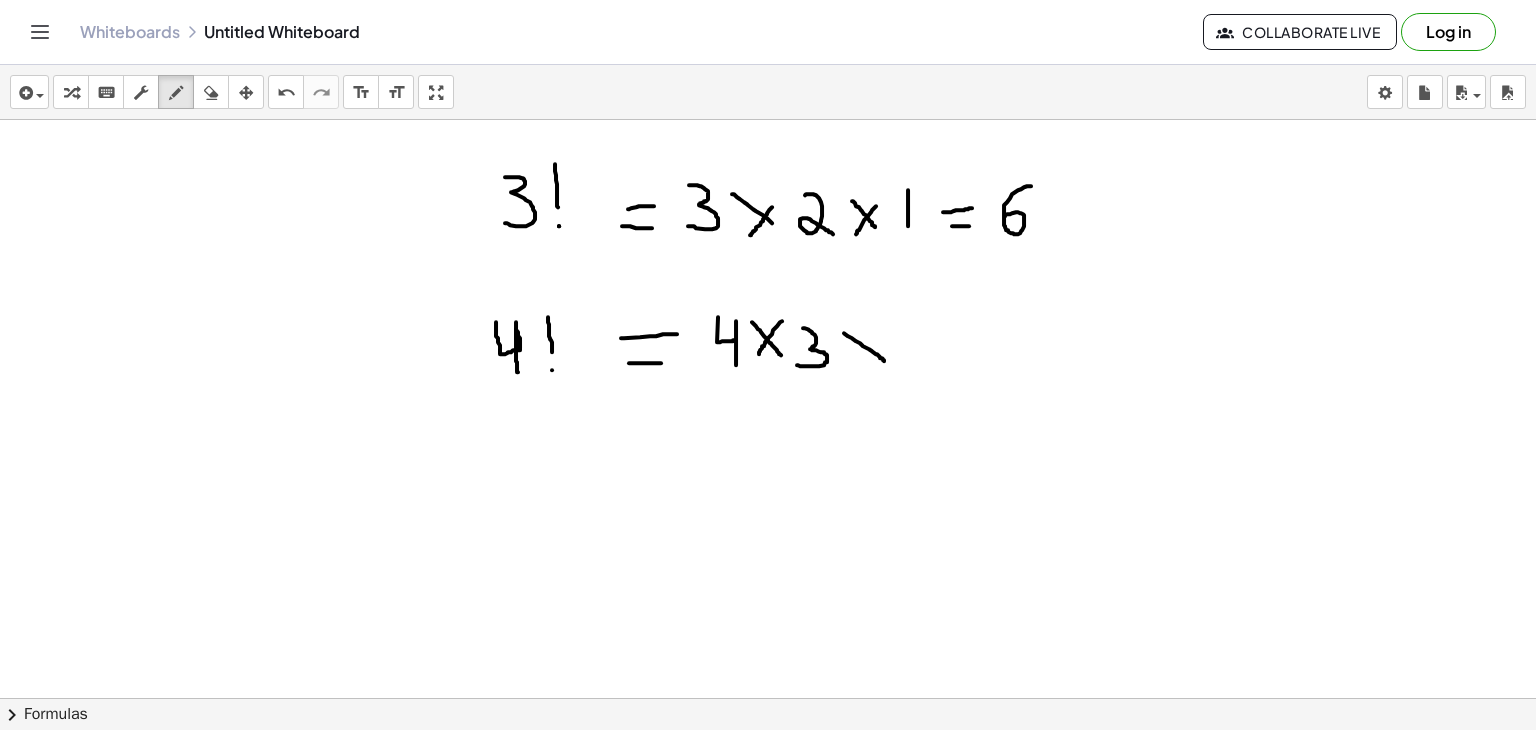 drag, startPoint x: 844, startPoint y: 332, endPoint x: 885, endPoint y: 361, distance: 50.219517 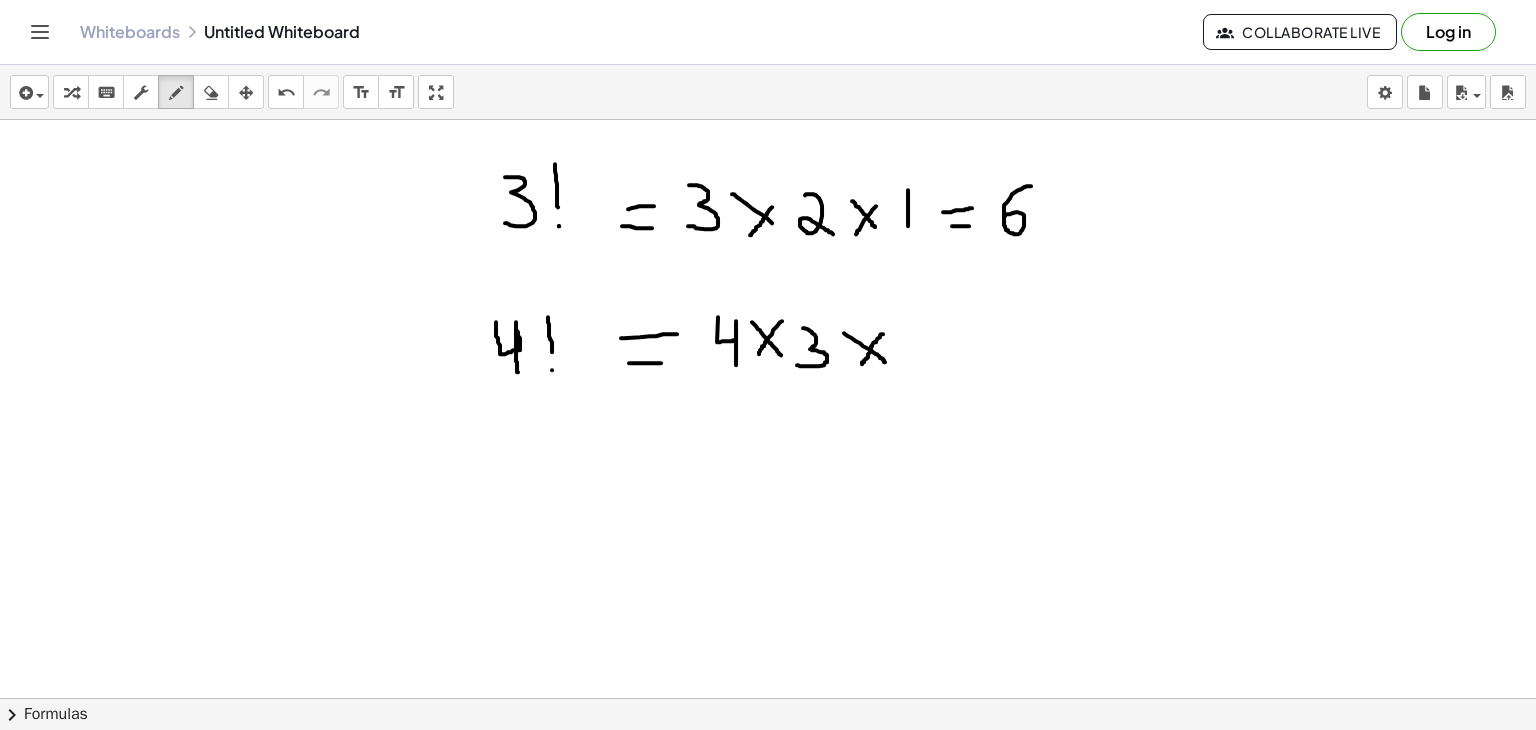 drag, startPoint x: 883, startPoint y: 333, endPoint x: 858, endPoint y: 367, distance: 42.201897 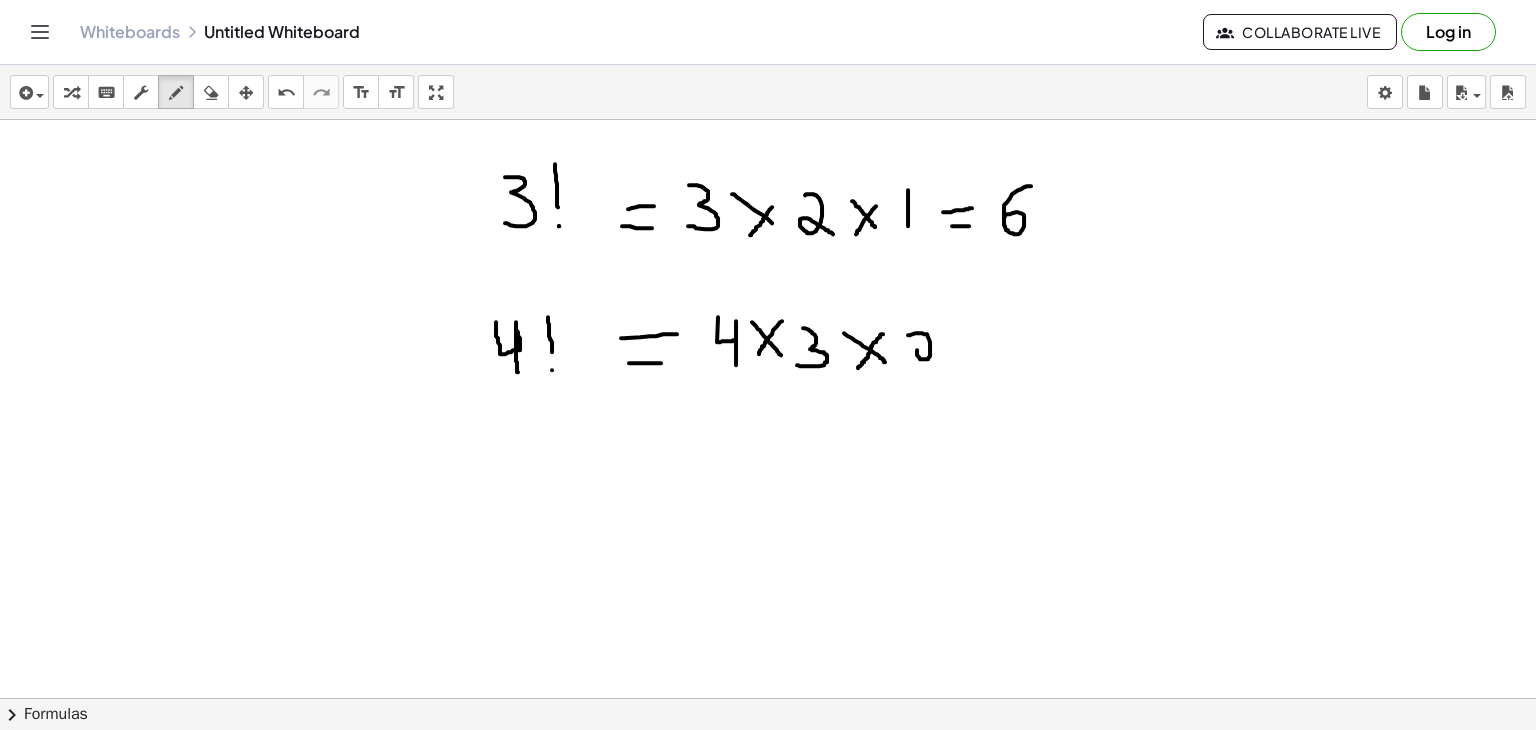 drag, startPoint x: 908, startPoint y: 334, endPoint x: 936, endPoint y: 354, distance: 34.4093 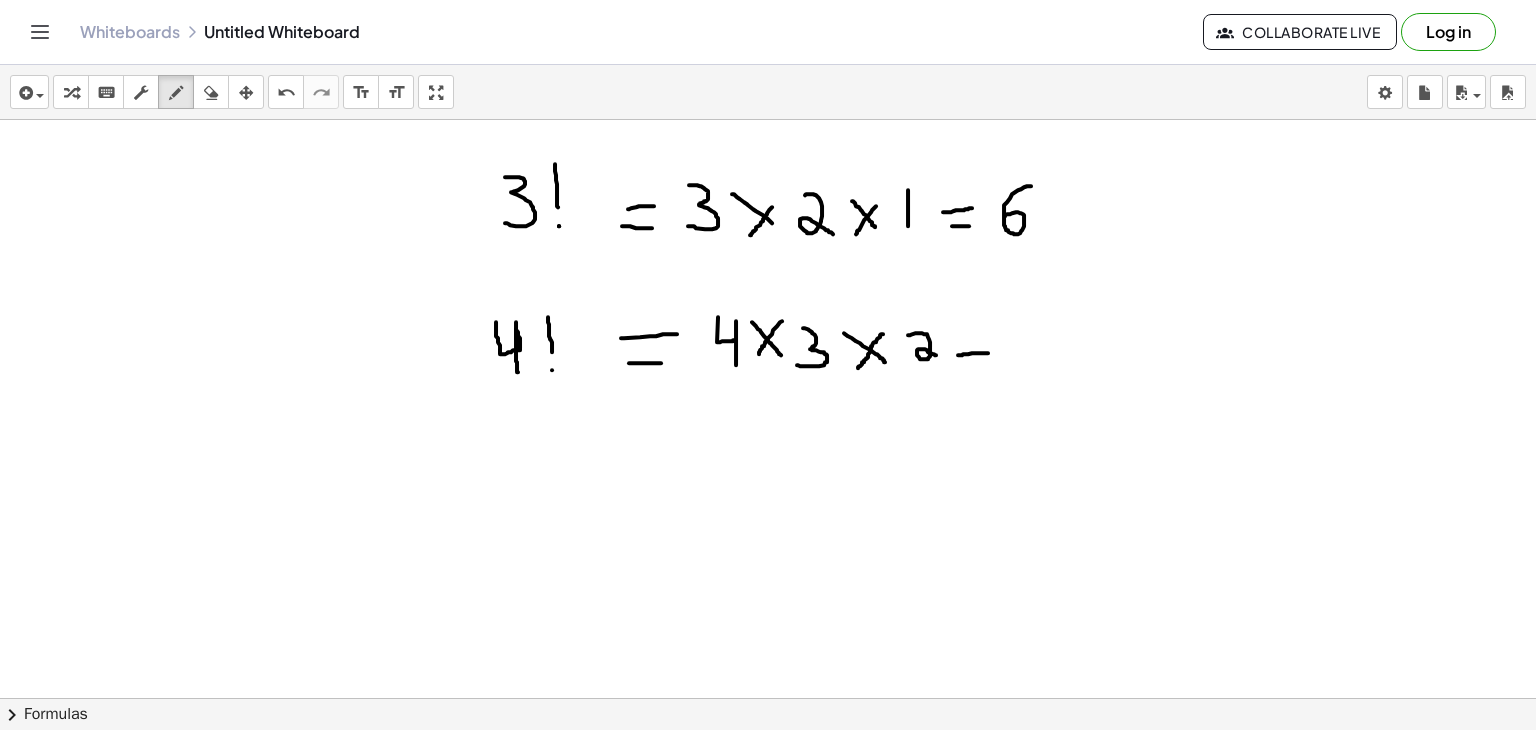 drag, startPoint x: 958, startPoint y: 354, endPoint x: 990, endPoint y: 352, distance: 32.06244 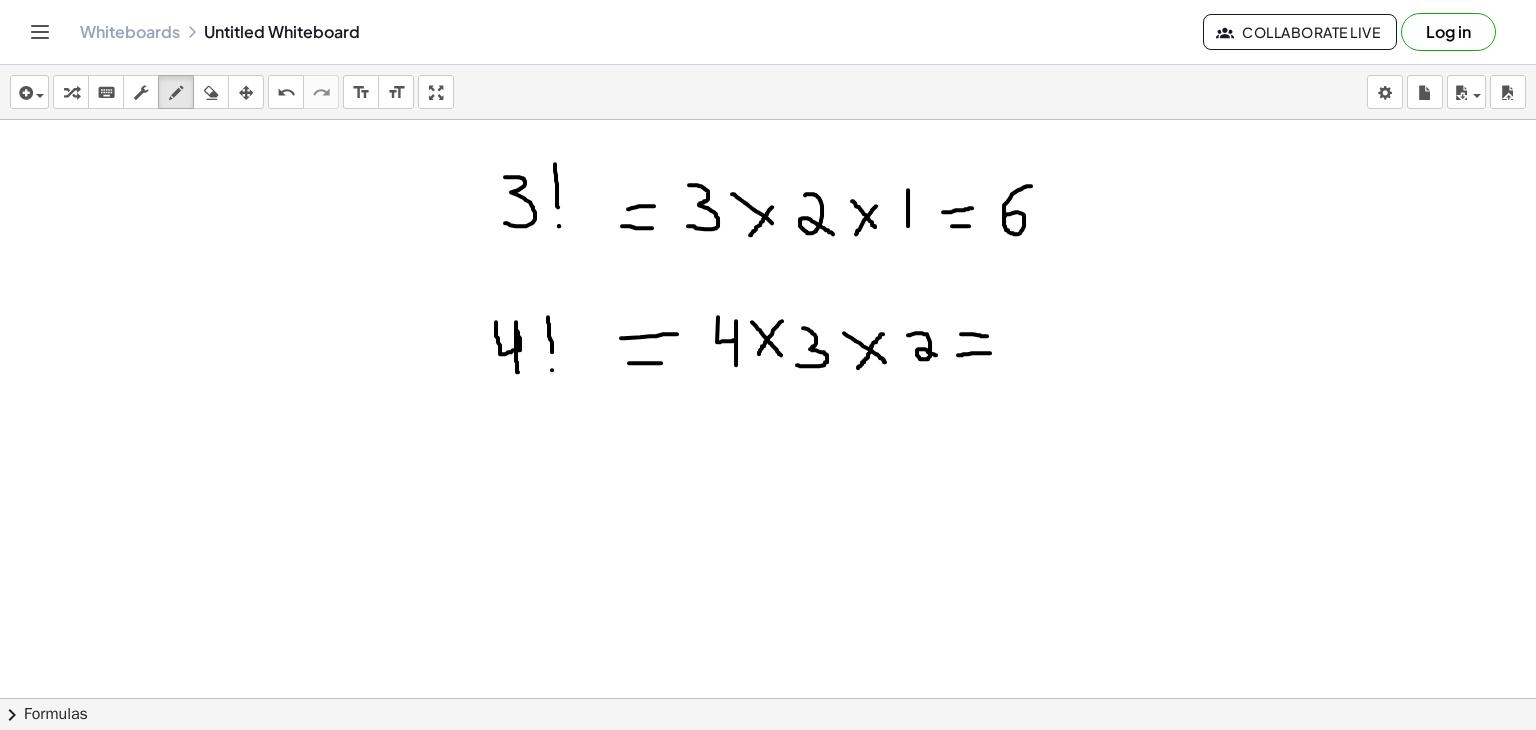 drag, startPoint x: 961, startPoint y: 333, endPoint x: 992, endPoint y: 335, distance: 31.06445 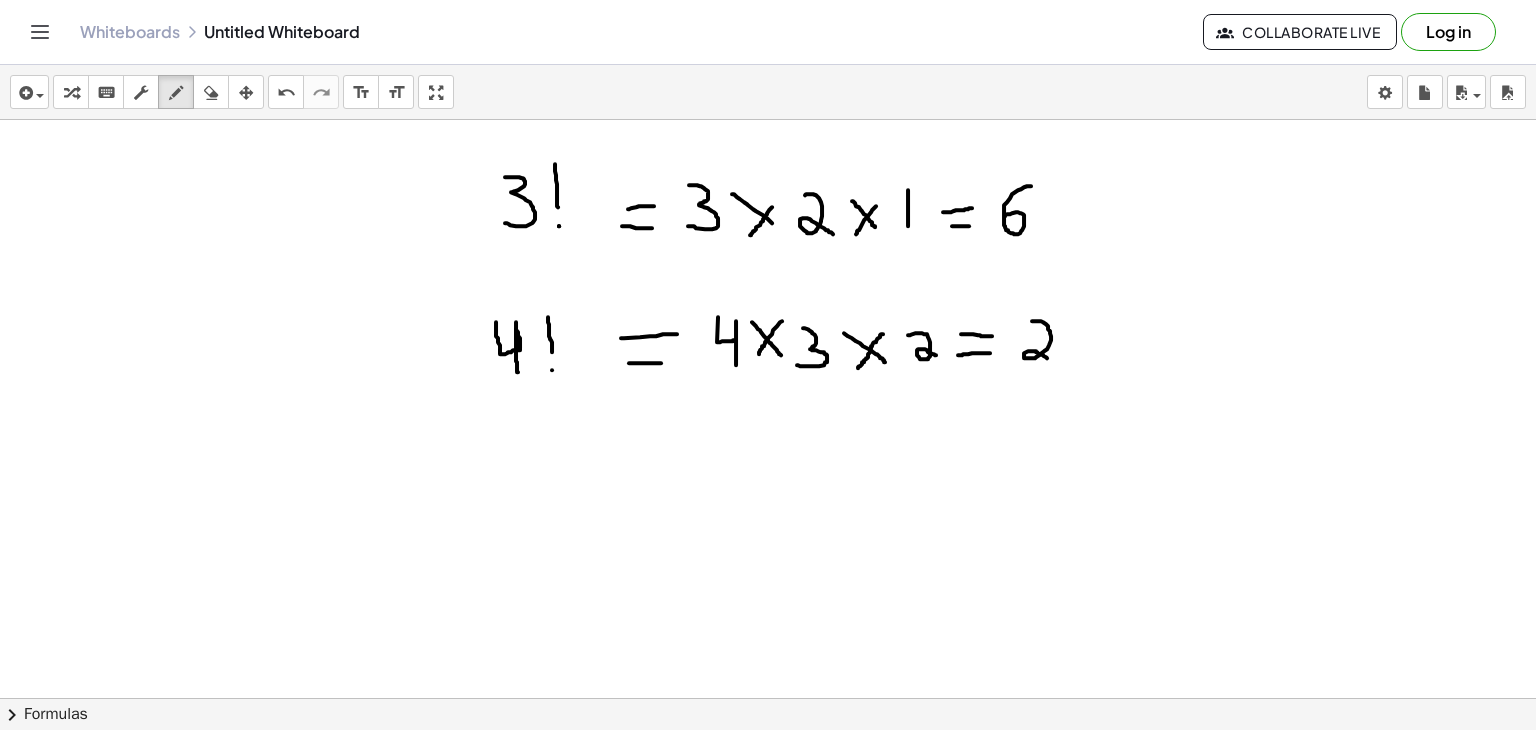 drag, startPoint x: 1032, startPoint y: 320, endPoint x: 1051, endPoint y: 359, distance: 43.382023 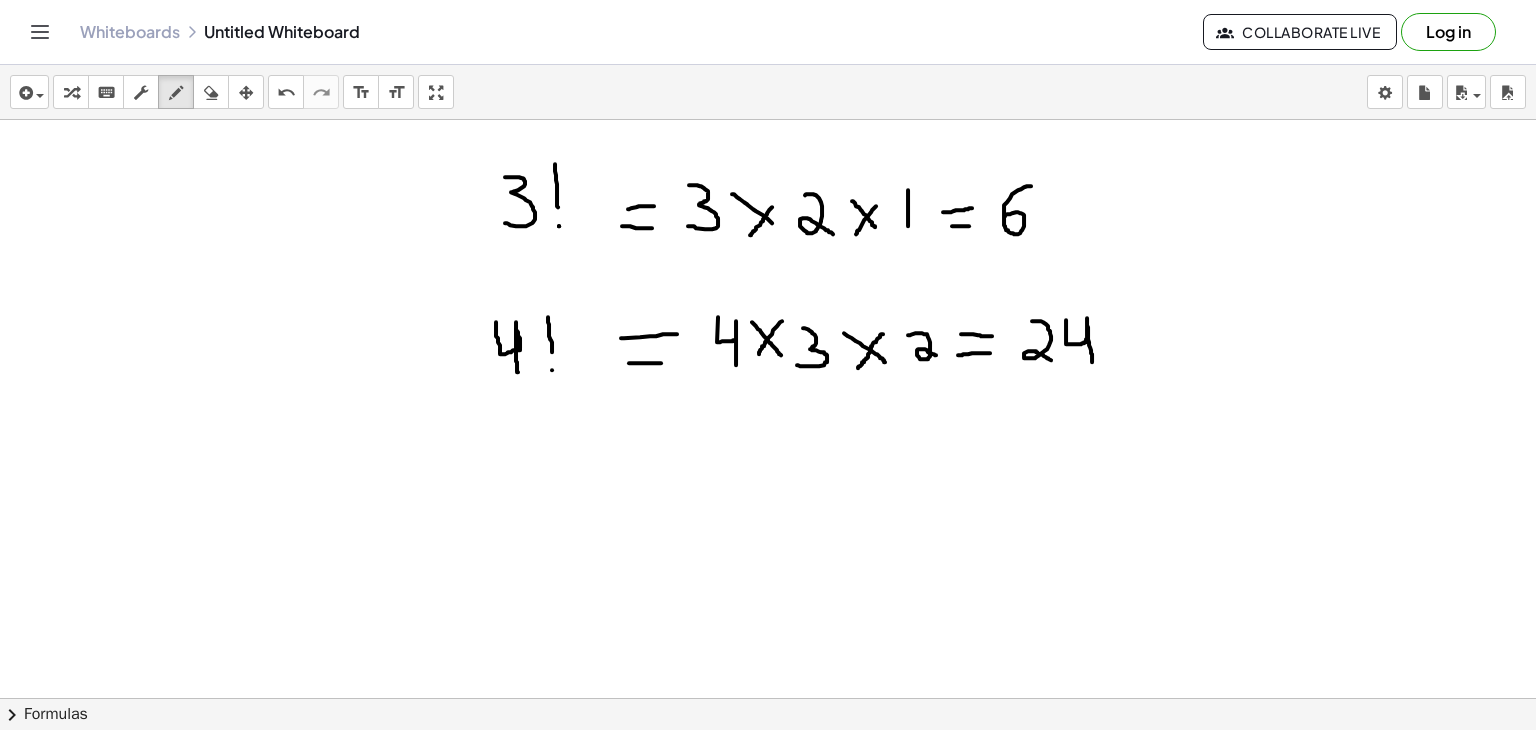 drag, startPoint x: 1066, startPoint y: 319, endPoint x: 1092, endPoint y: 362, distance: 50.24938 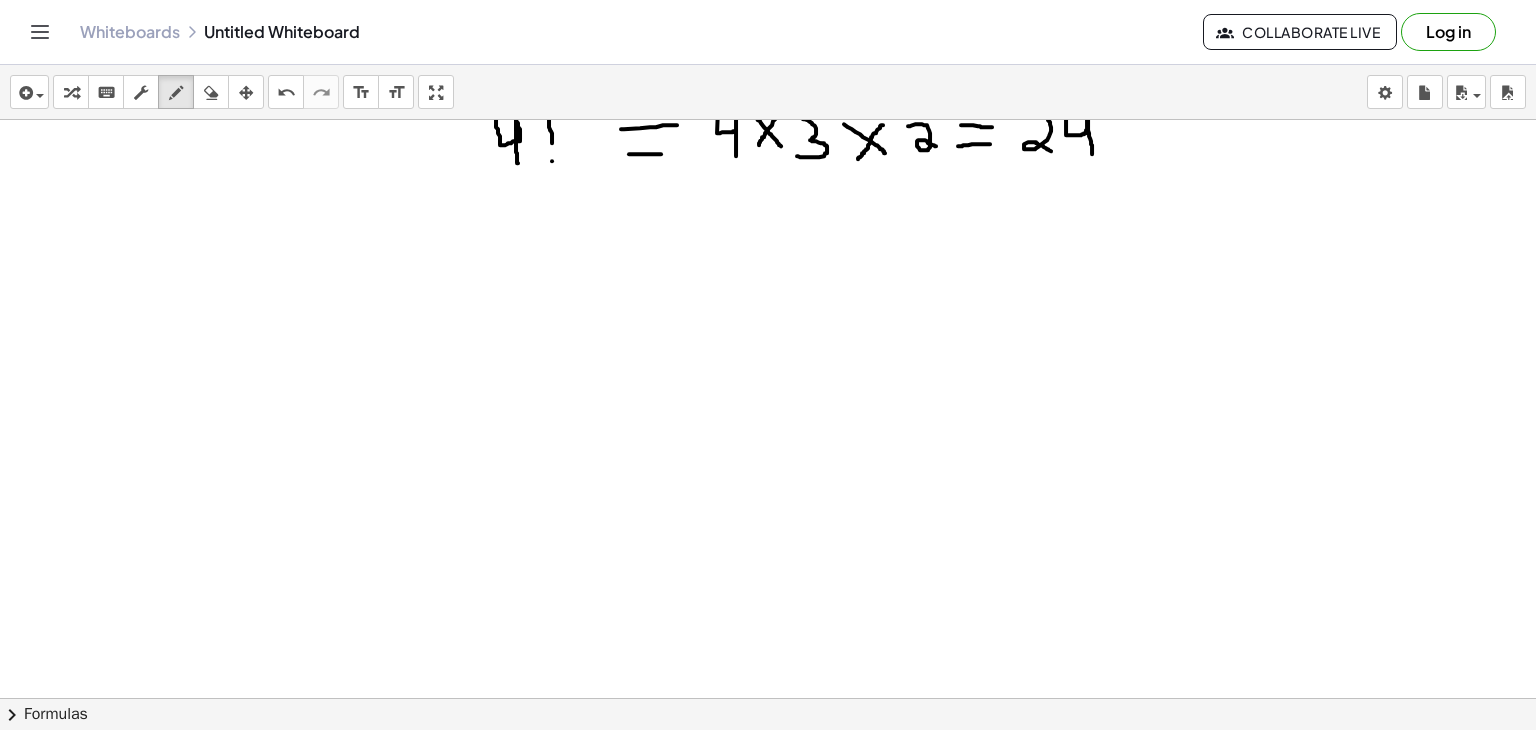 scroll, scrollTop: 5487, scrollLeft: 0, axis: vertical 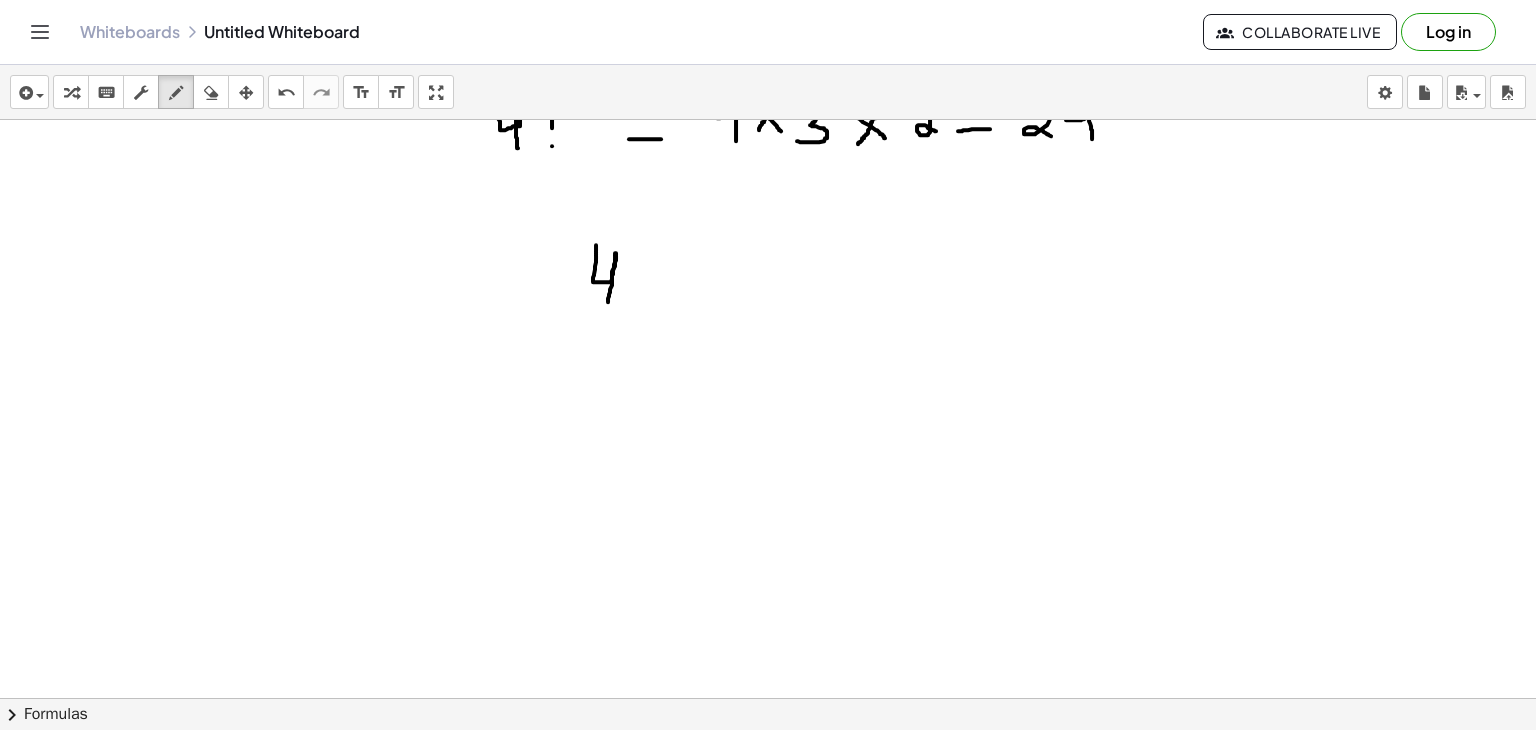 drag, startPoint x: 596, startPoint y: 244, endPoint x: 608, endPoint y: 301, distance: 58.249462 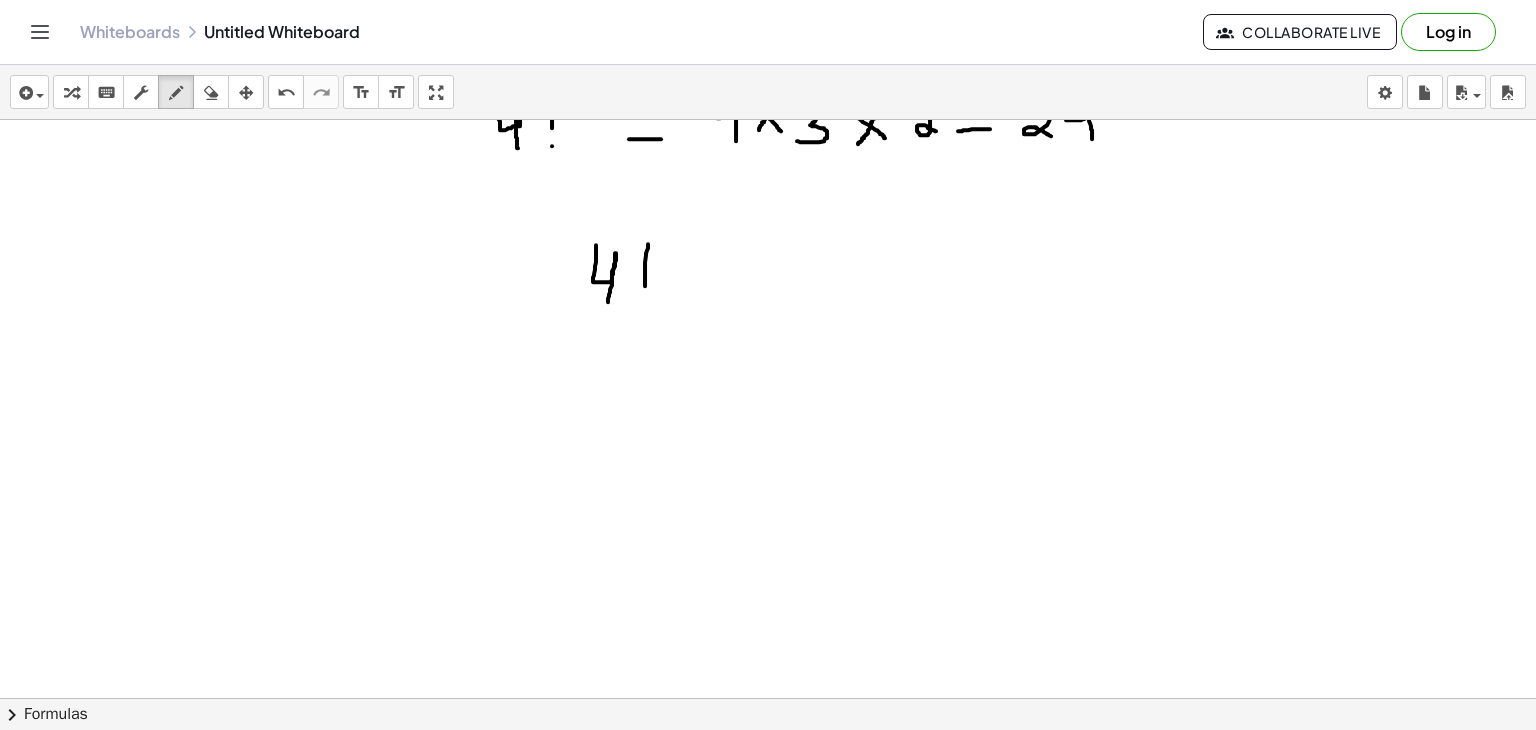 drag, startPoint x: 648, startPoint y: 243, endPoint x: 645, endPoint y: 289, distance: 46.09772 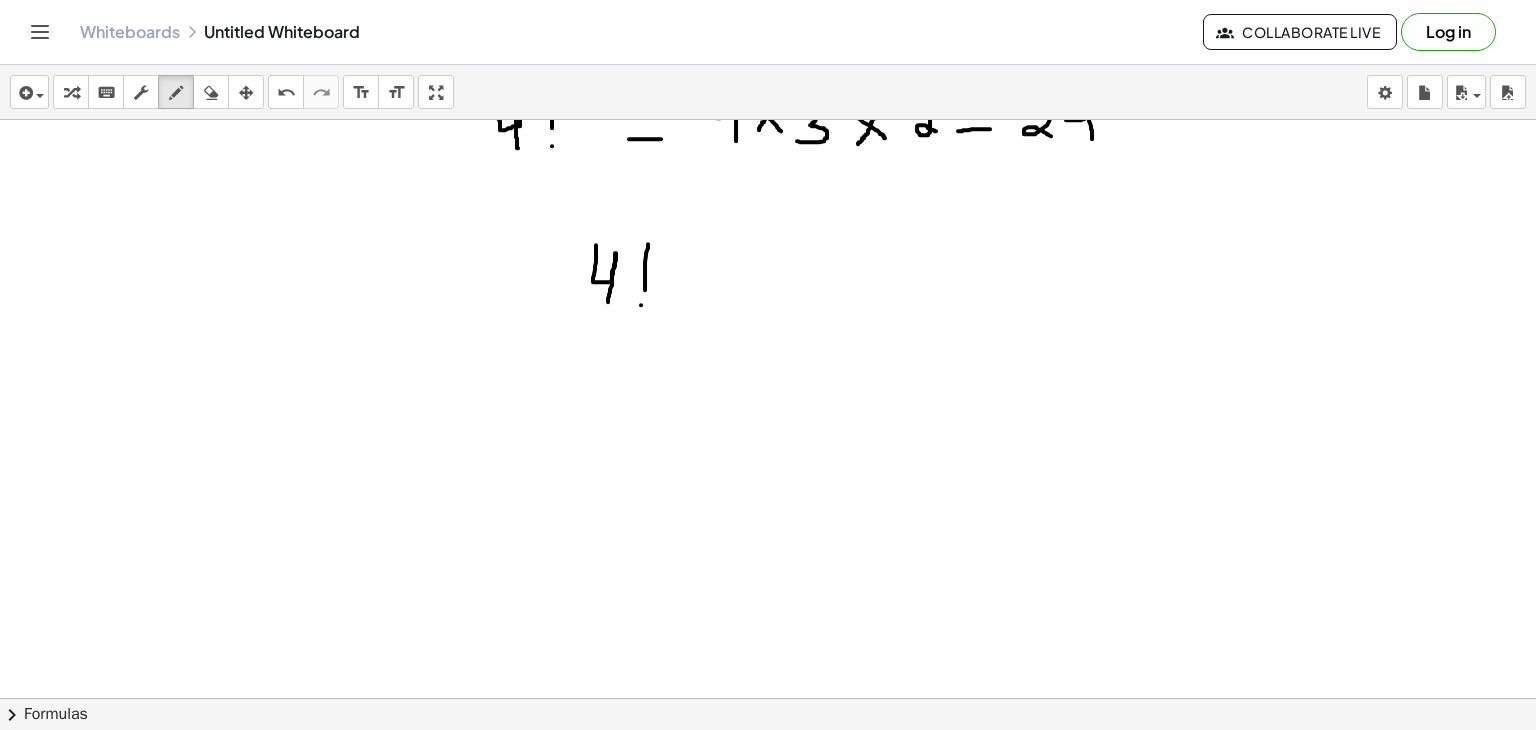 click at bounding box center [768, -2186] 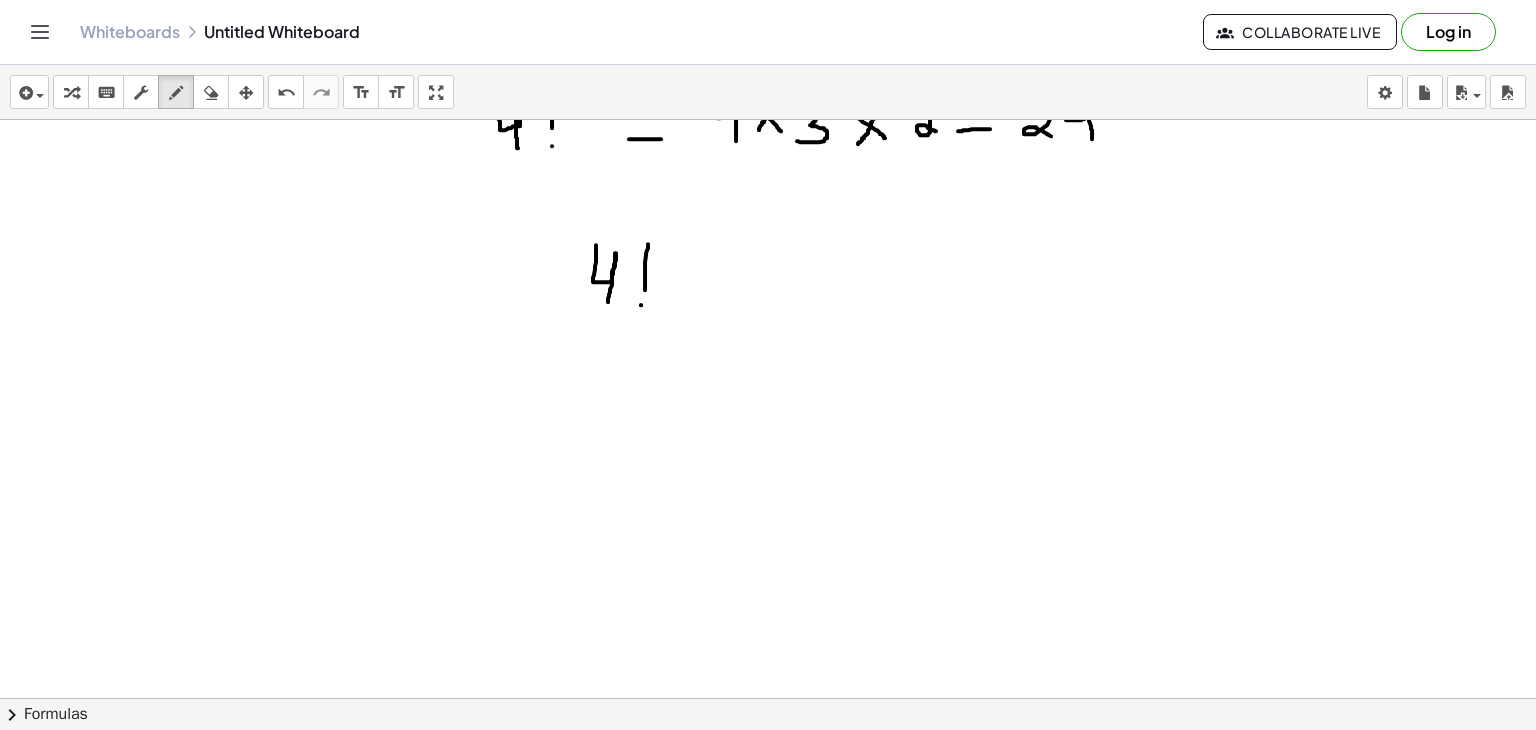 click at bounding box center (768, -2186) 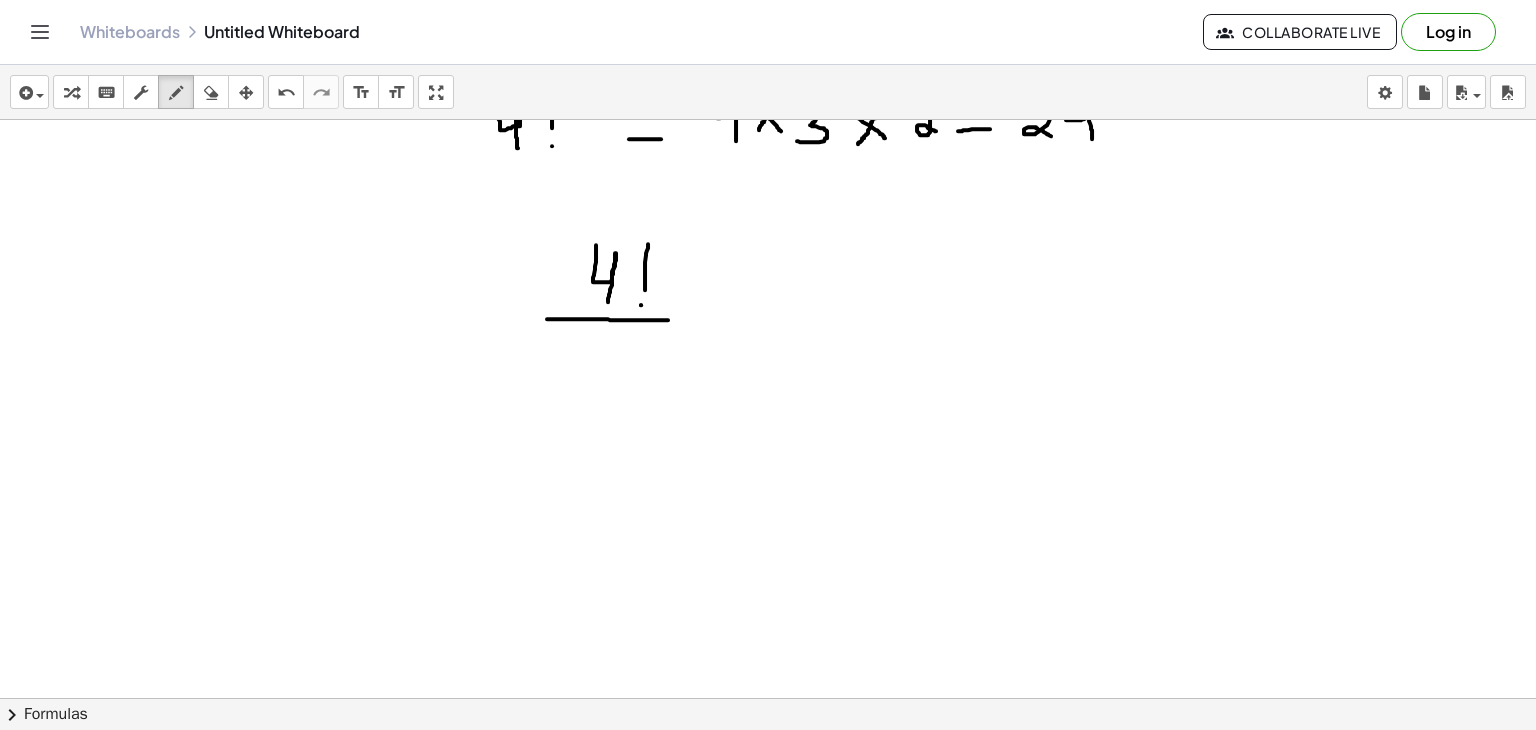 drag, startPoint x: 547, startPoint y: 318, endPoint x: 684, endPoint y: 319, distance: 137.00365 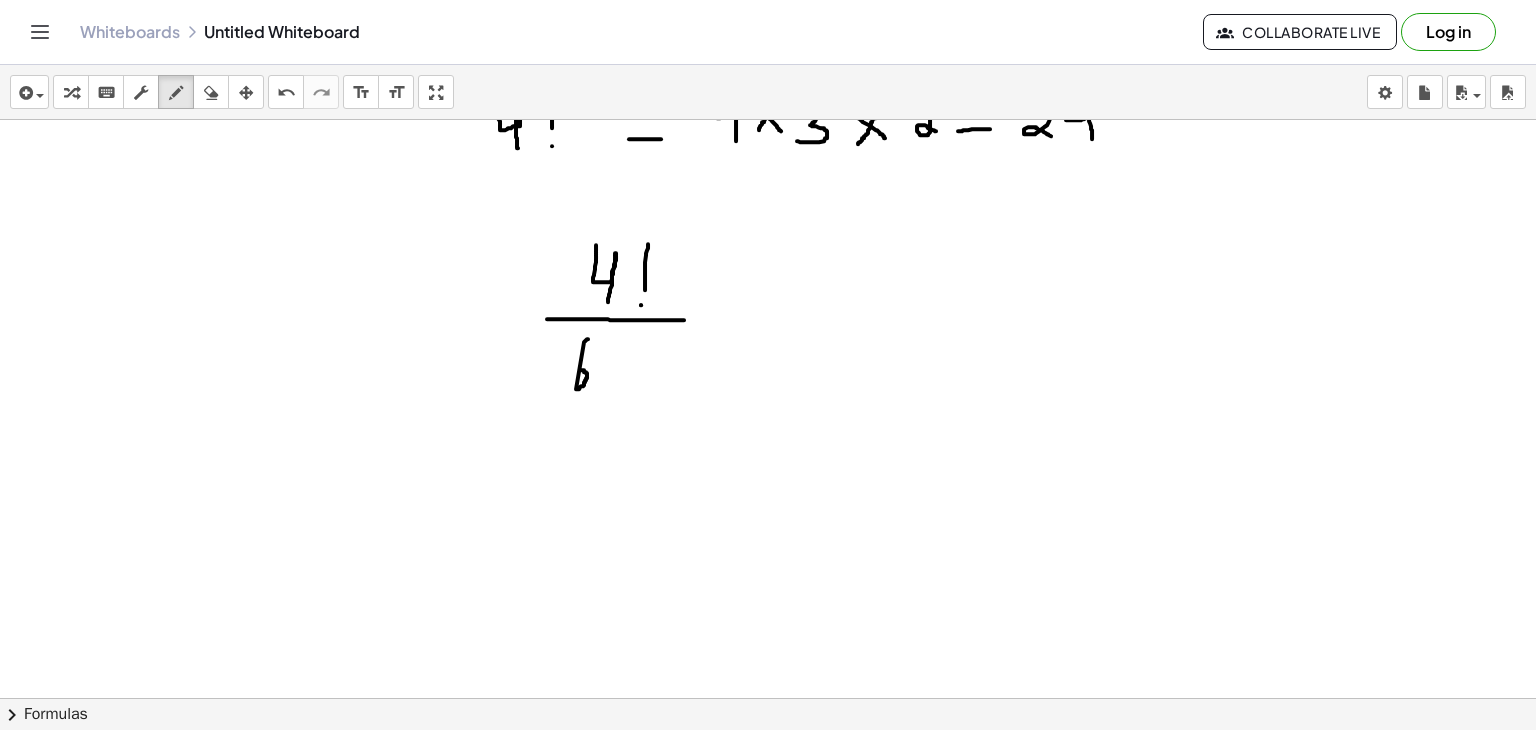drag, startPoint x: 588, startPoint y: 338, endPoint x: 580, endPoint y: 369, distance: 32.01562 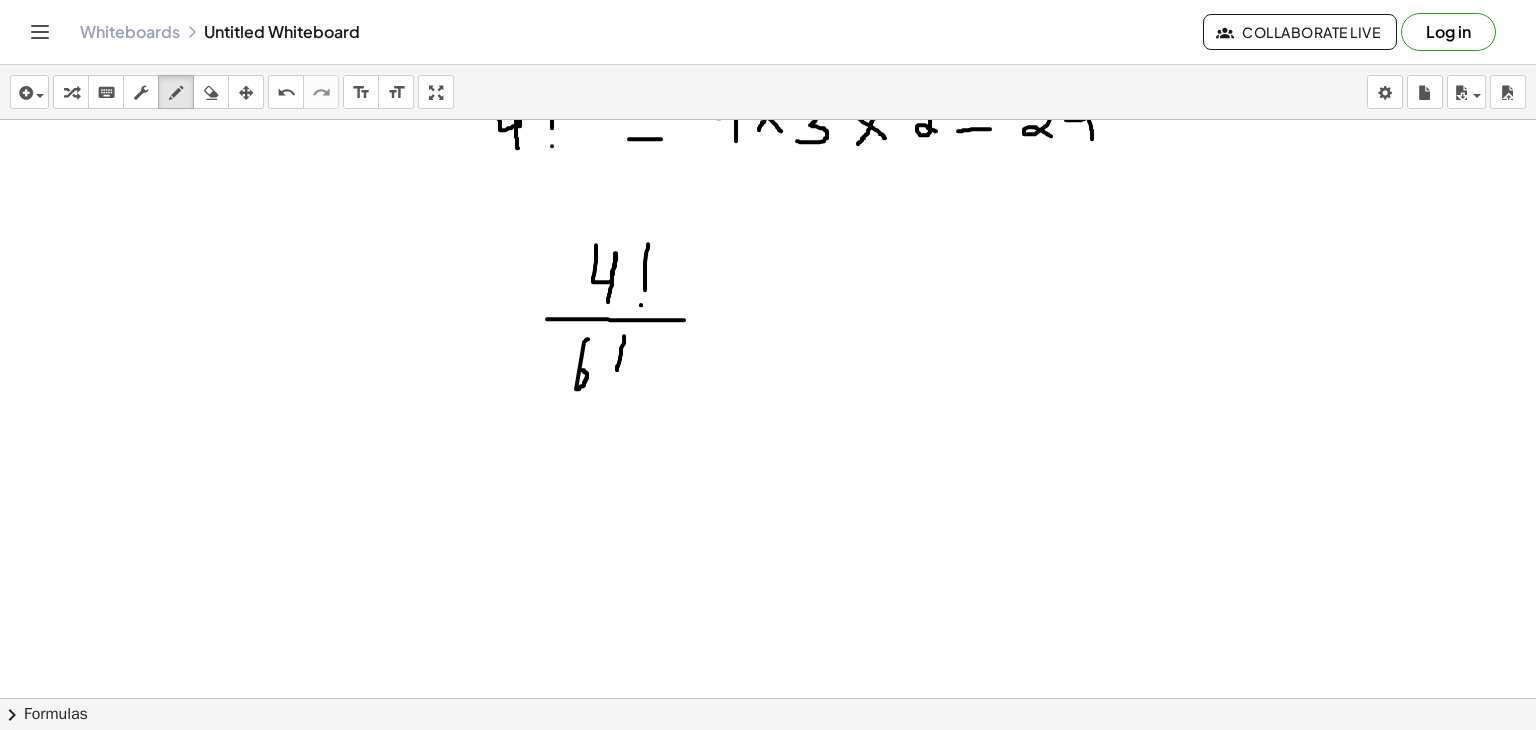 drag, startPoint x: 624, startPoint y: 335, endPoint x: 617, endPoint y: 369, distance: 34.713108 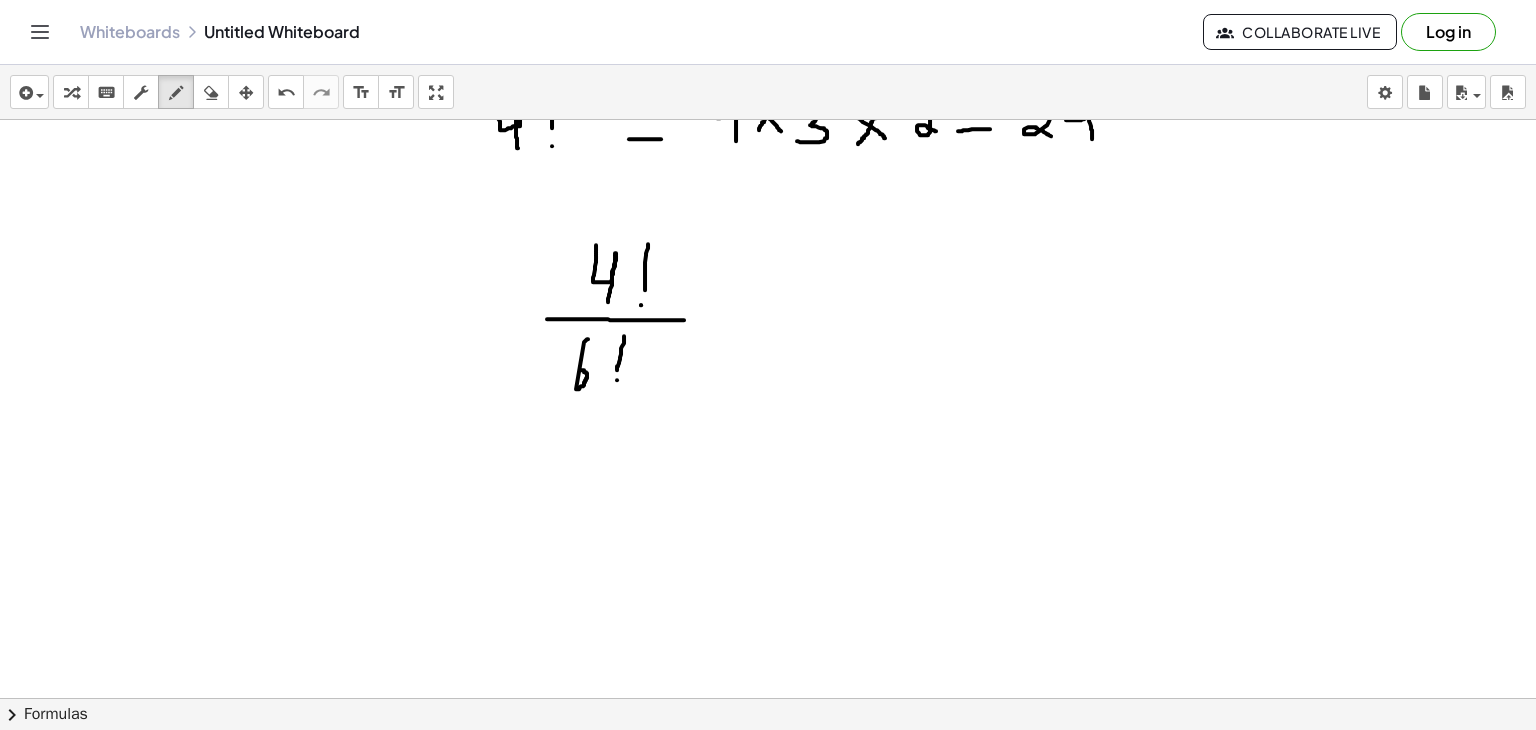 click at bounding box center [768, -2186] 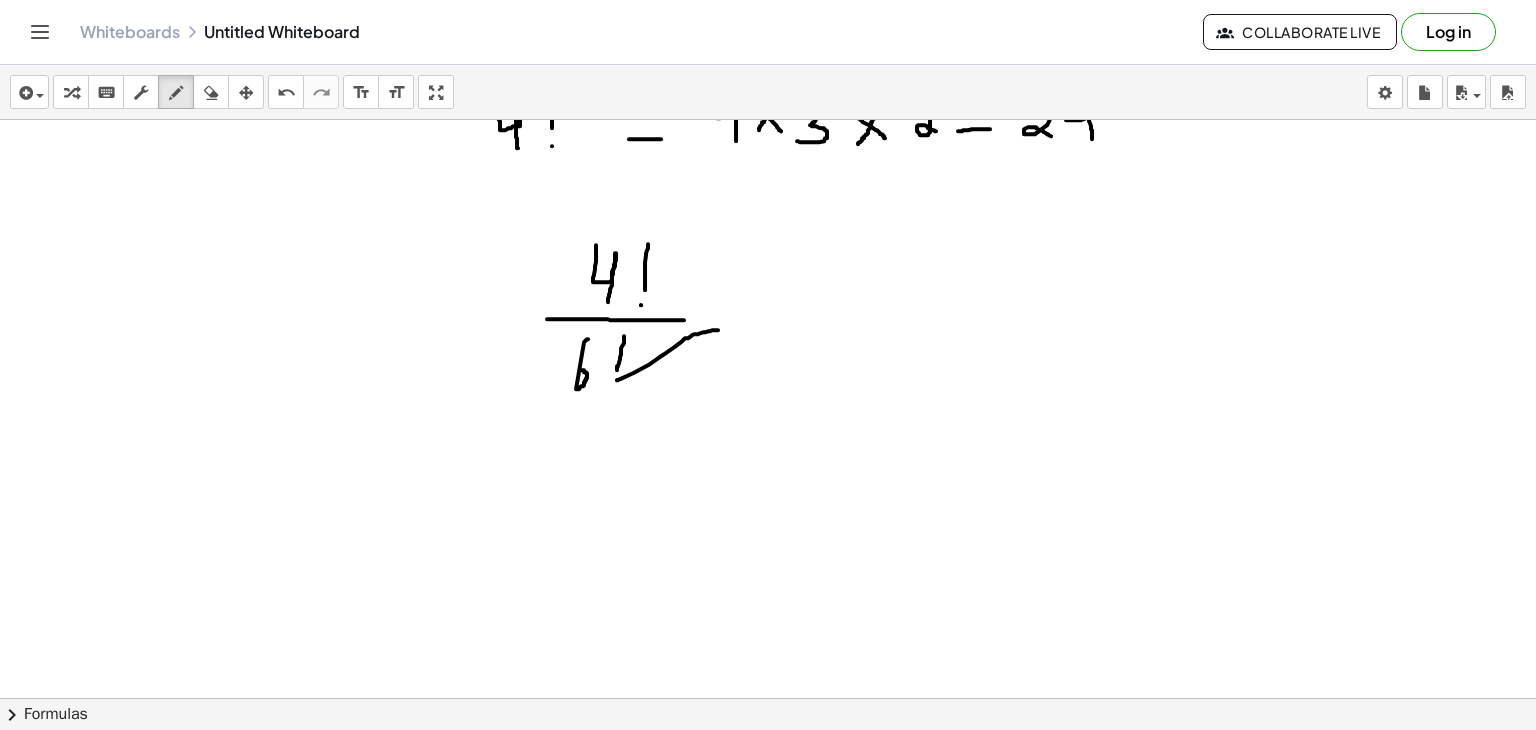 drag, startPoint x: 617, startPoint y: 379, endPoint x: 712, endPoint y: 330, distance: 106.89247 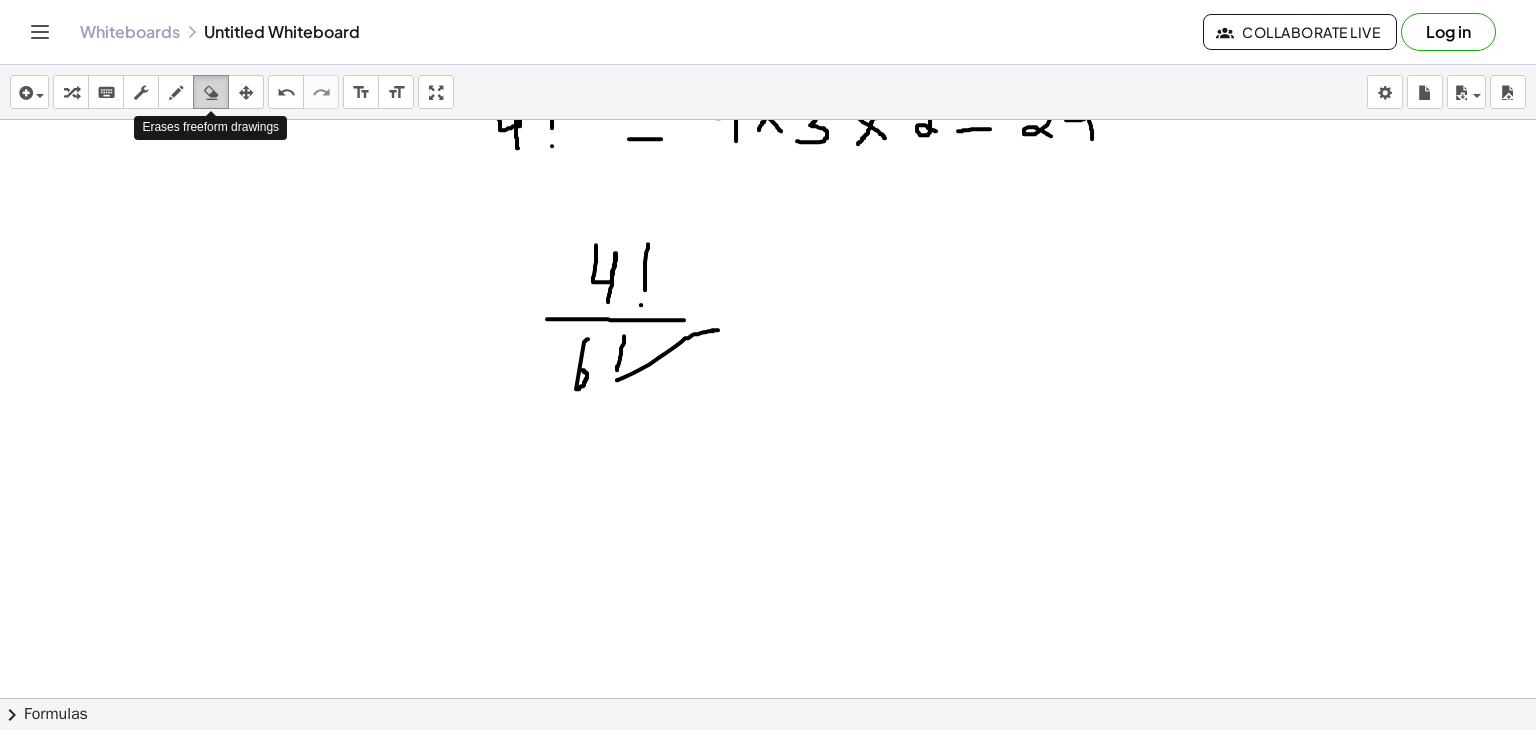 click at bounding box center (211, 93) 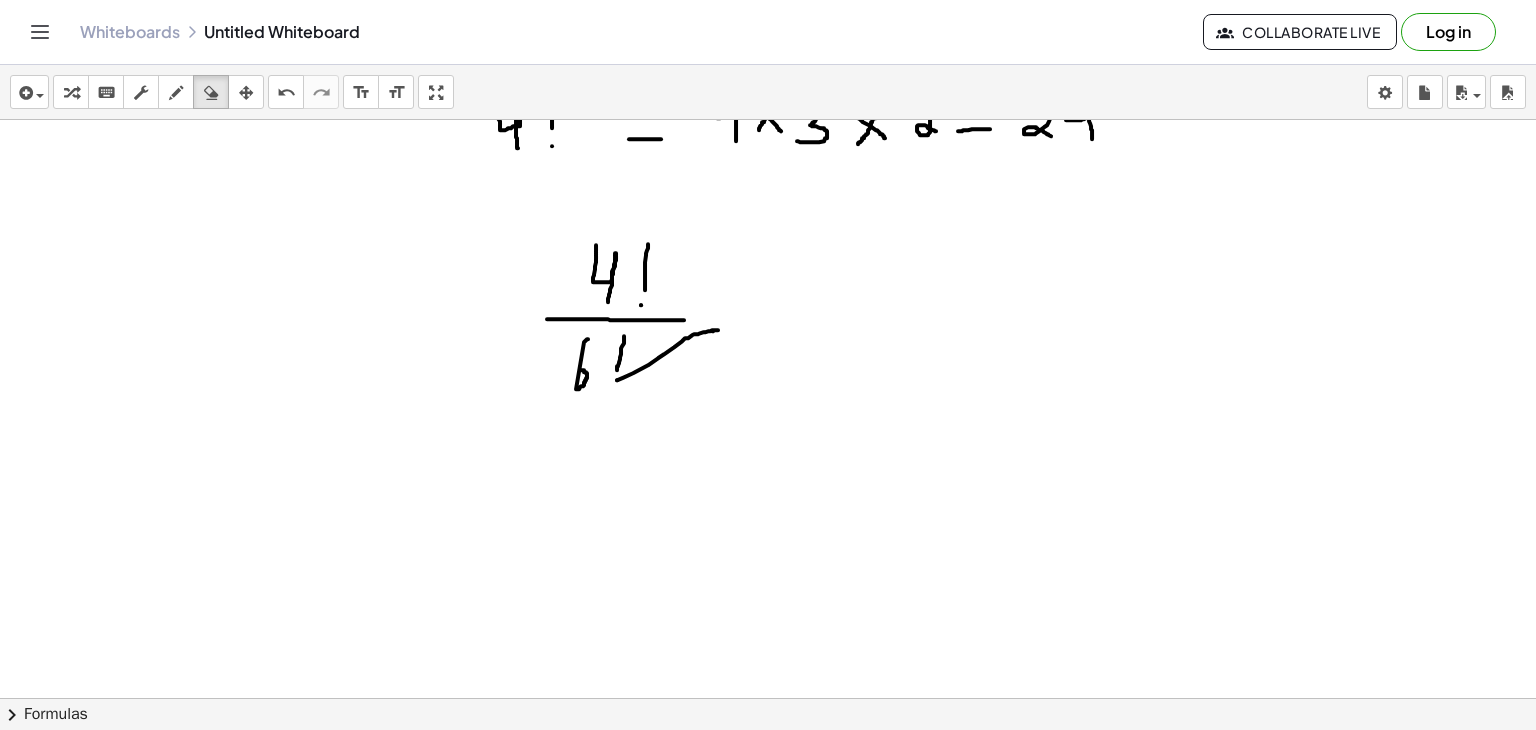 click at bounding box center (768, -2186) 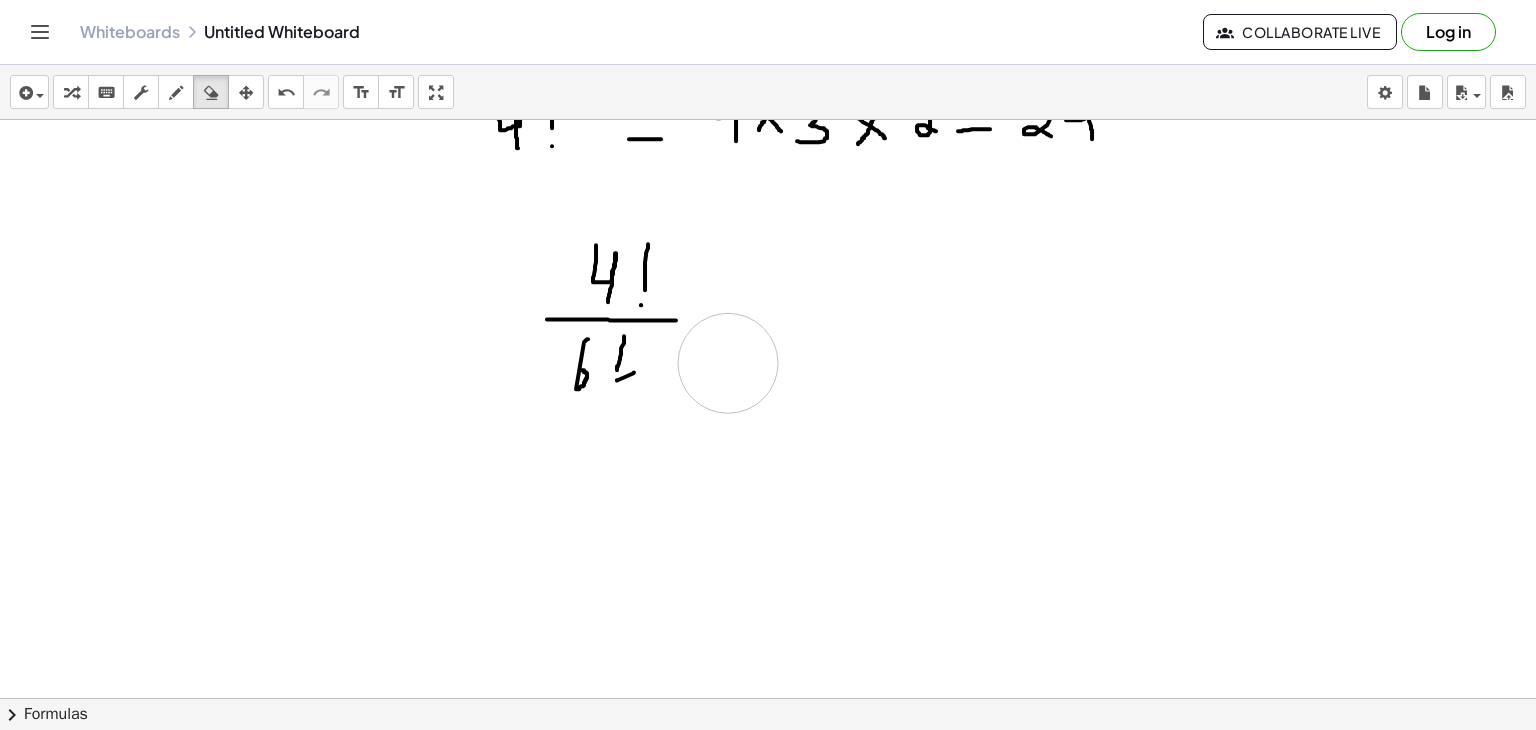 click at bounding box center [768, -2186] 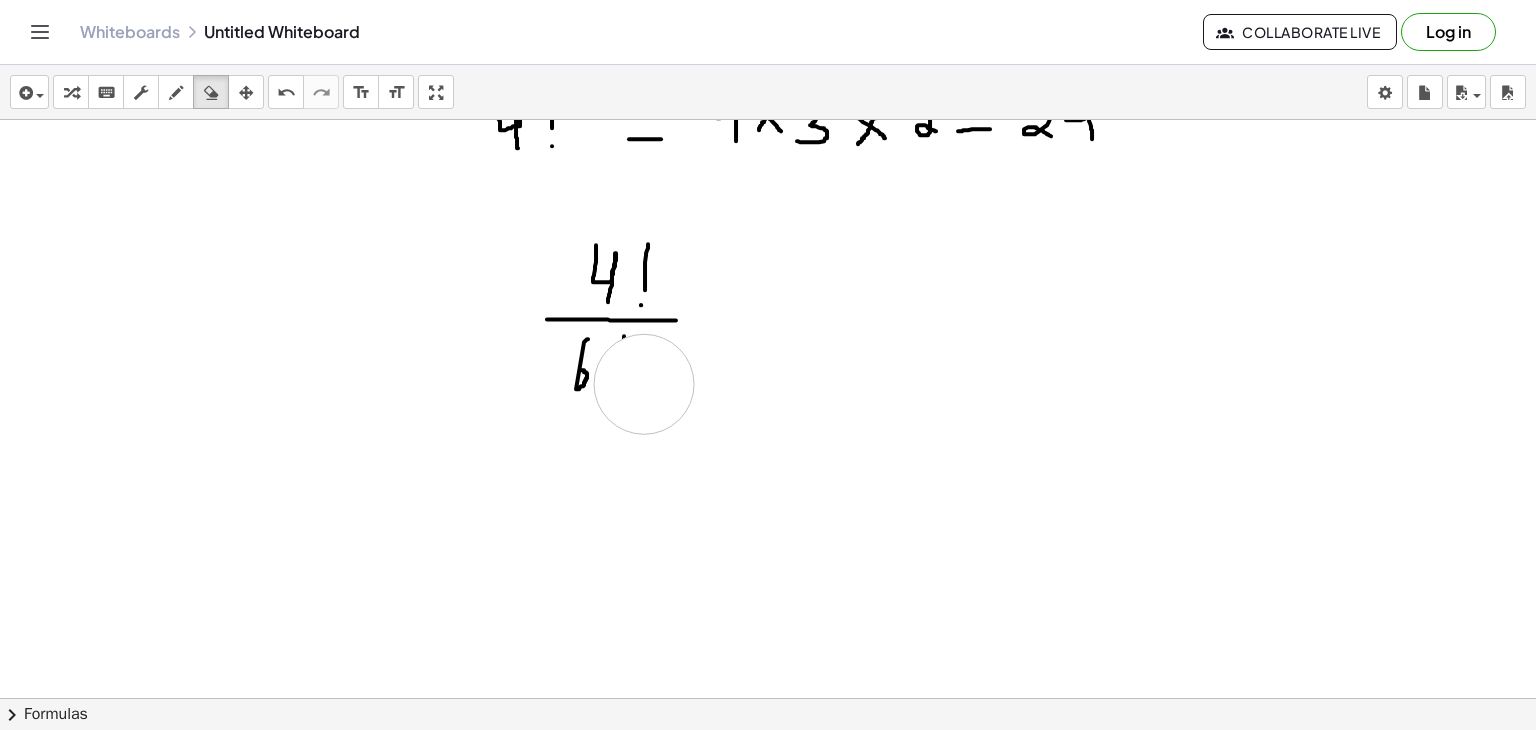 click at bounding box center (768, -2186) 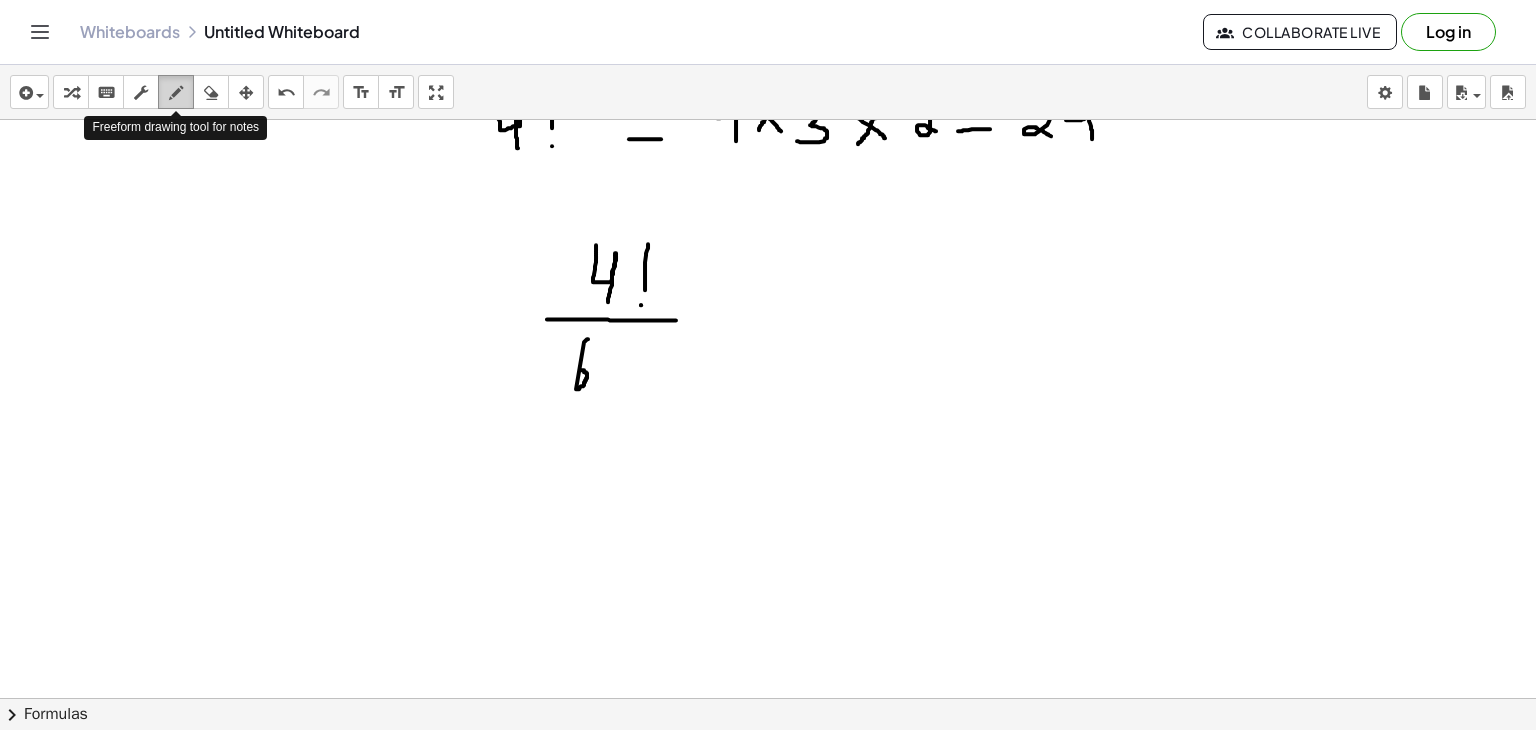 click at bounding box center (176, 92) 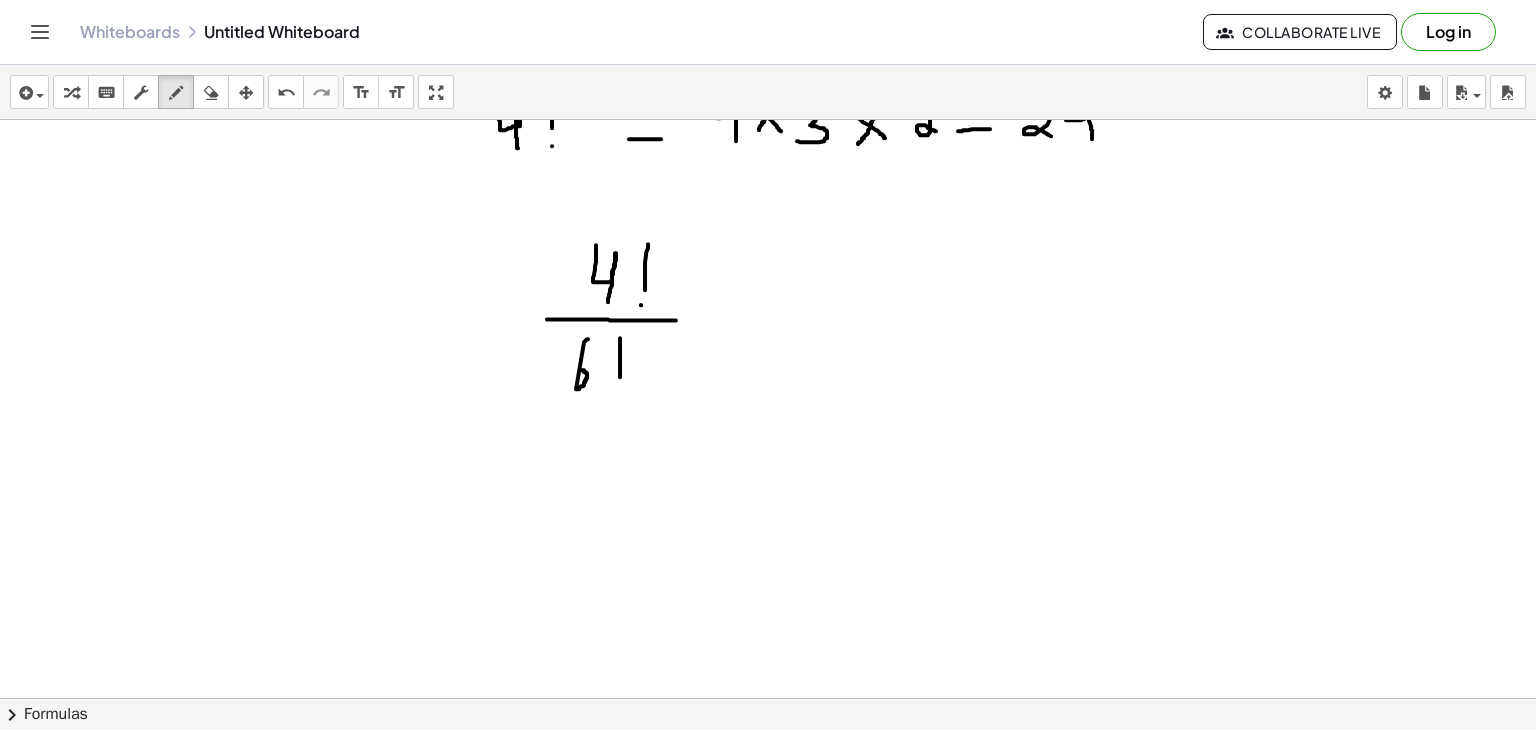 drag, startPoint x: 620, startPoint y: 337, endPoint x: 620, endPoint y: 377, distance: 40 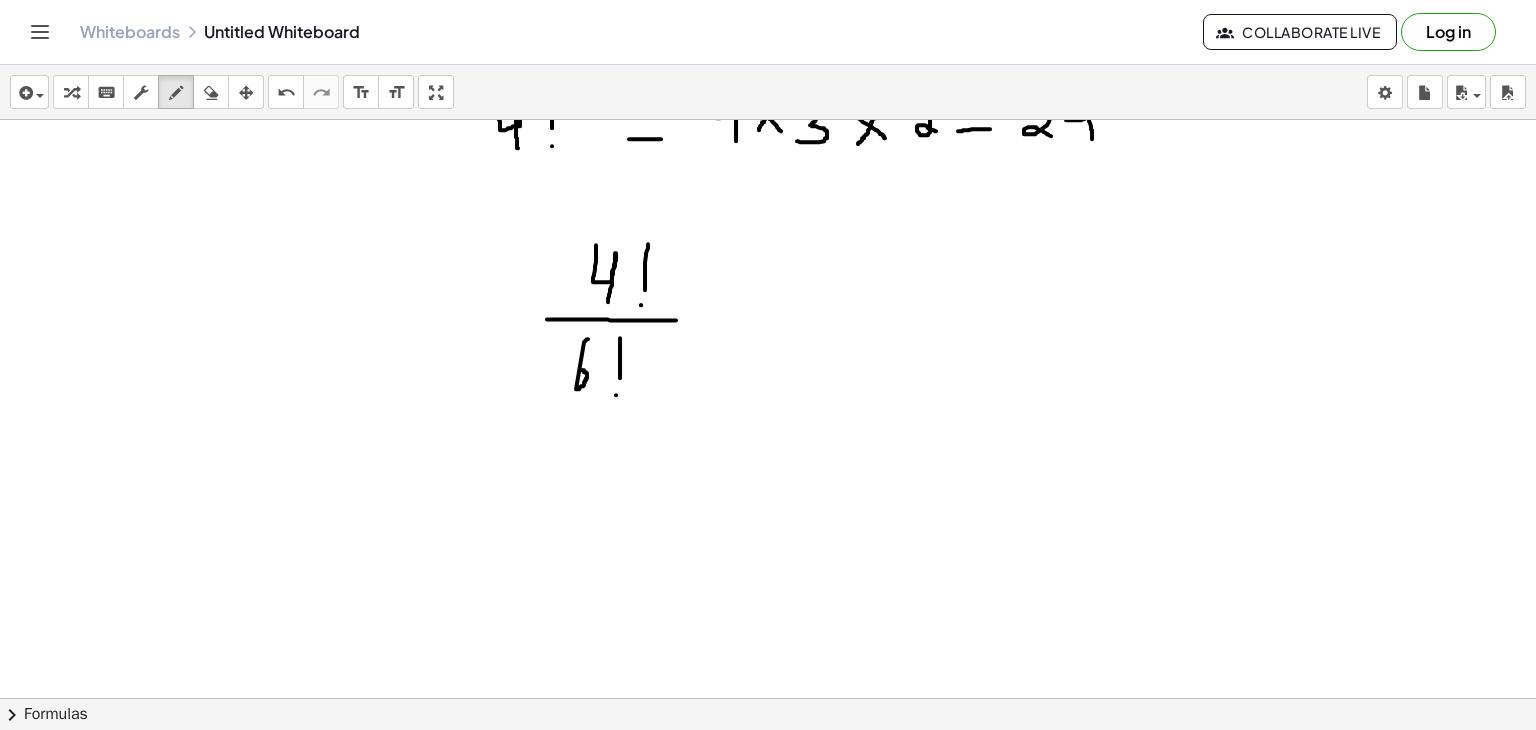 click at bounding box center [768, -2186] 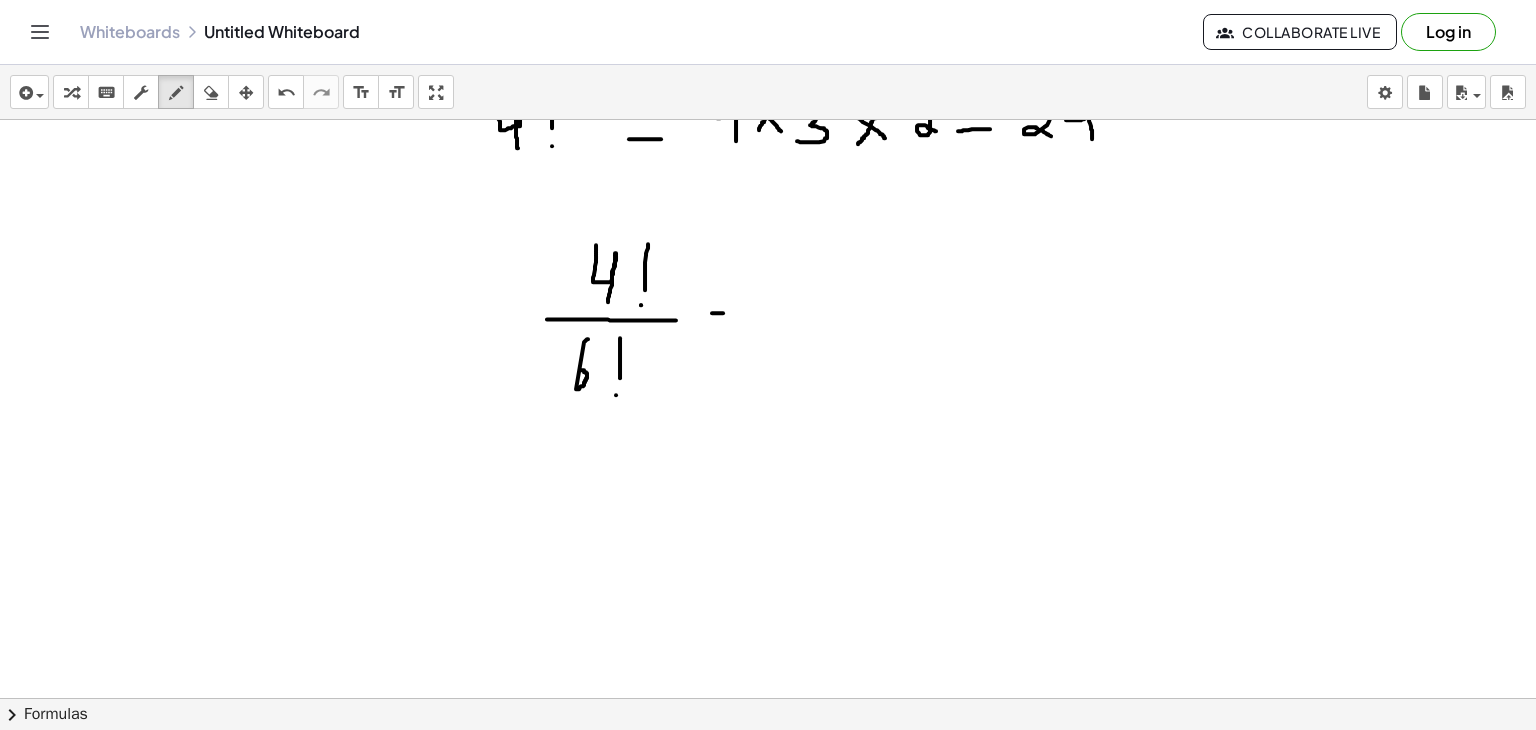 drag, startPoint x: 712, startPoint y: 312, endPoint x: 730, endPoint y: 312, distance: 18 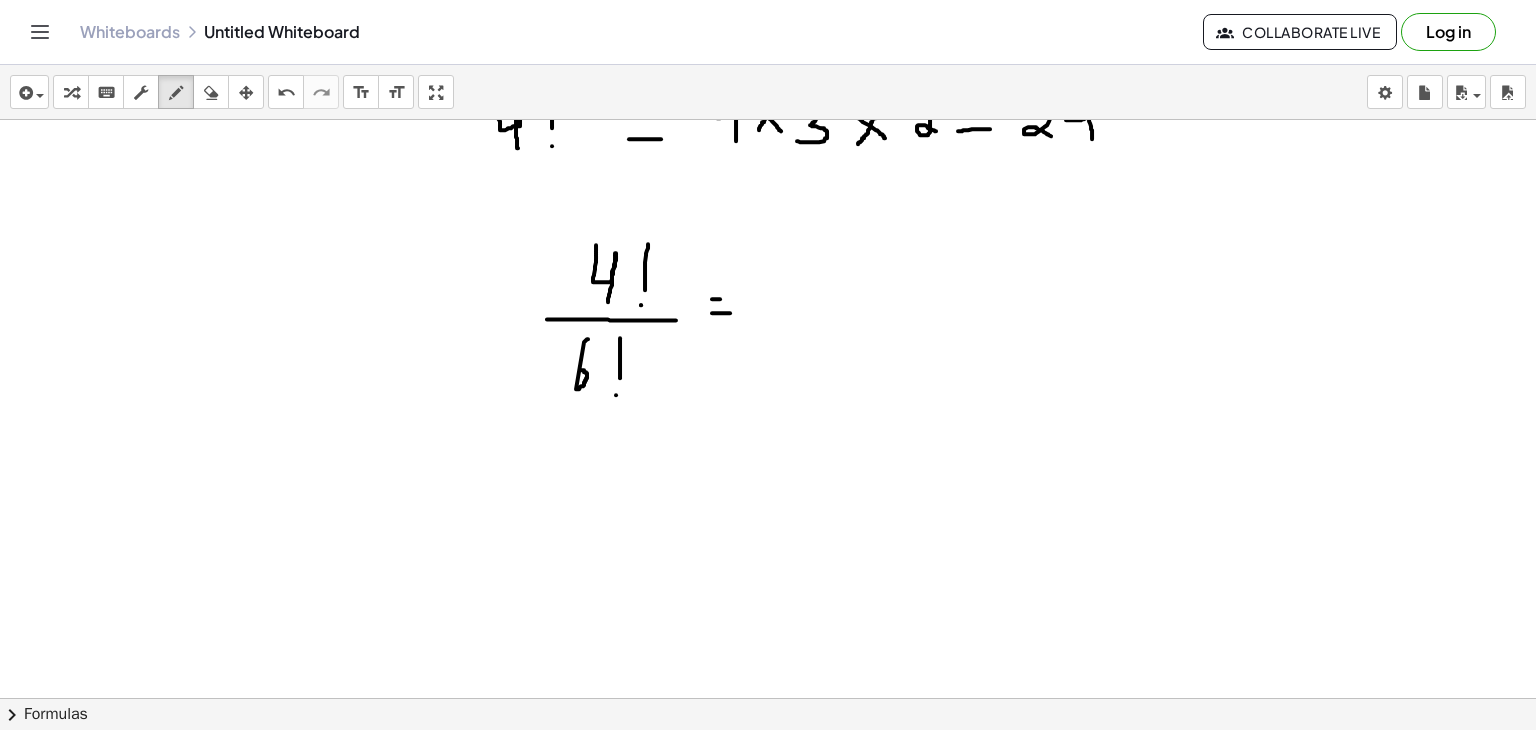 drag, startPoint x: 712, startPoint y: 298, endPoint x: 730, endPoint y: 298, distance: 18 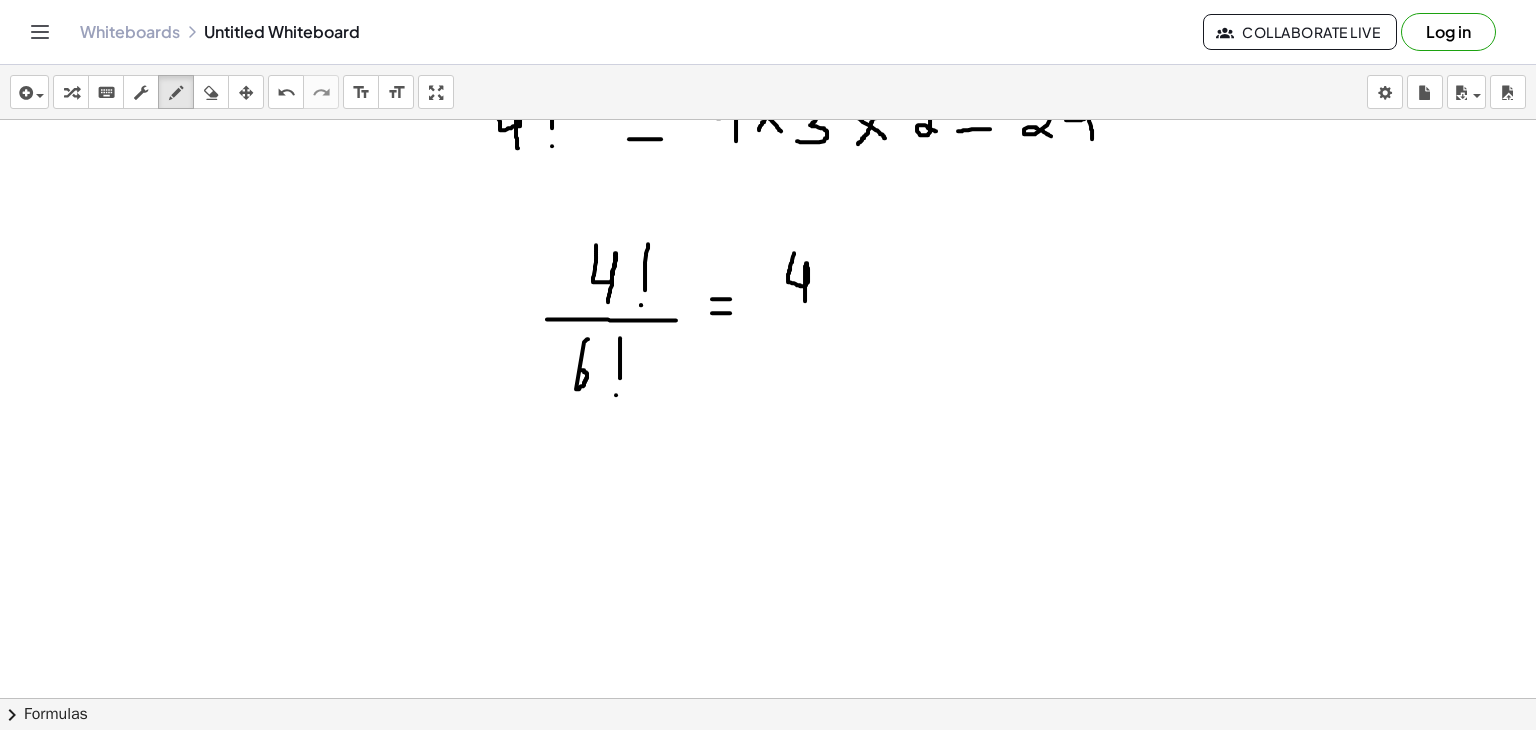 drag, startPoint x: 794, startPoint y: 252, endPoint x: 805, endPoint y: 305, distance: 54.129475 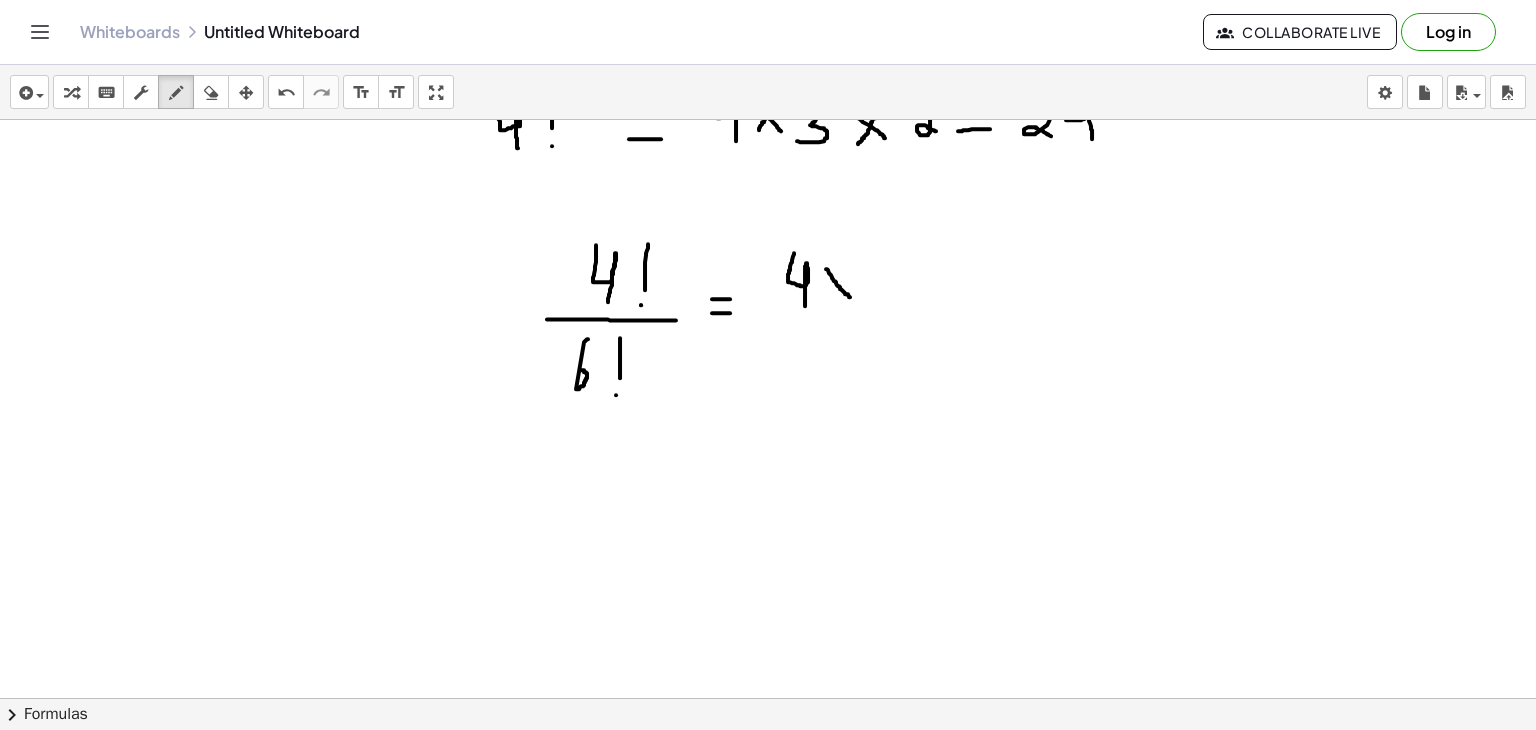 drag, startPoint x: 826, startPoint y: 268, endPoint x: 853, endPoint y: 298, distance: 40.36087 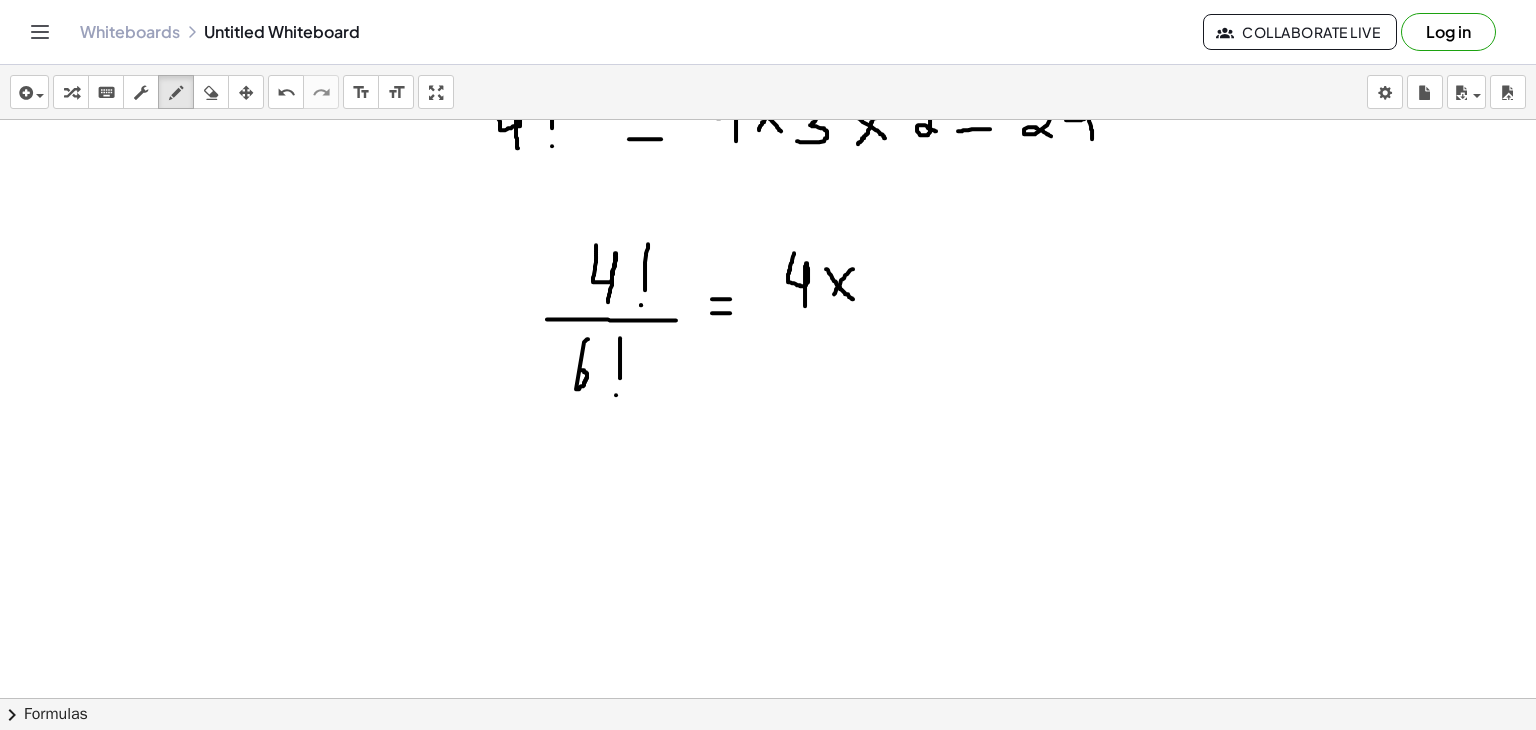 drag, startPoint x: 853, startPoint y: 268, endPoint x: 831, endPoint y: 297, distance: 36.40055 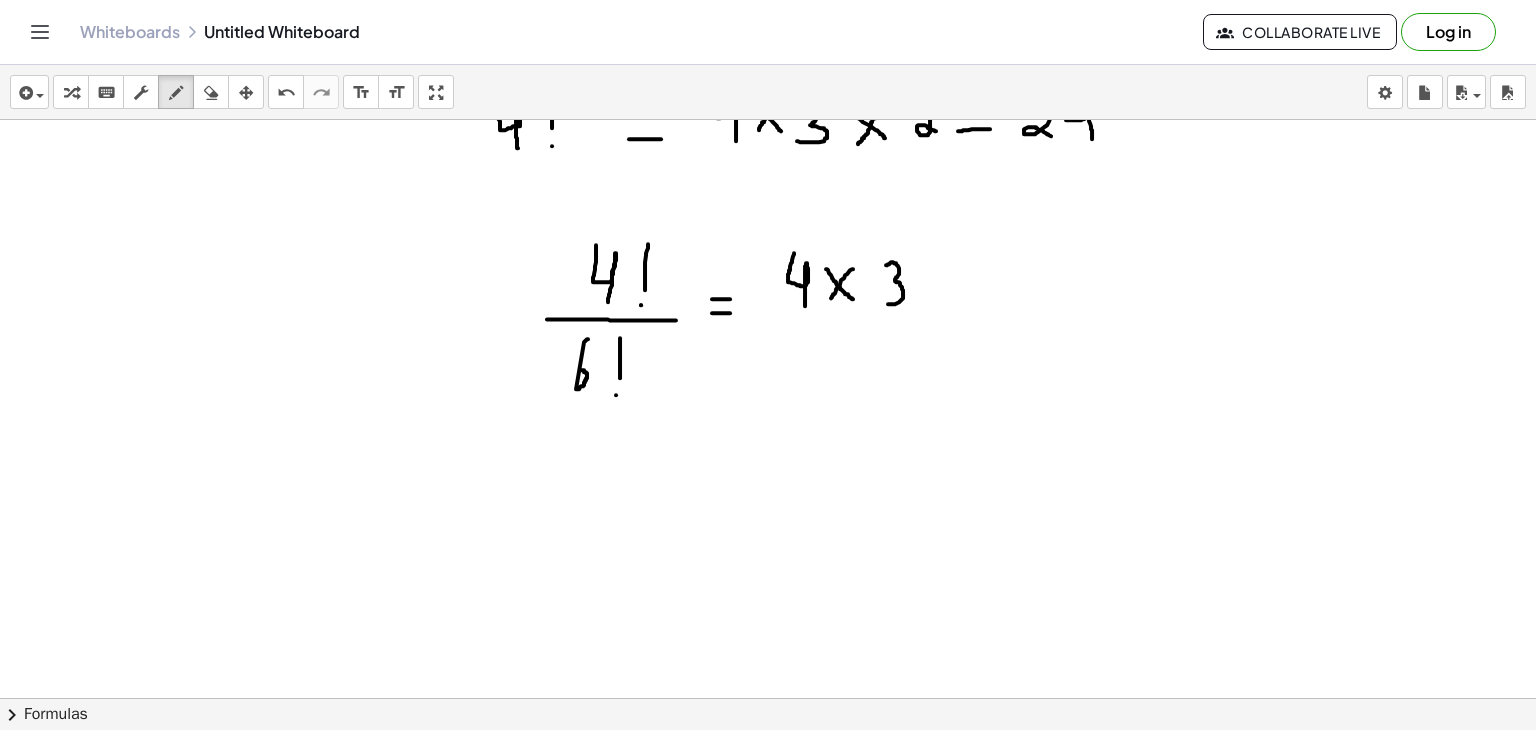 drag, startPoint x: 886, startPoint y: 264, endPoint x: 885, endPoint y: 303, distance: 39.012817 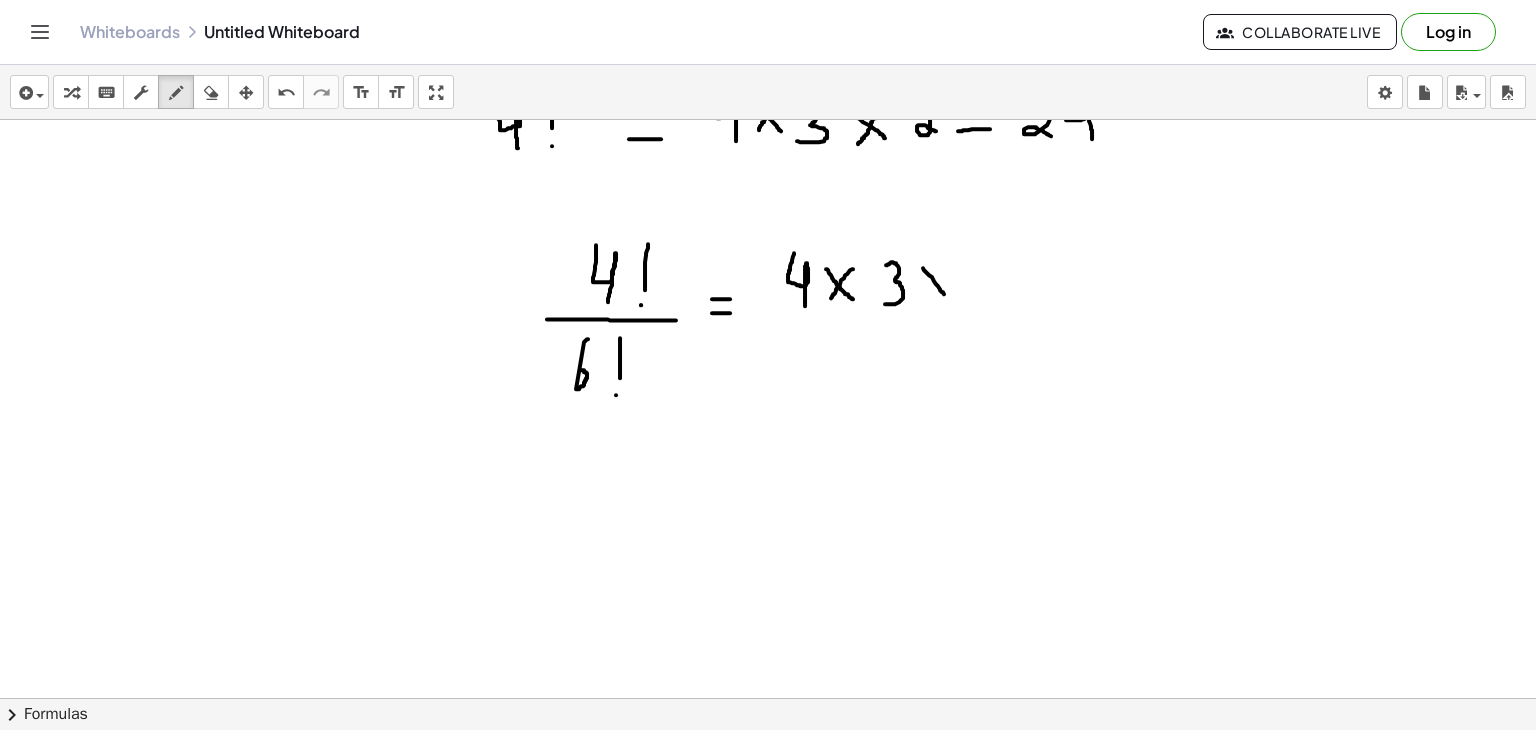 drag, startPoint x: 923, startPoint y: 267, endPoint x: 947, endPoint y: 297, distance: 38.418747 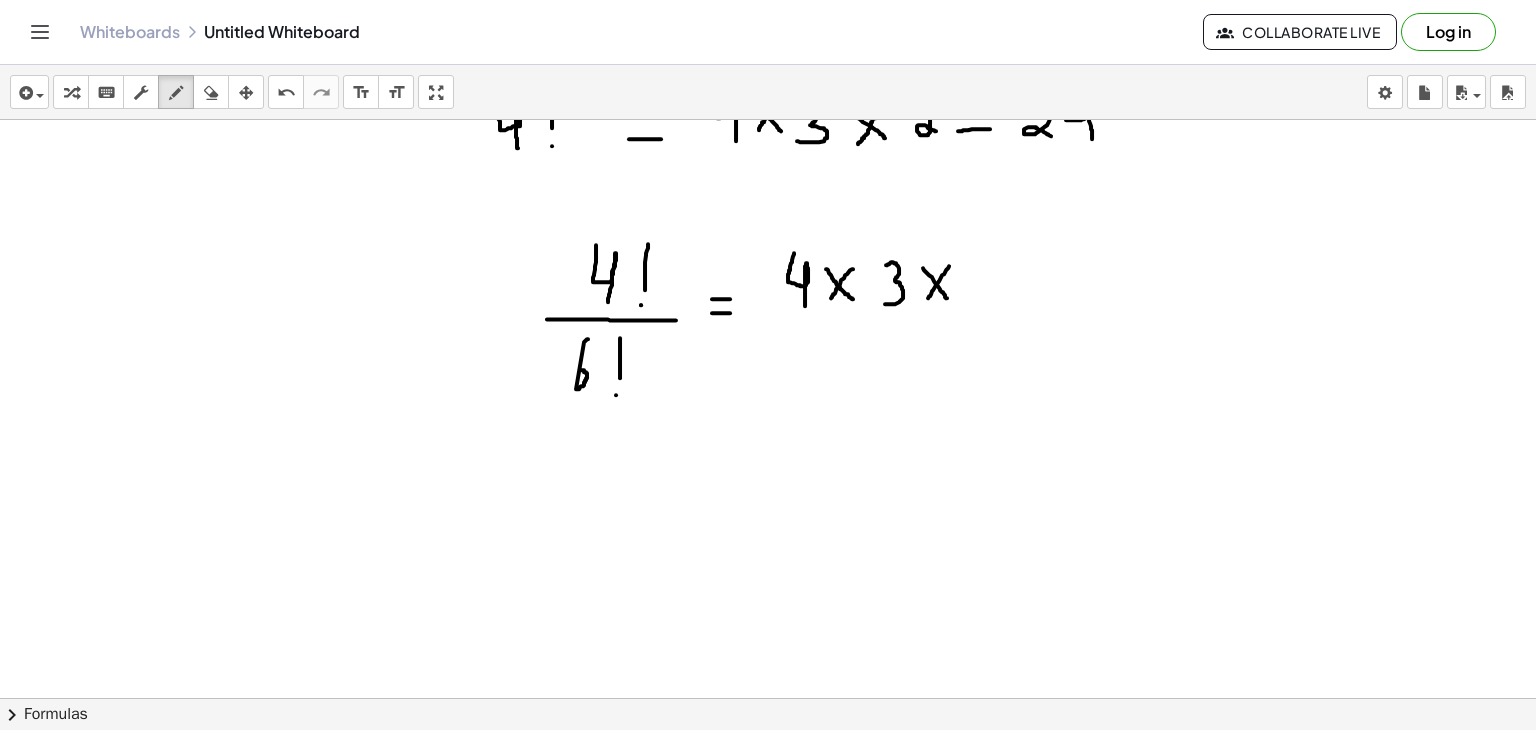 drag, startPoint x: 949, startPoint y: 265, endPoint x: 927, endPoint y: 300, distance: 41.340054 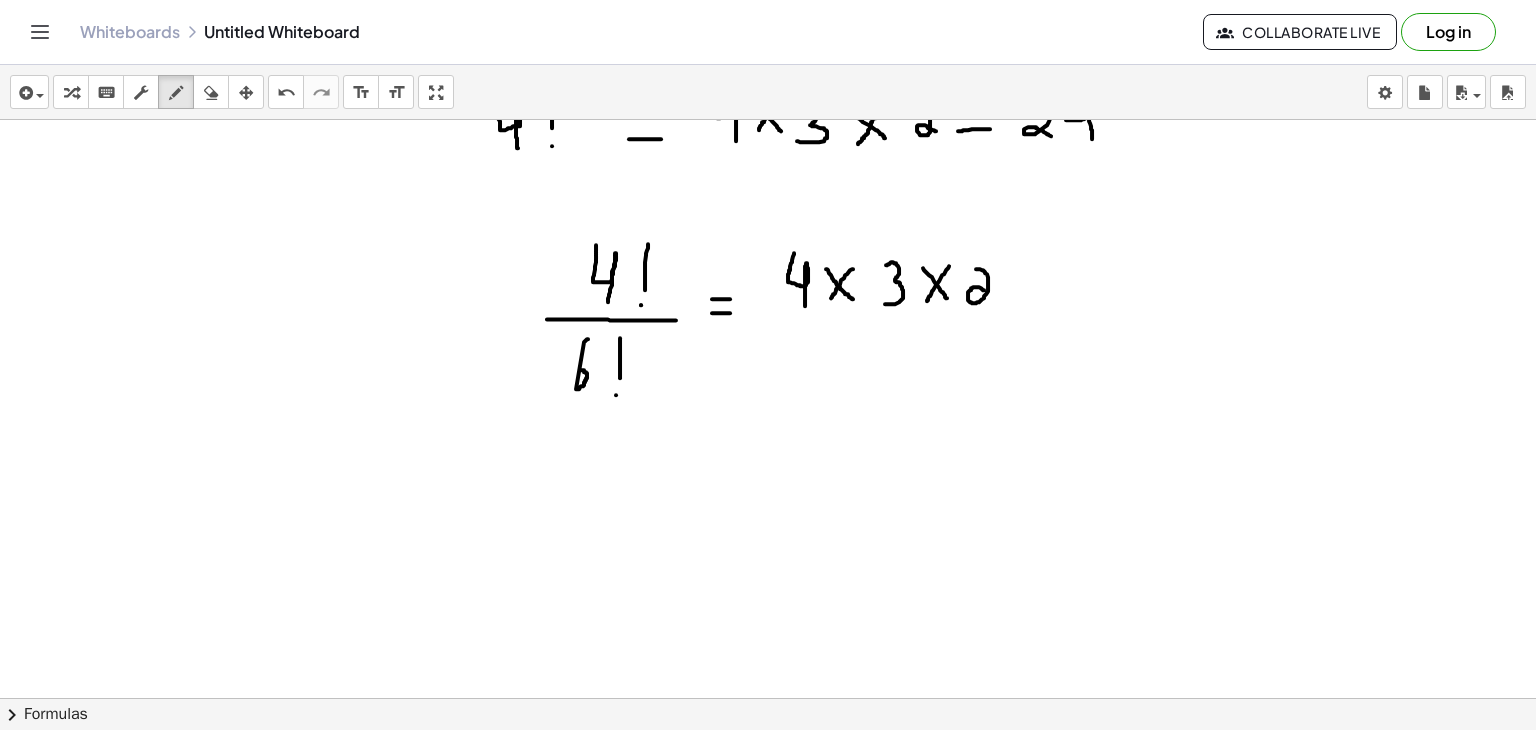 drag, startPoint x: 976, startPoint y: 268, endPoint x: 991, endPoint y: 291, distance: 27.45906 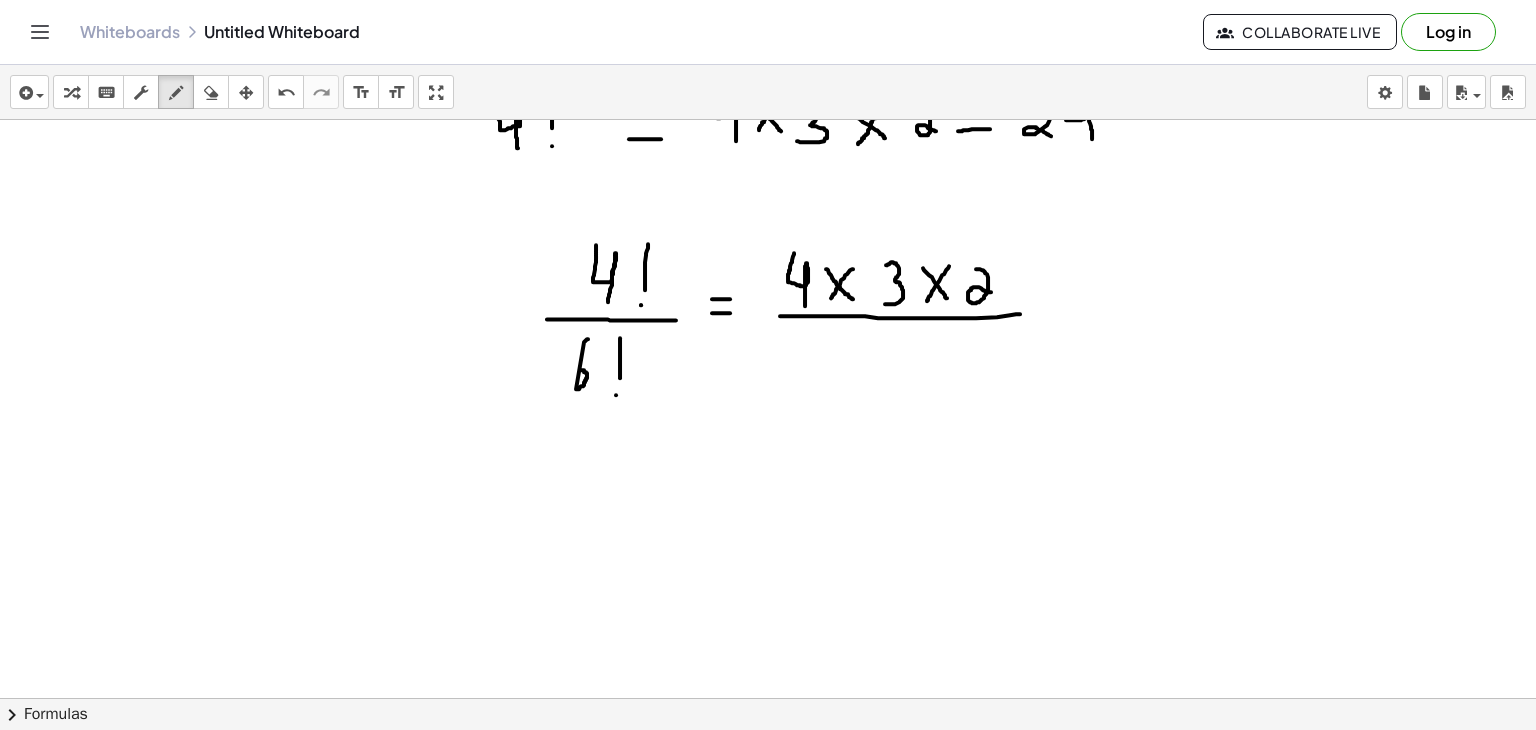 drag, startPoint x: 780, startPoint y: 315, endPoint x: 1021, endPoint y: 313, distance: 241.0083 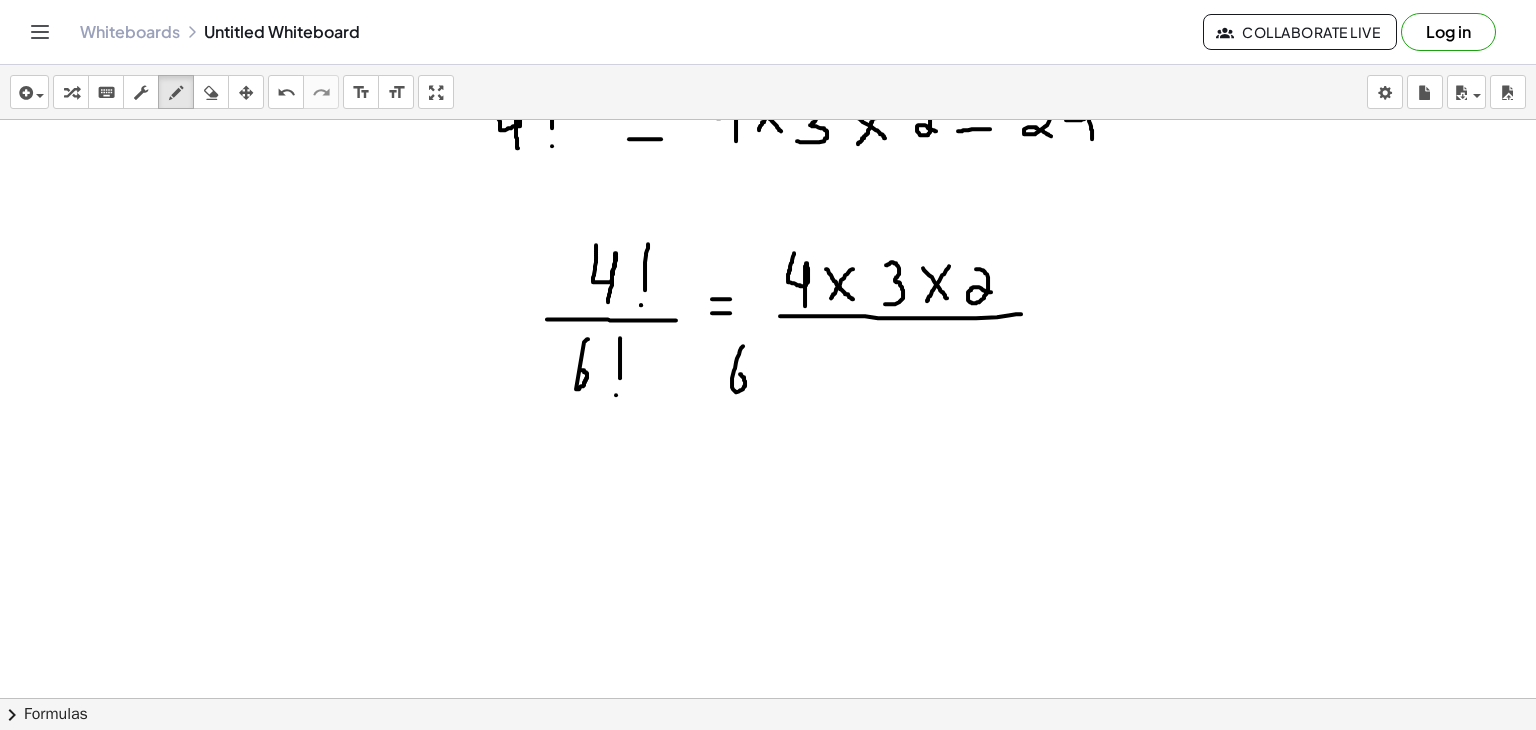 drag, startPoint x: 743, startPoint y: 345, endPoint x: 730, endPoint y: 372, distance: 29.966648 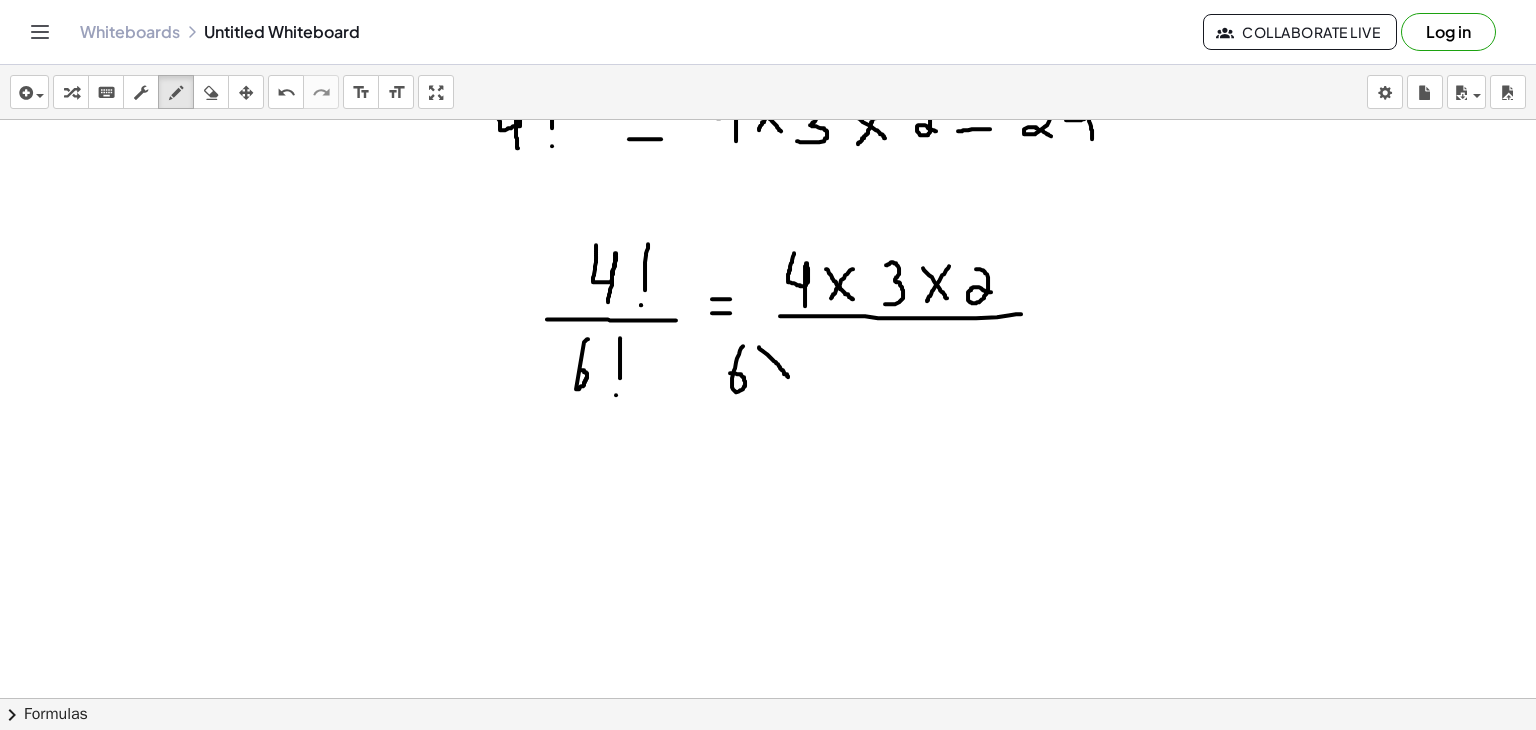 drag, startPoint x: 759, startPoint y: 346, endPoint x: 788, endPoint y: 377, distance: 42.44997 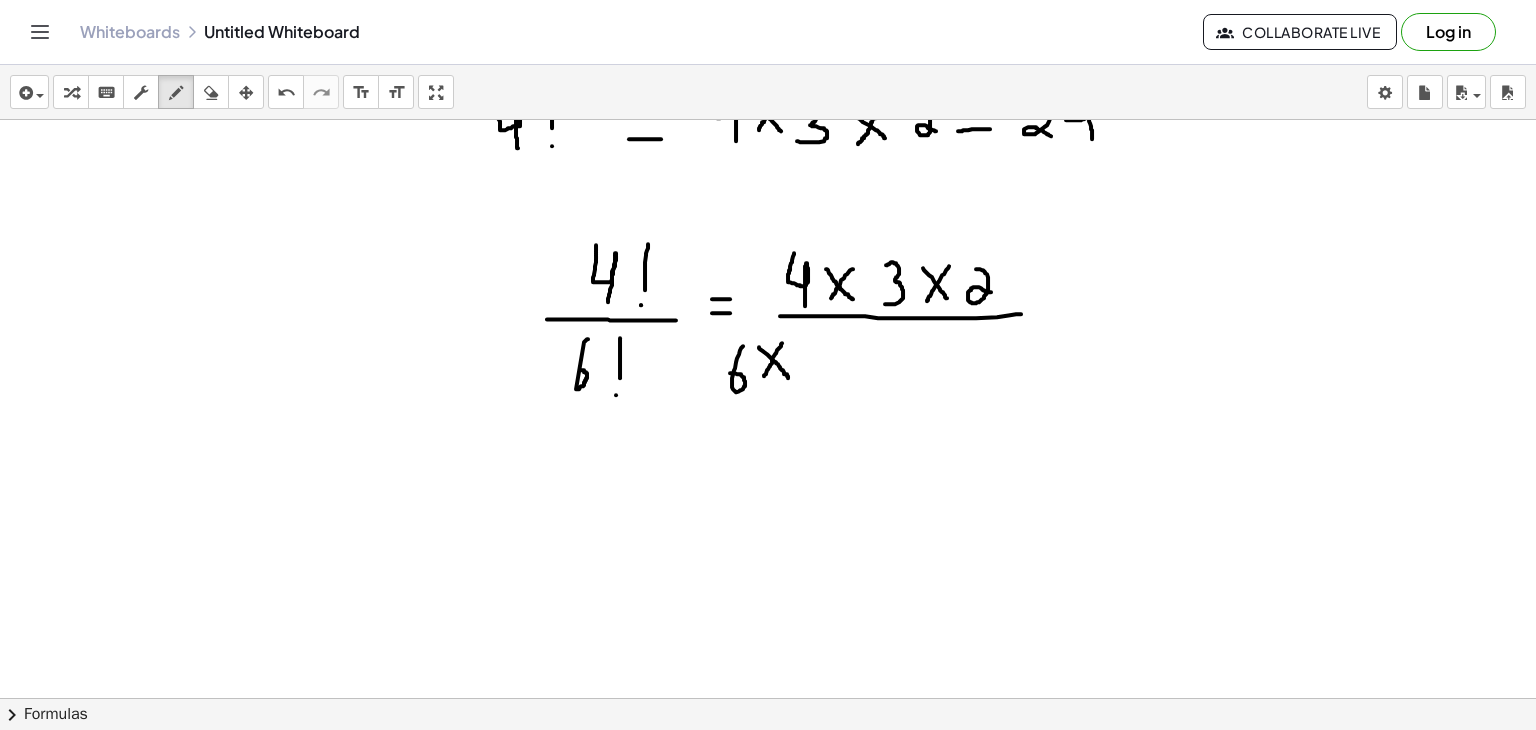 drag, startPoint x: 782, startPoint y: 342, endPoint x: 762, endPoint y: 379, distance: 42.059483 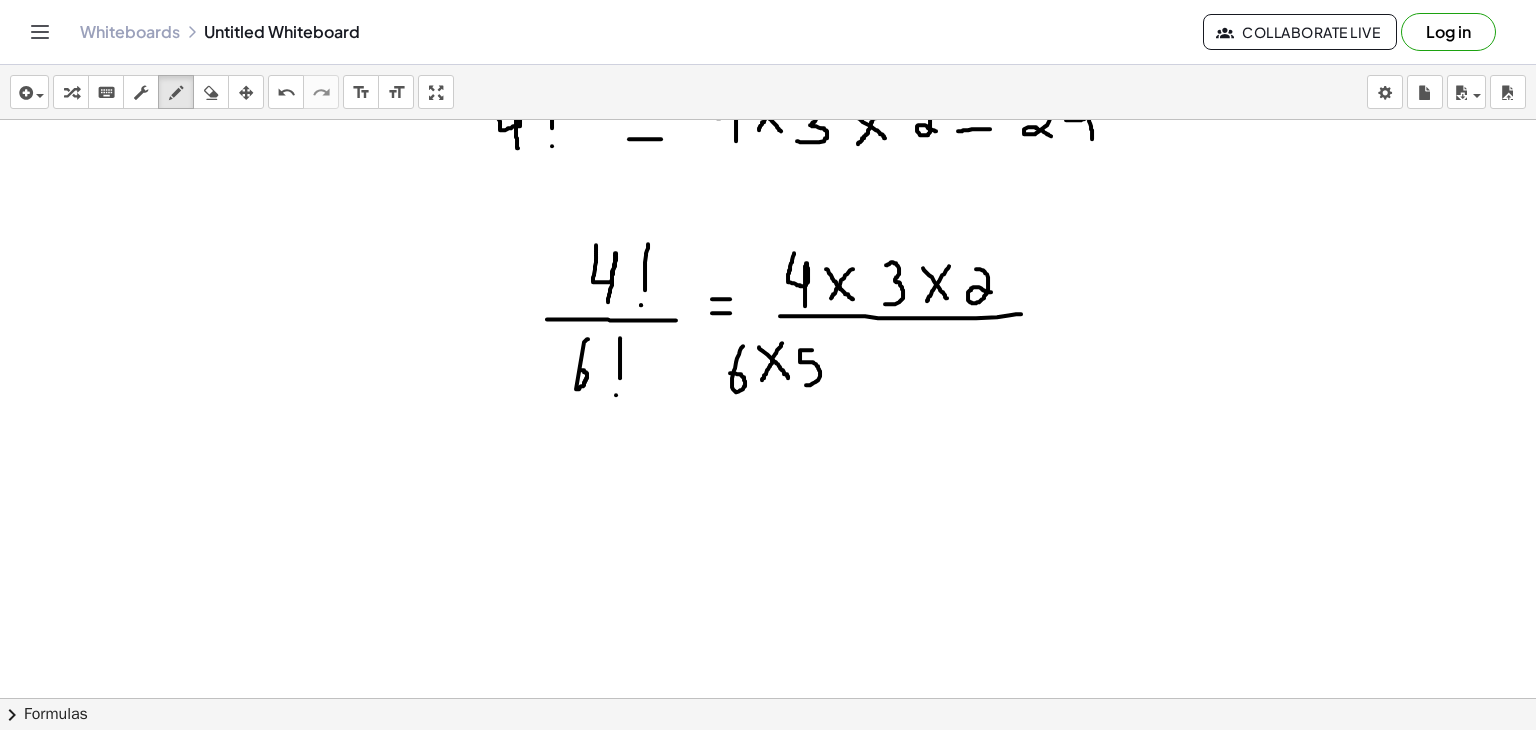 drag, startPoint x: 812, startPoint y: 349, endPoint x: 797, endPoint y: 384, distance: 38.078865 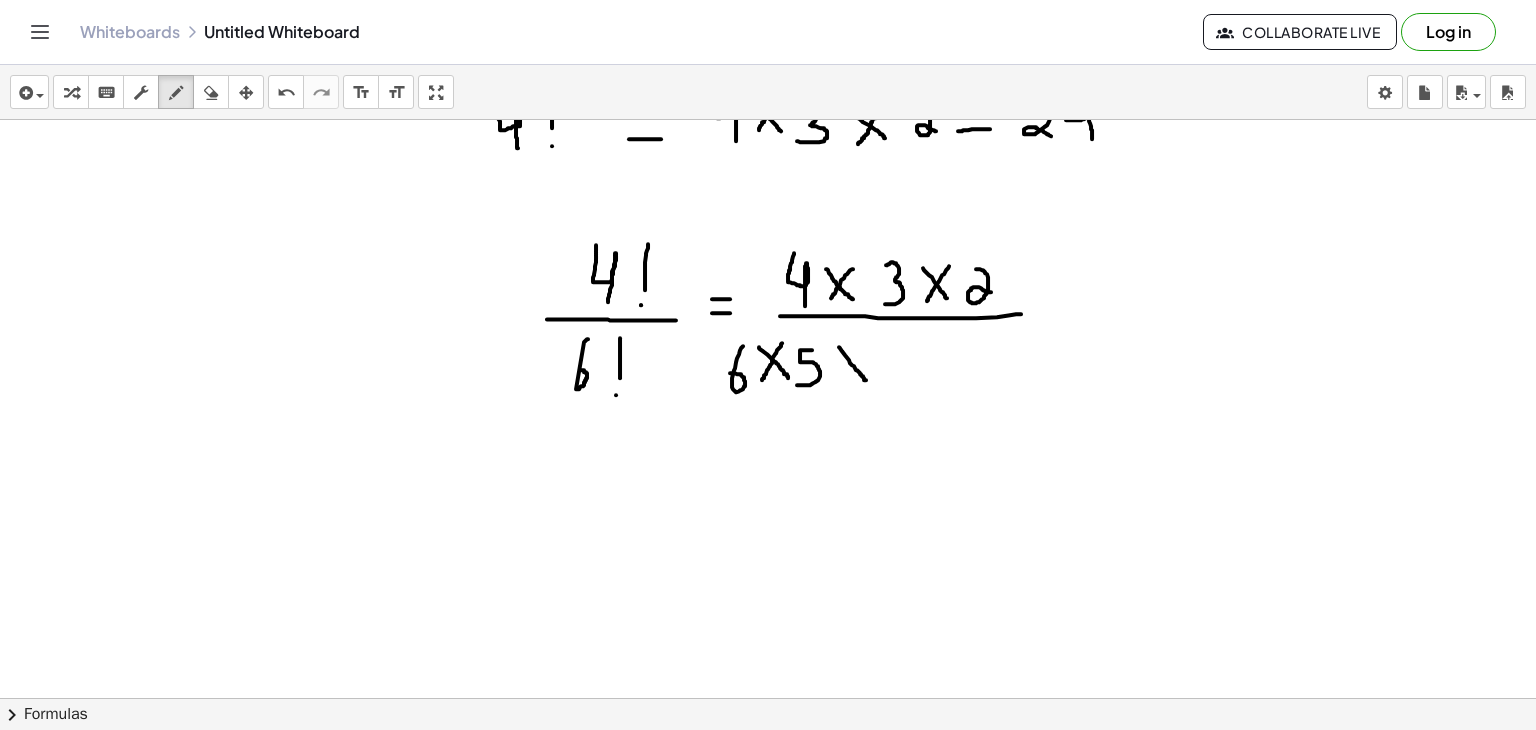 drag, startPoint x: 839, startPoint y: 346, endPoint x: 868, endPoint y: 381, distance: 45.453274 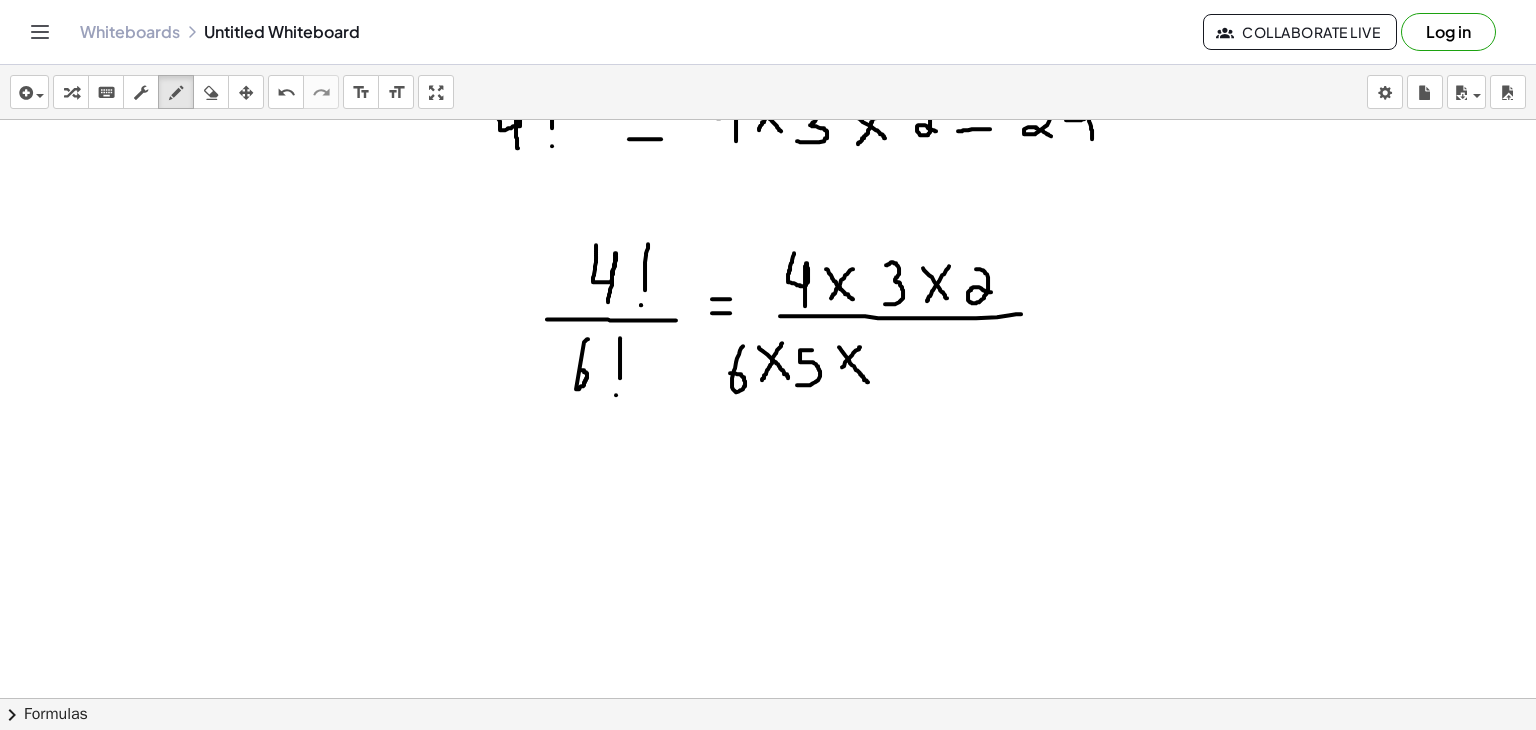 drag, startPoint x: 860, startPoint y: 346, endPoint x: 833, endPoint y: 380, distance: 43.416588 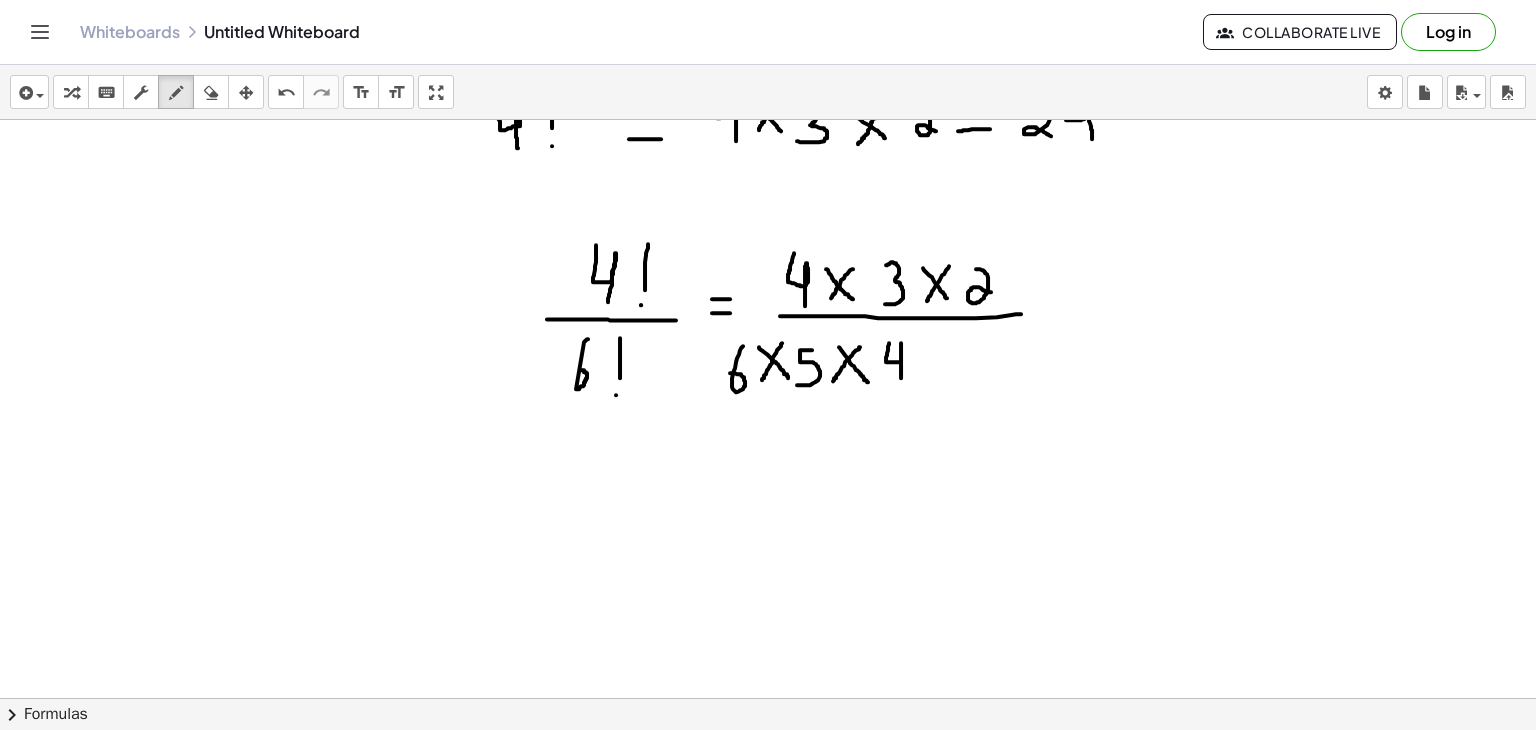 drag, startPoint x: 889, startPoint y: 342, endPoint x: 901, endPoint y: 377, distance: 37 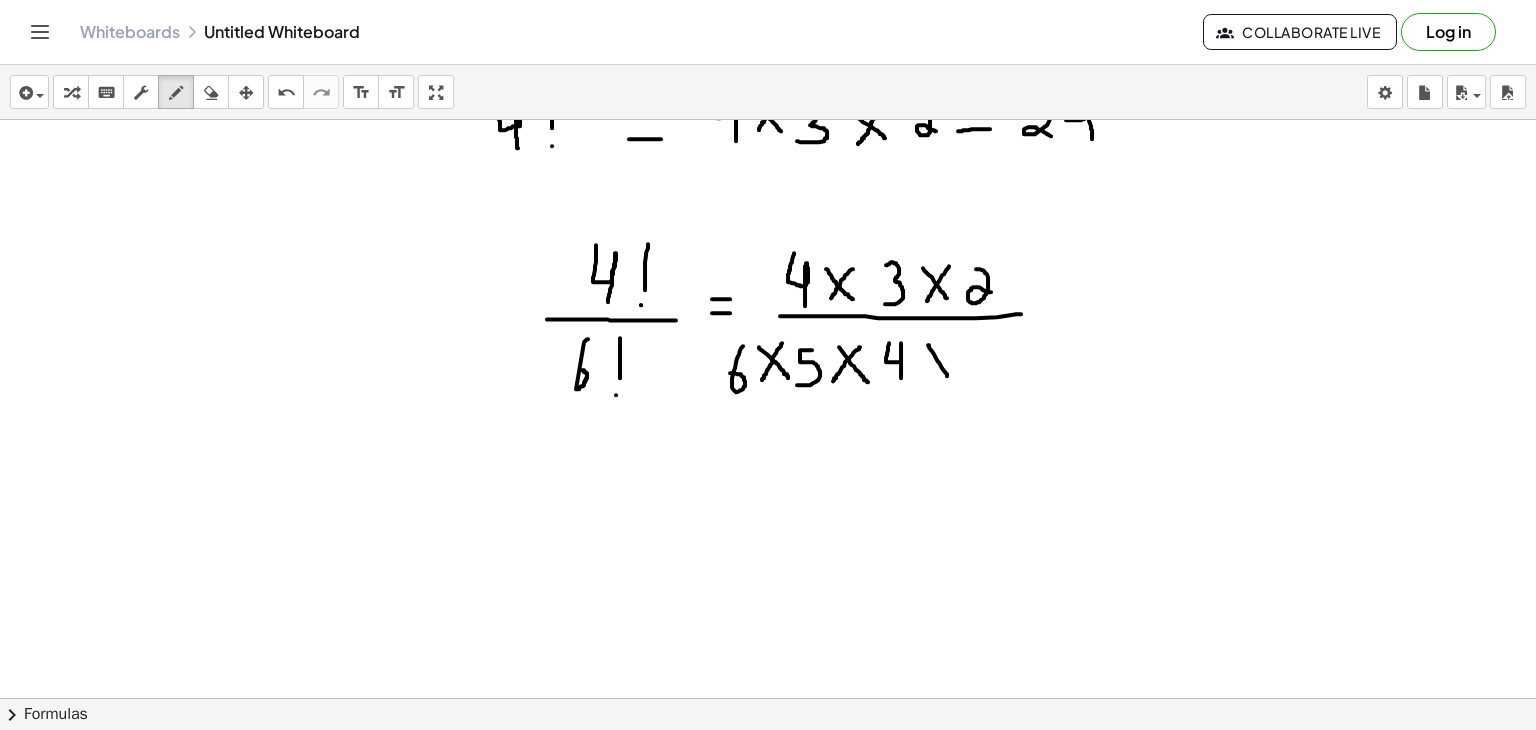 drag, startPoint x: 928, startPoint y: 344, endPoint x: 957, endPoint y: 388, distance: 52.69725 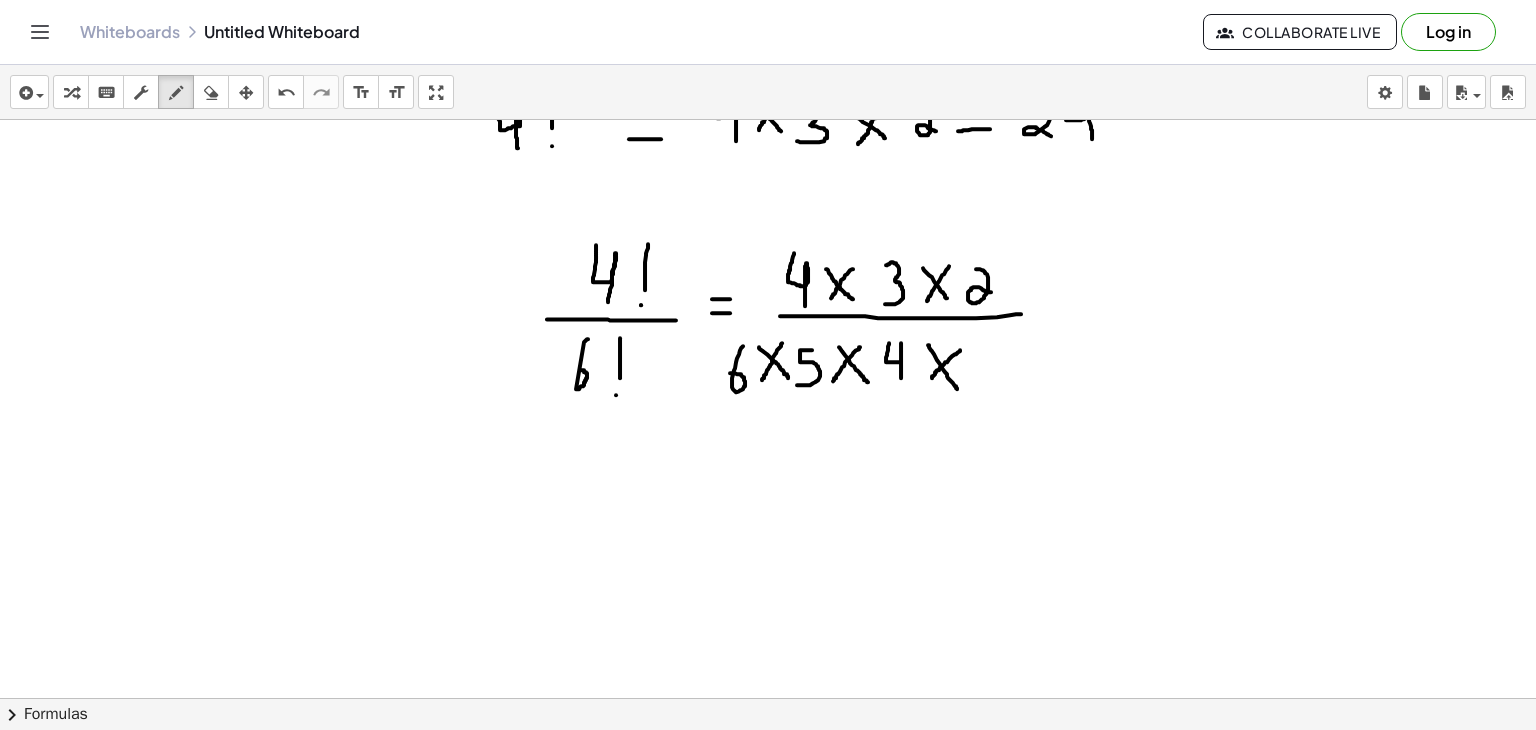 drag, startPoint x: 960, startPoint y: 349, endPoint x: 980, endPoint y: 350, distance: 20.024984 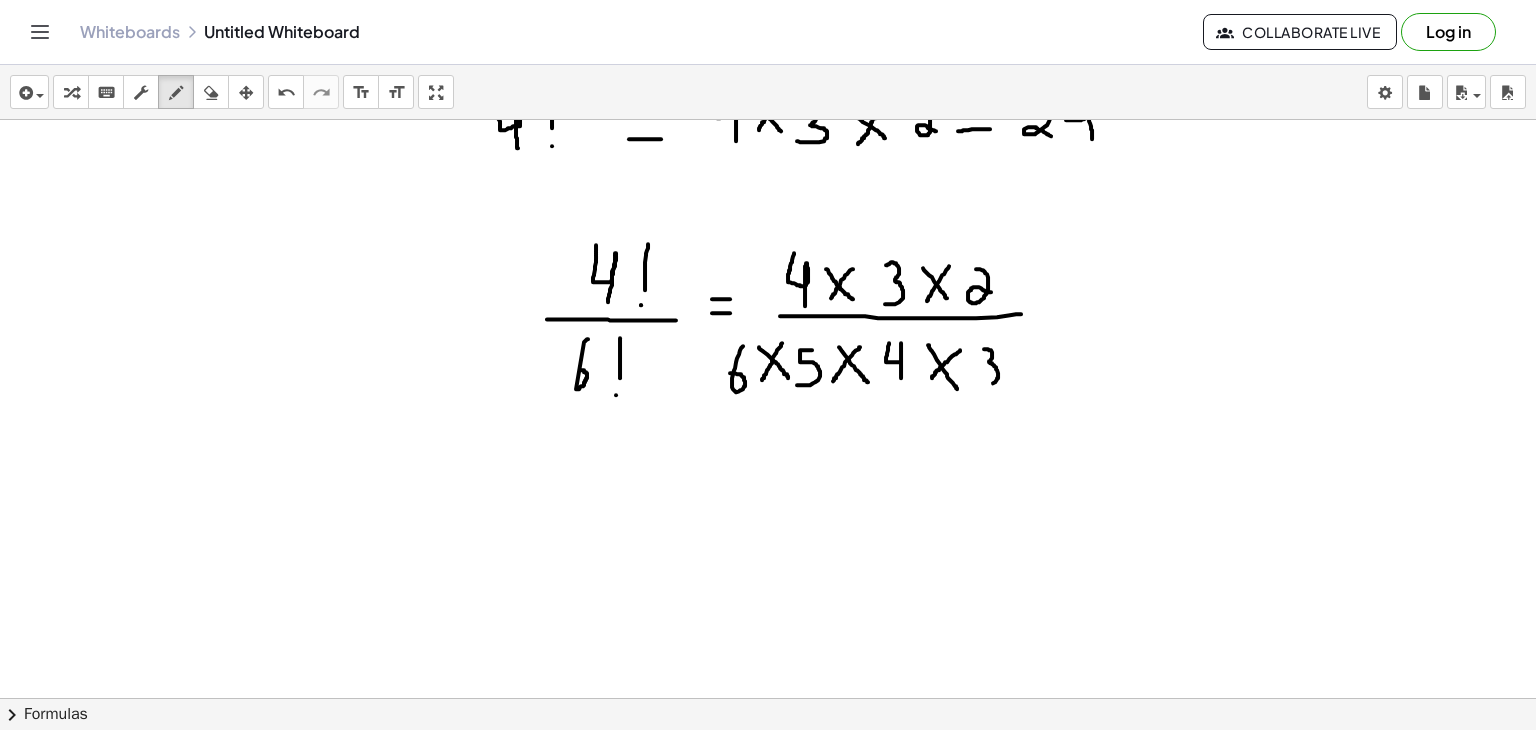 drag, startPoint x: 984, startPoint y: 348, endPoint x: 984, endPoint y: 385, distance: 37 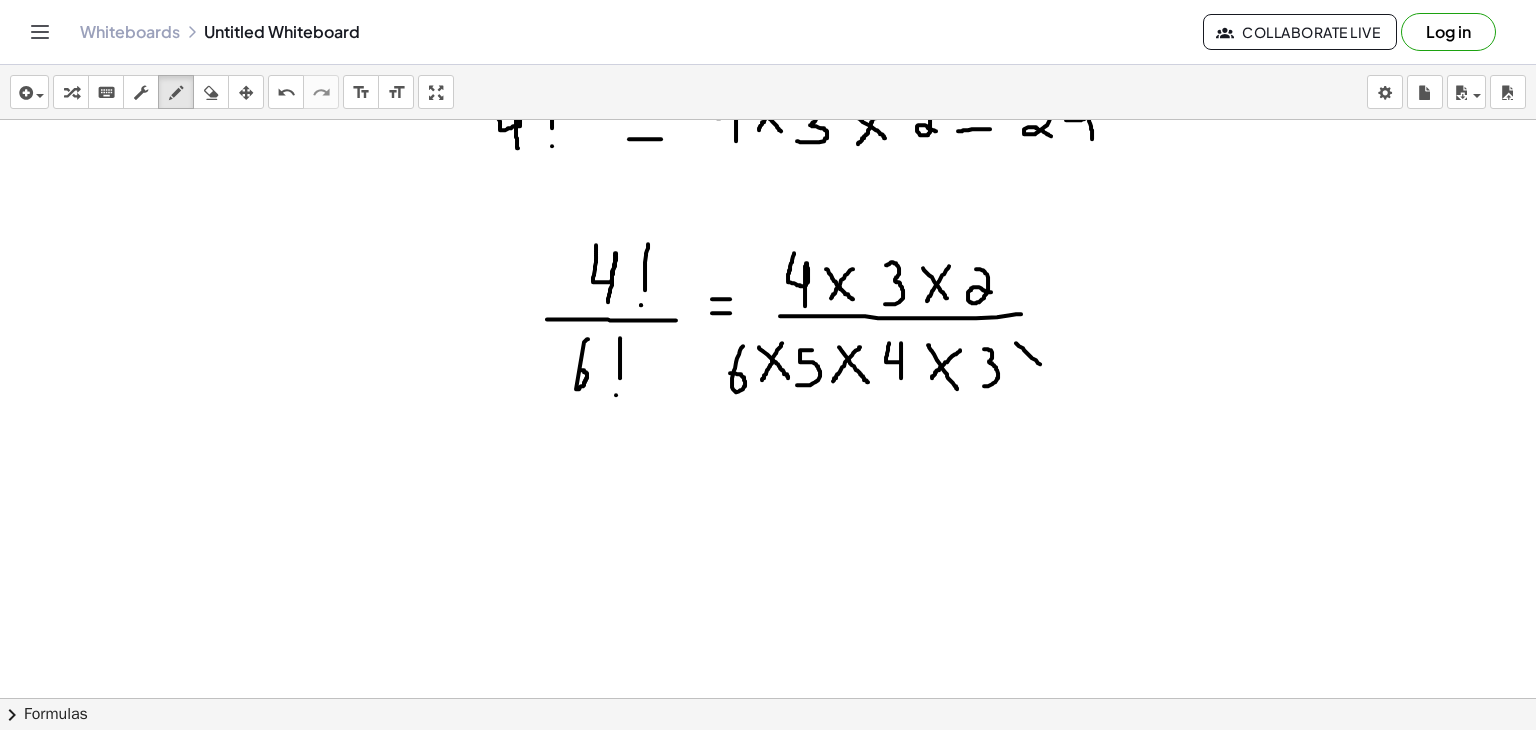 drag, startPoint x: 1016, startPoint y: 342, endPoint x: 1049, endPoint y: 372, distance: 44.598206 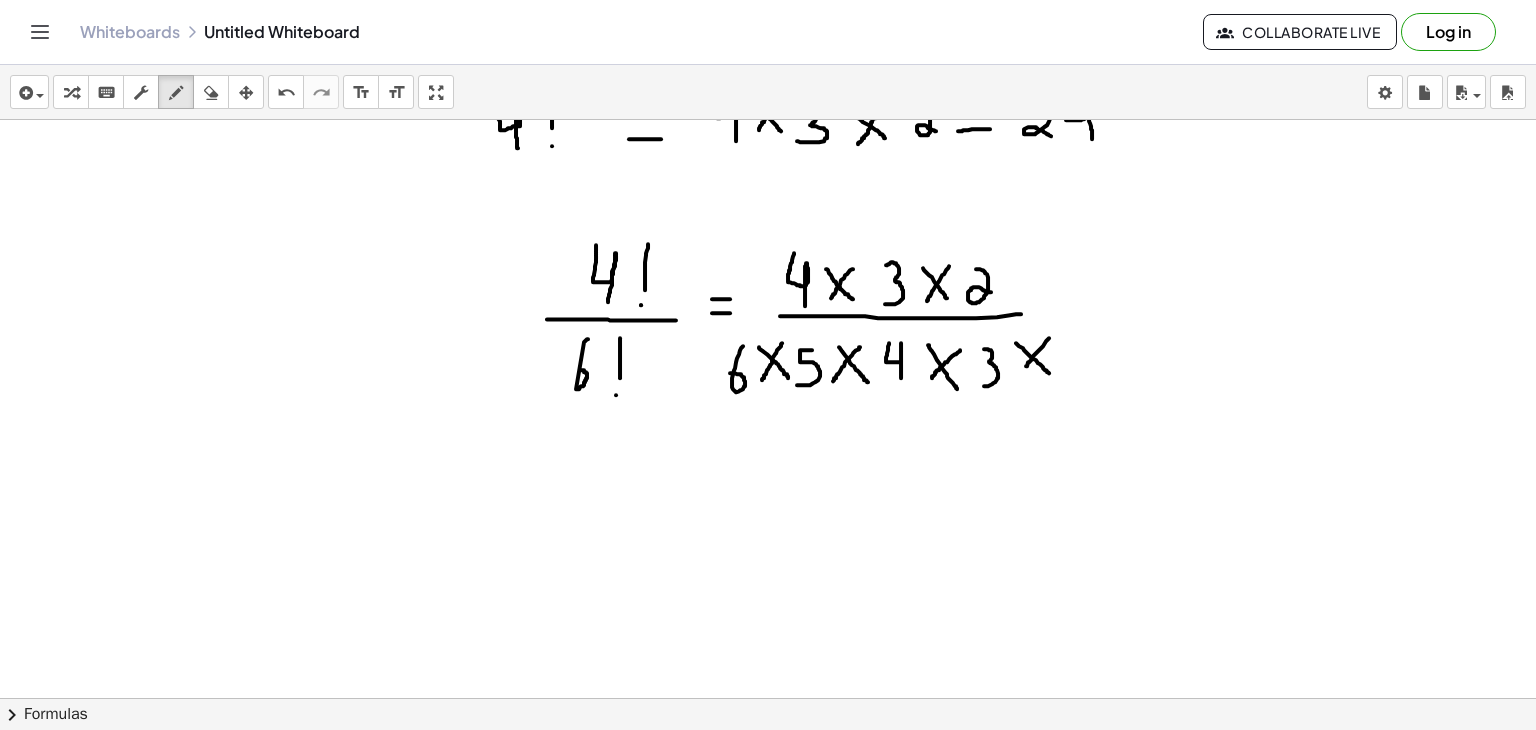 drag, startPoint x: 1049, startPoint y: 337, endPoint x: 1020, endPoint y: 373, distance: 46.227695 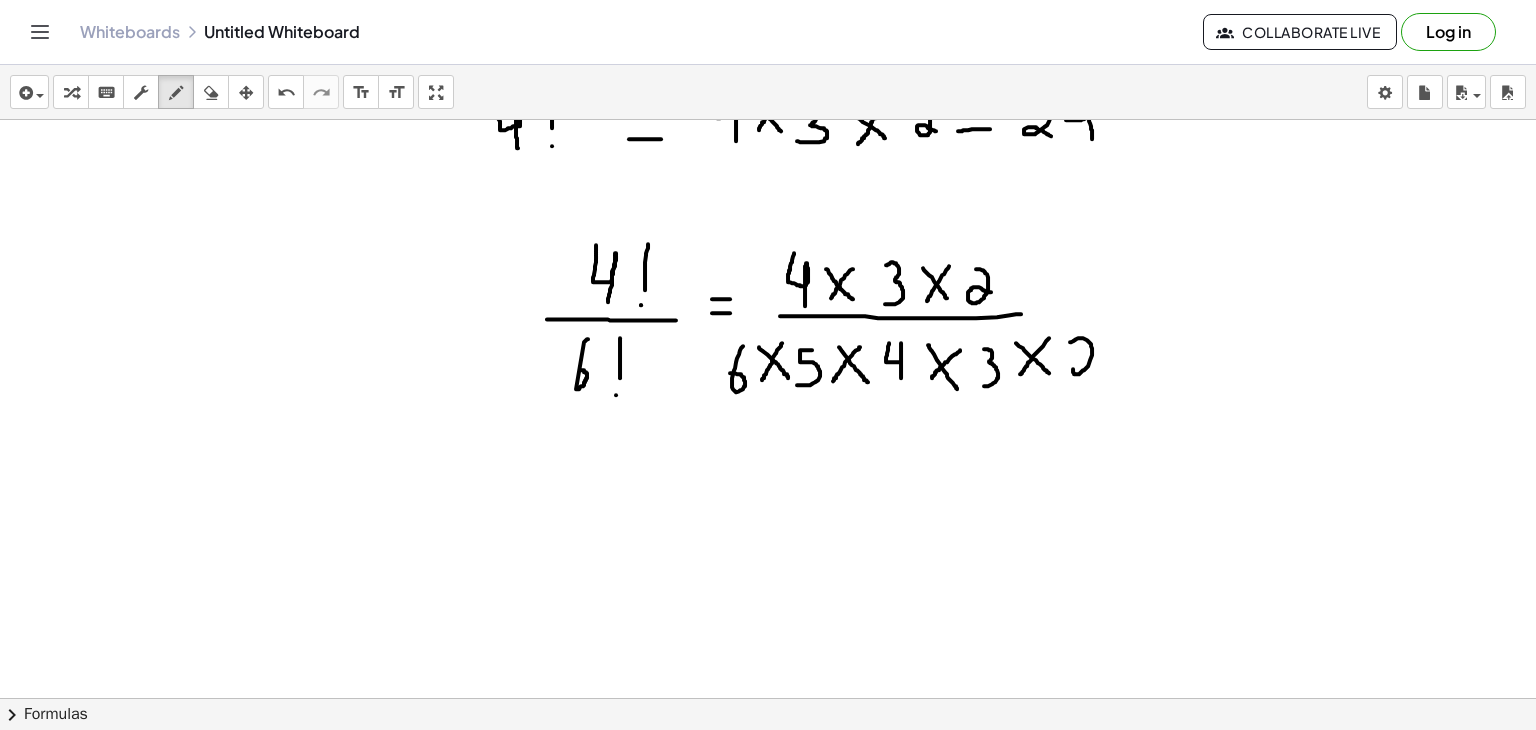 drag, startPoint x: 1070, startPoint y: 341, endPoint x: 1096, endPoint y: 371, distance: 39.698868 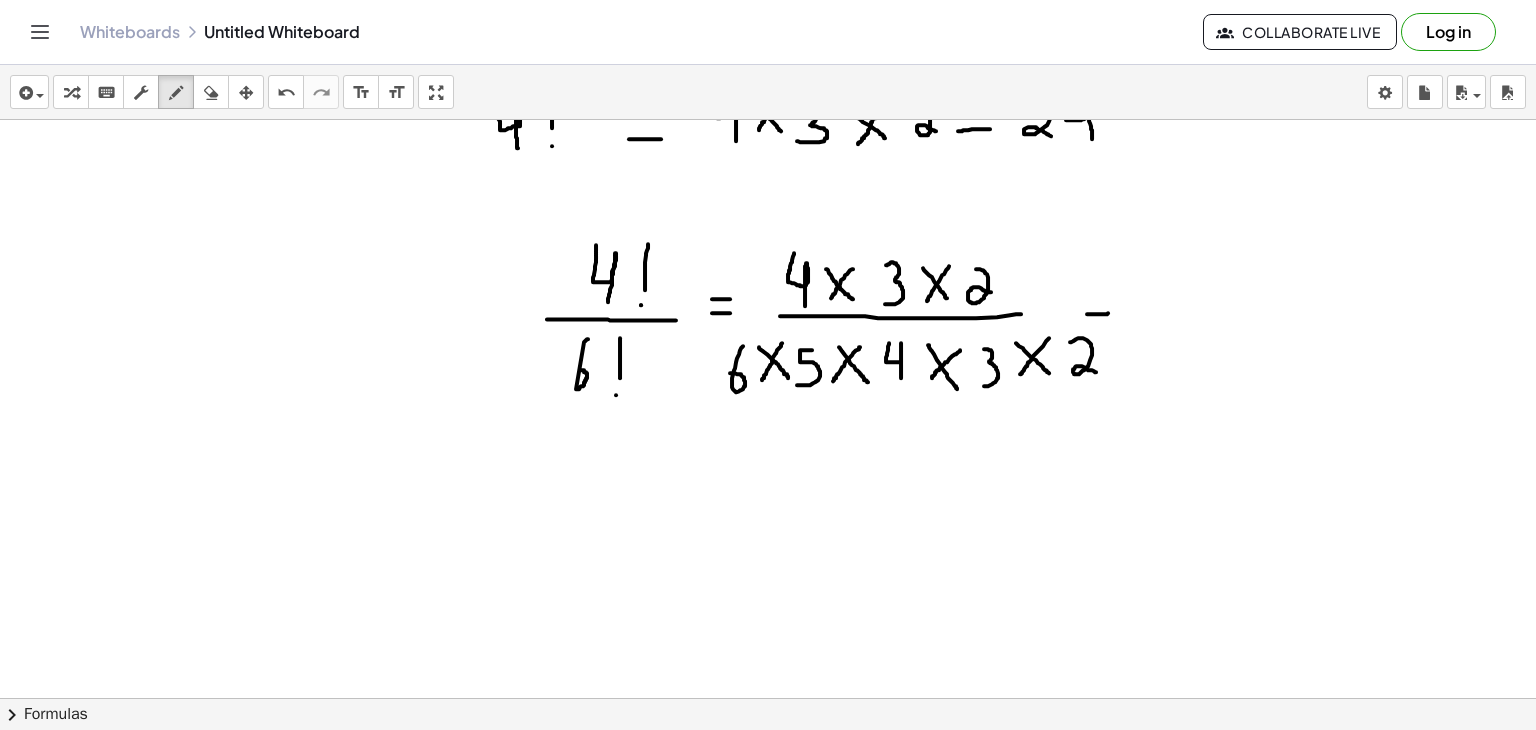drag, startPoint x: 1087, startPoint y: 313, endPoint x: 1119, endPoint y: 309, distance: 32.24903 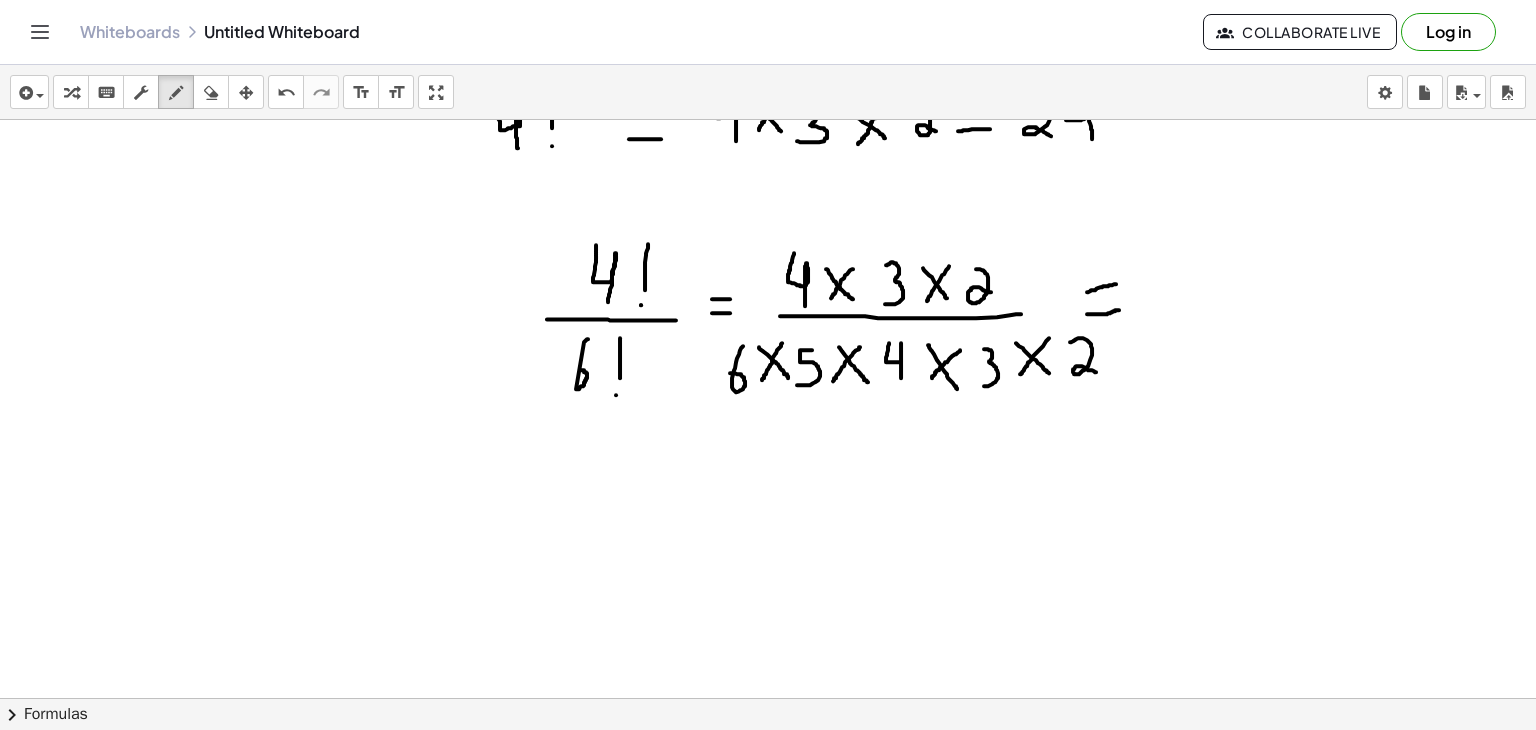 drag, startPoint x: 1087, startPoint y: 291, endPoint x: 1120, endPoint y: 282, distance: 34.20526 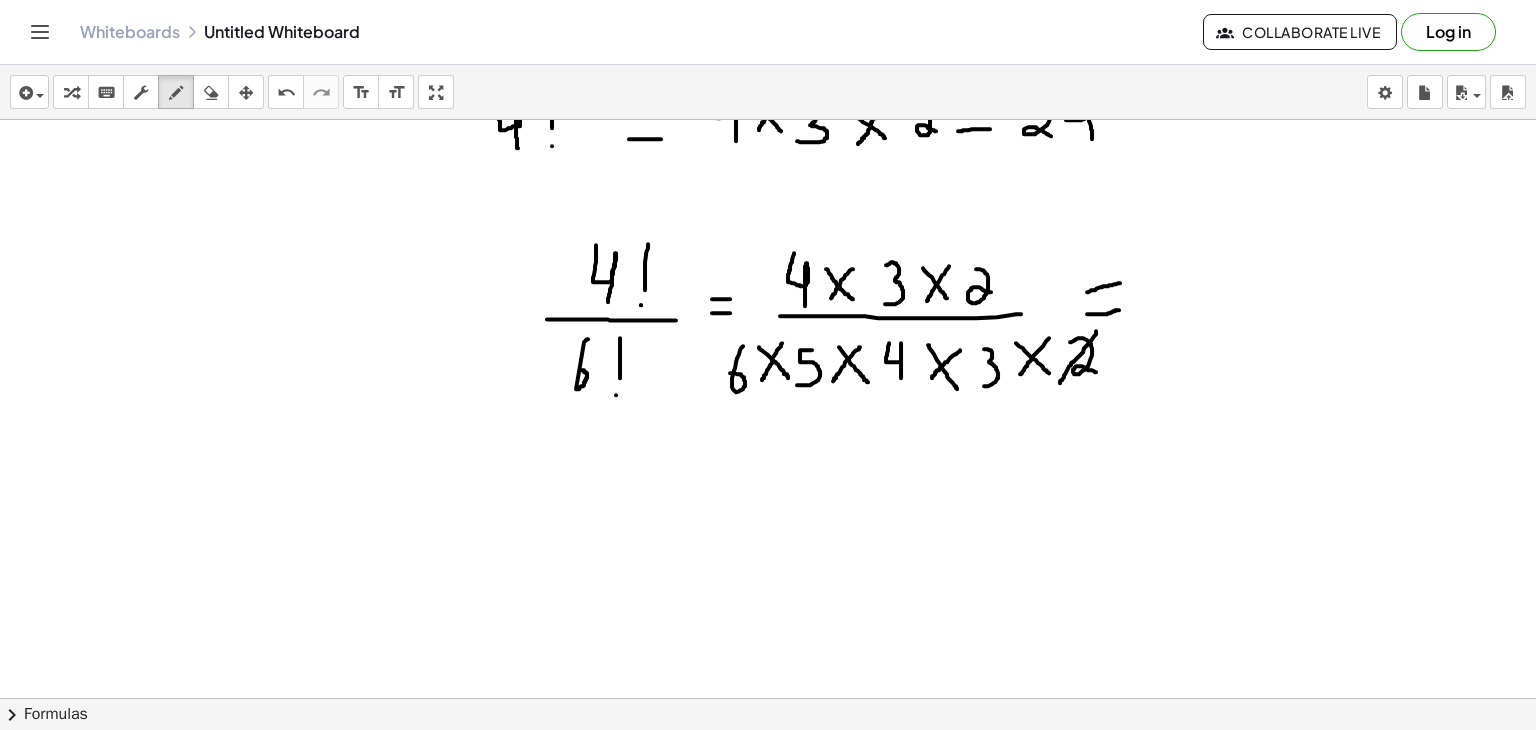 drag, startPoint x: 1096, startPoint y: 330, endPoint x: 1060, endPoint y: 383, distance: 64.070274 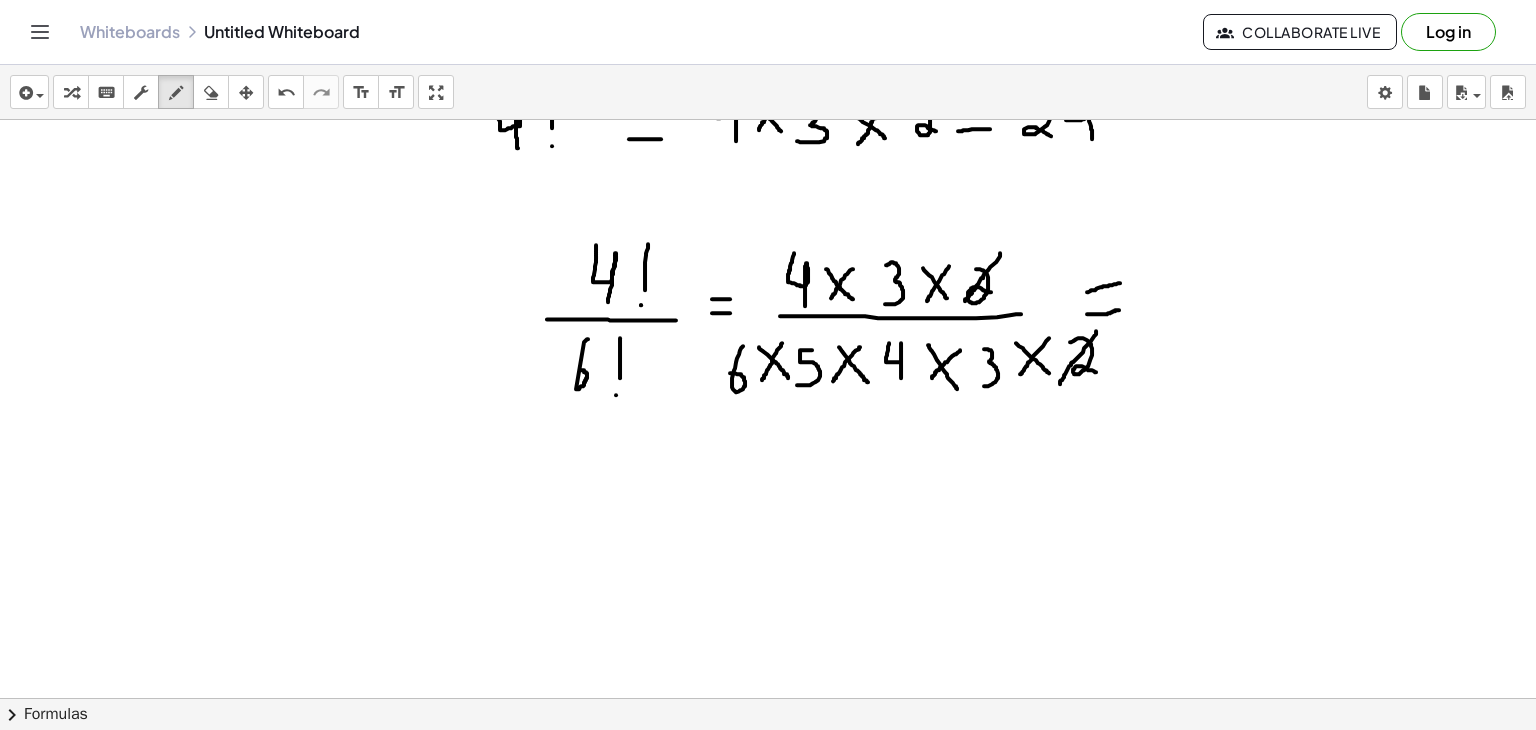 drag, startPoint x: 1000, startPoint y: 252, endPoint x: 964, endPoint y: 303, distance: 62.425957 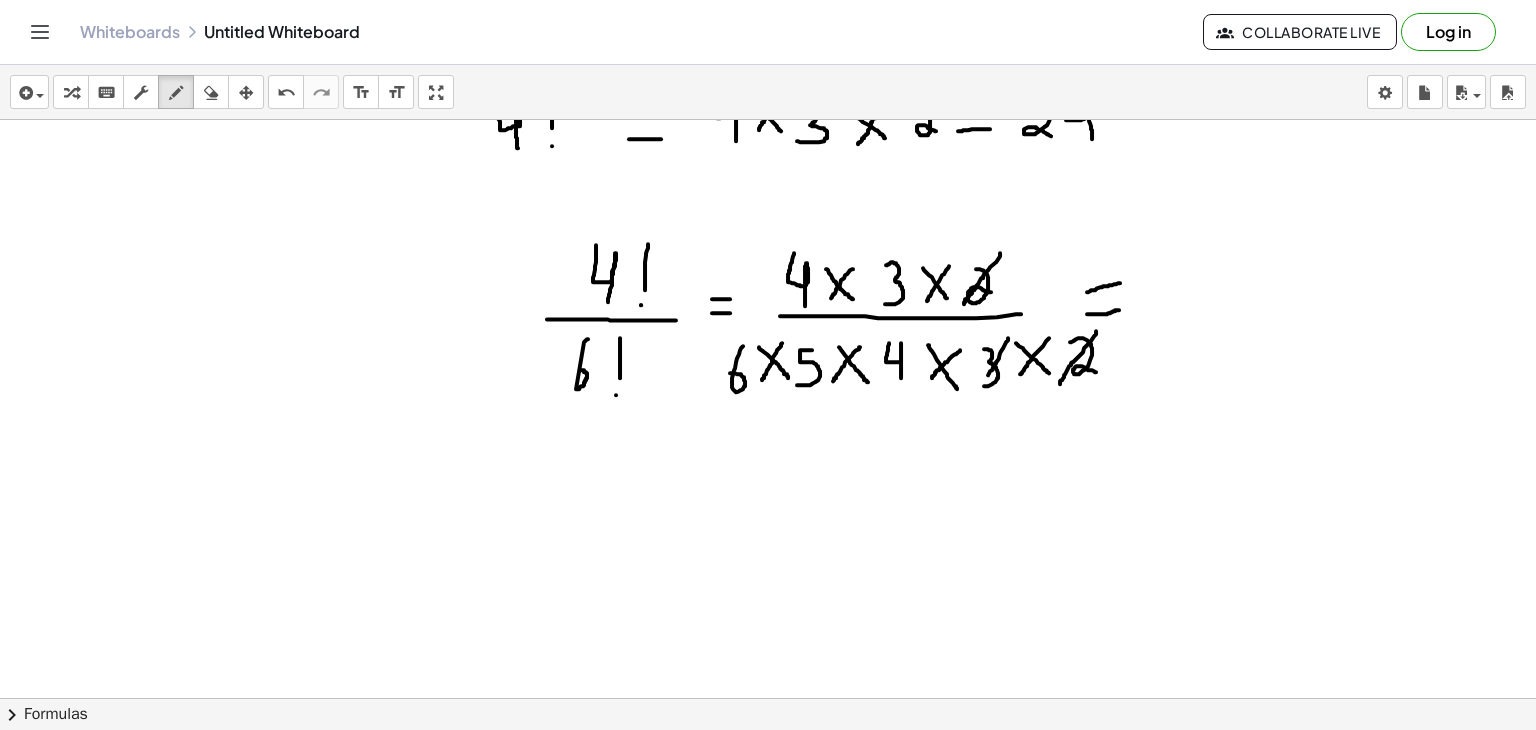 drag, startPoint x: 1008, startPoint y: 337, endPoint x: 984, endPoint y: 382, distance: 51 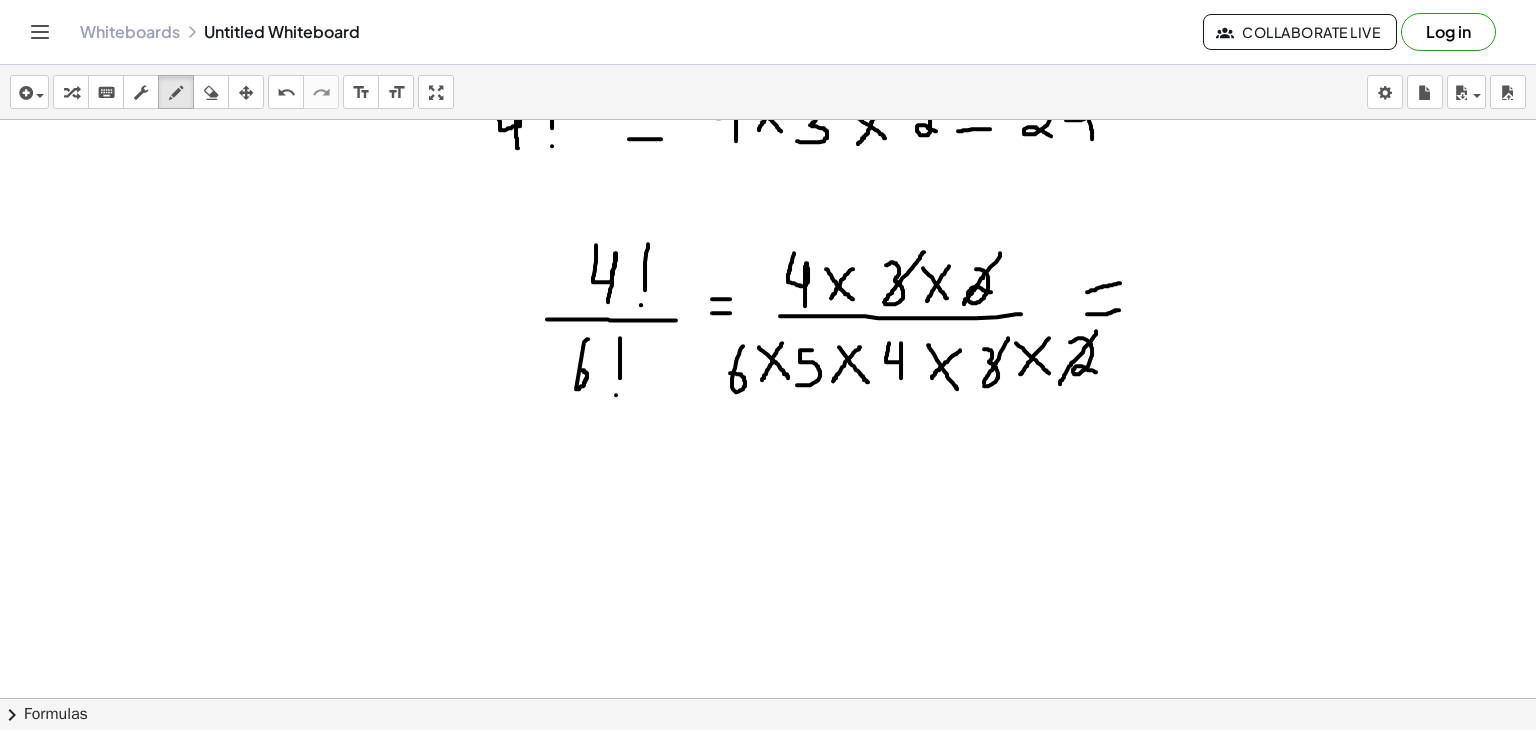 drag, startPoint x: 924, startPoint y: 251, endPoint x: 884, endPoint y: 302, distance: 64.815125 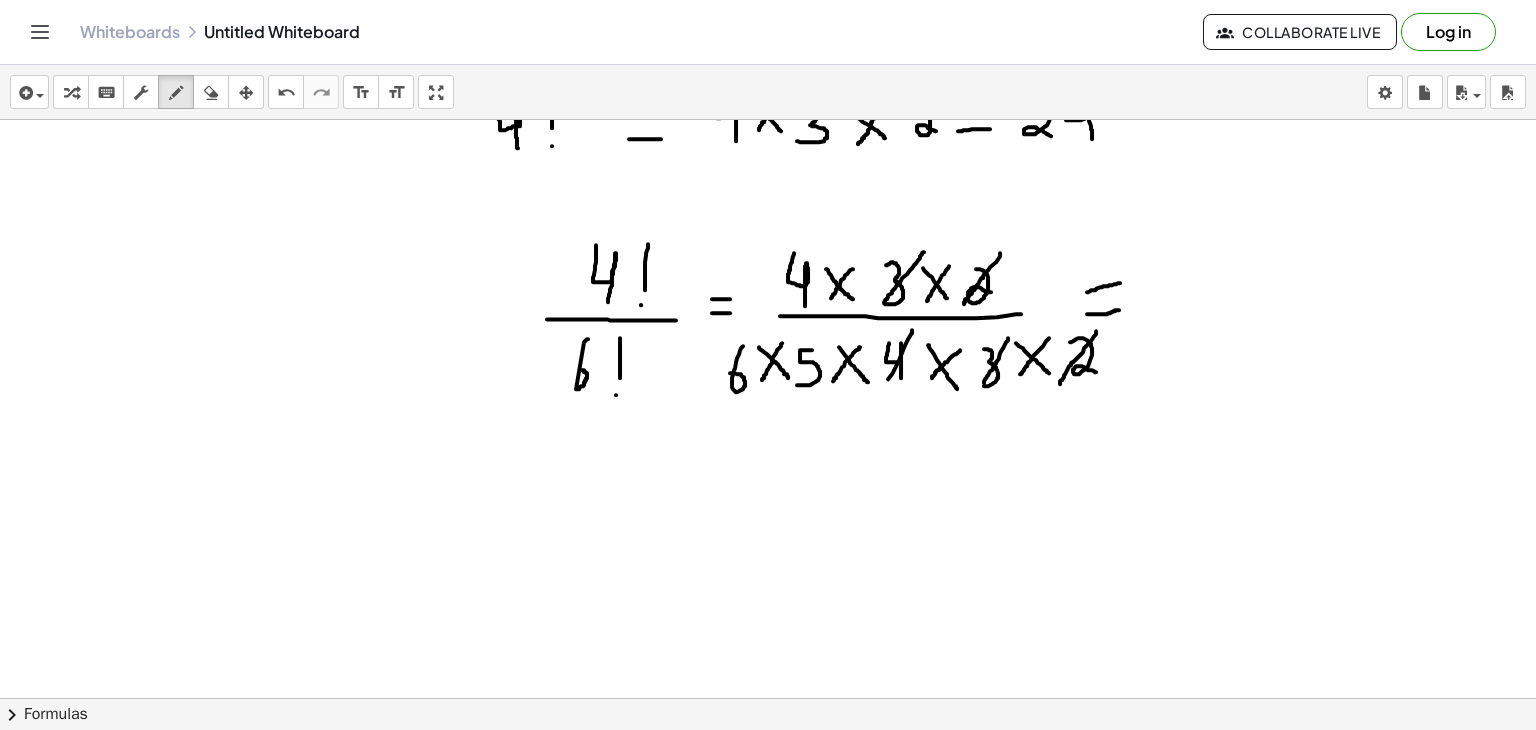 drag, startPoint x: 912, startPoint y: 329, endPoint x: 869, endPoint y: 403, distance: 85.58621 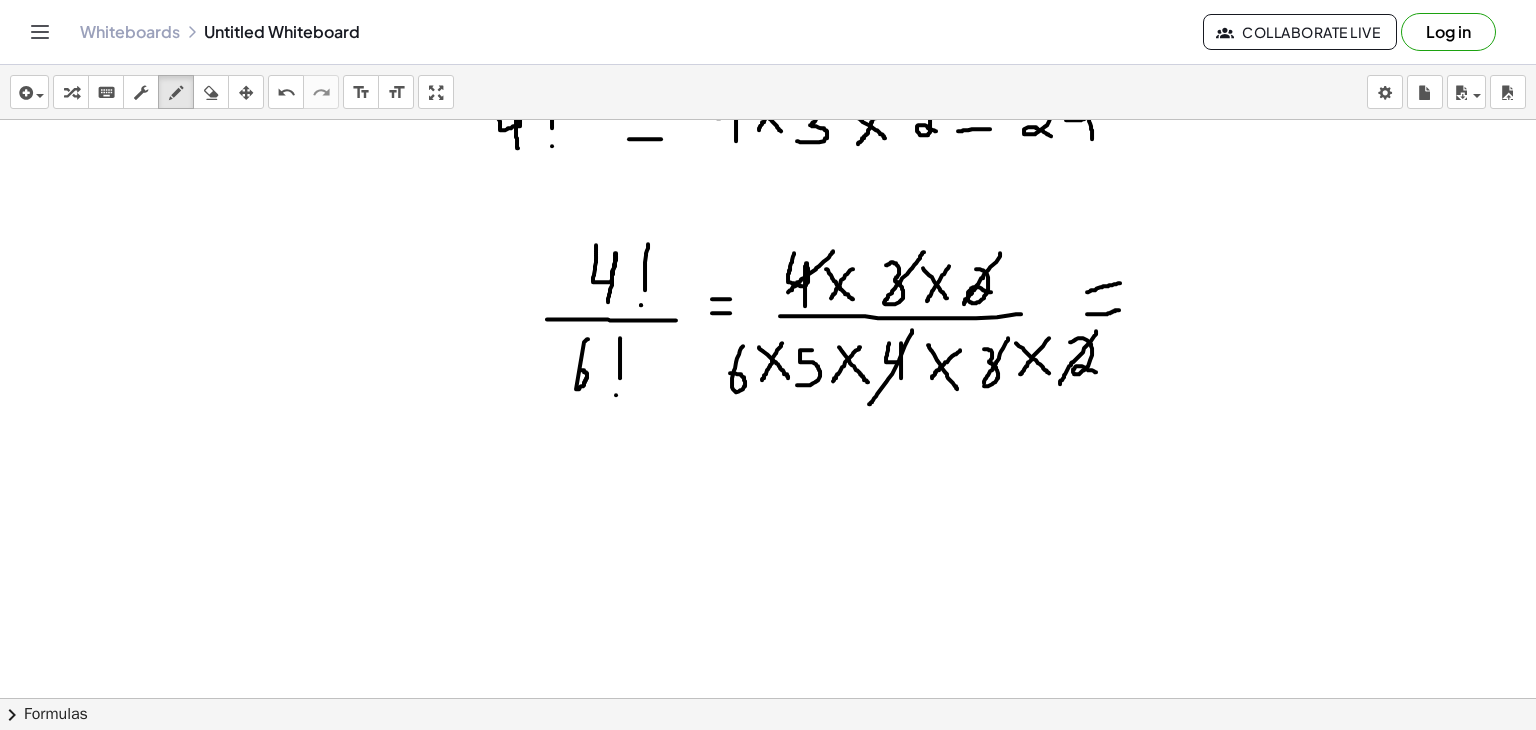 drag, startPoint x: 833, startPoint y: 250, endPoint x: 784, endPoint y: 295, distance: 66.52819 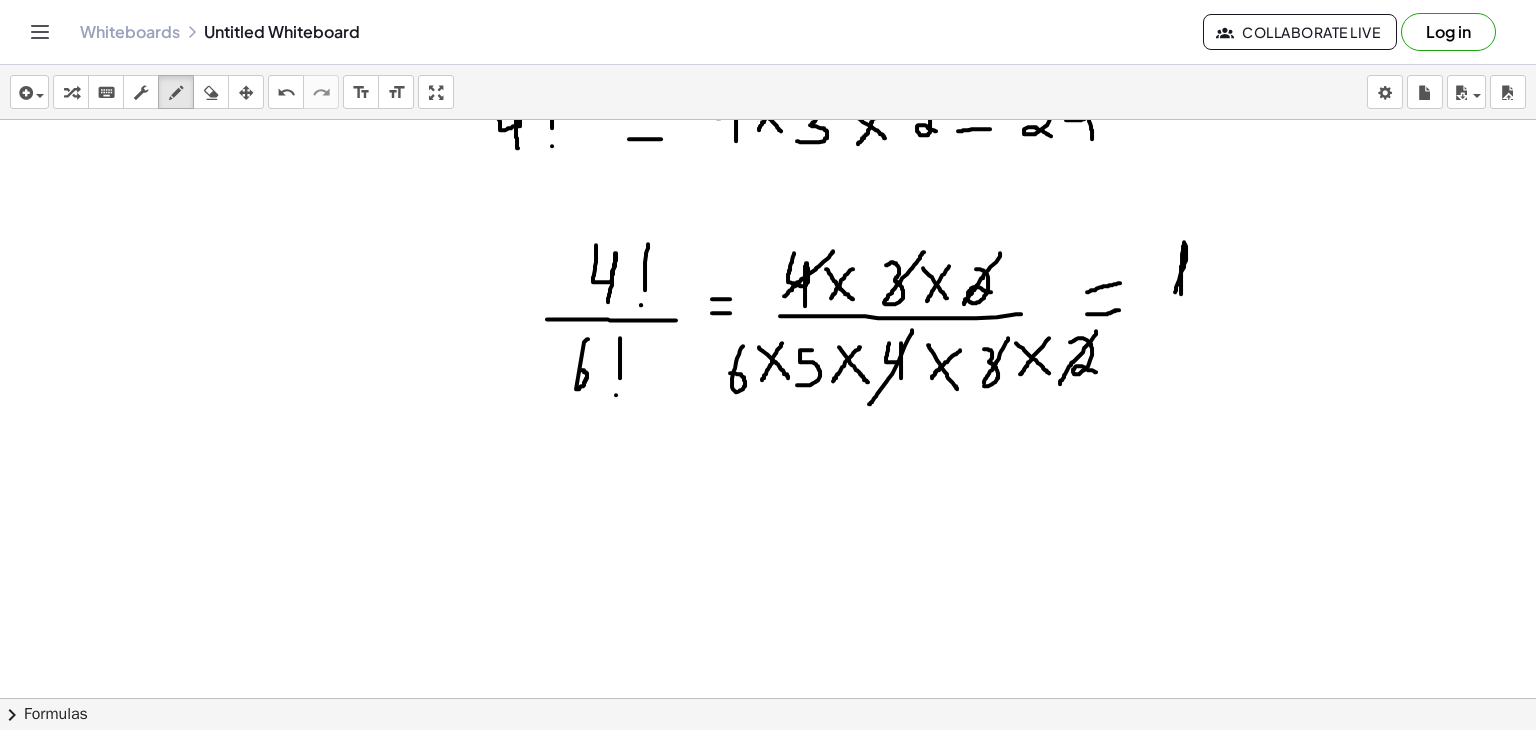 click at bounding box center [768, -2186] 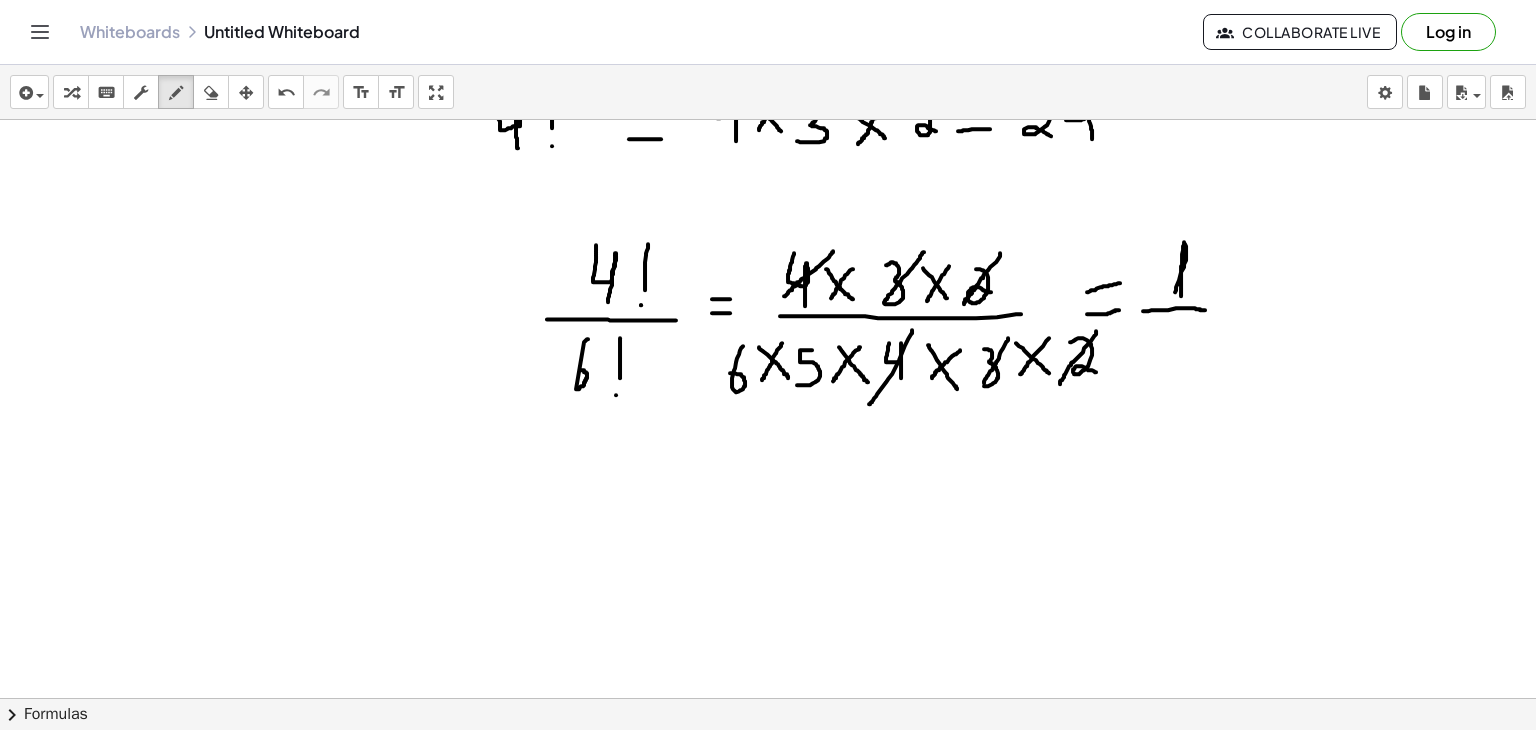 drag, startPoint x: 1143, startPoint y: 310, endPoint x: 1208, endPoint y: 309, distance: 65.00769 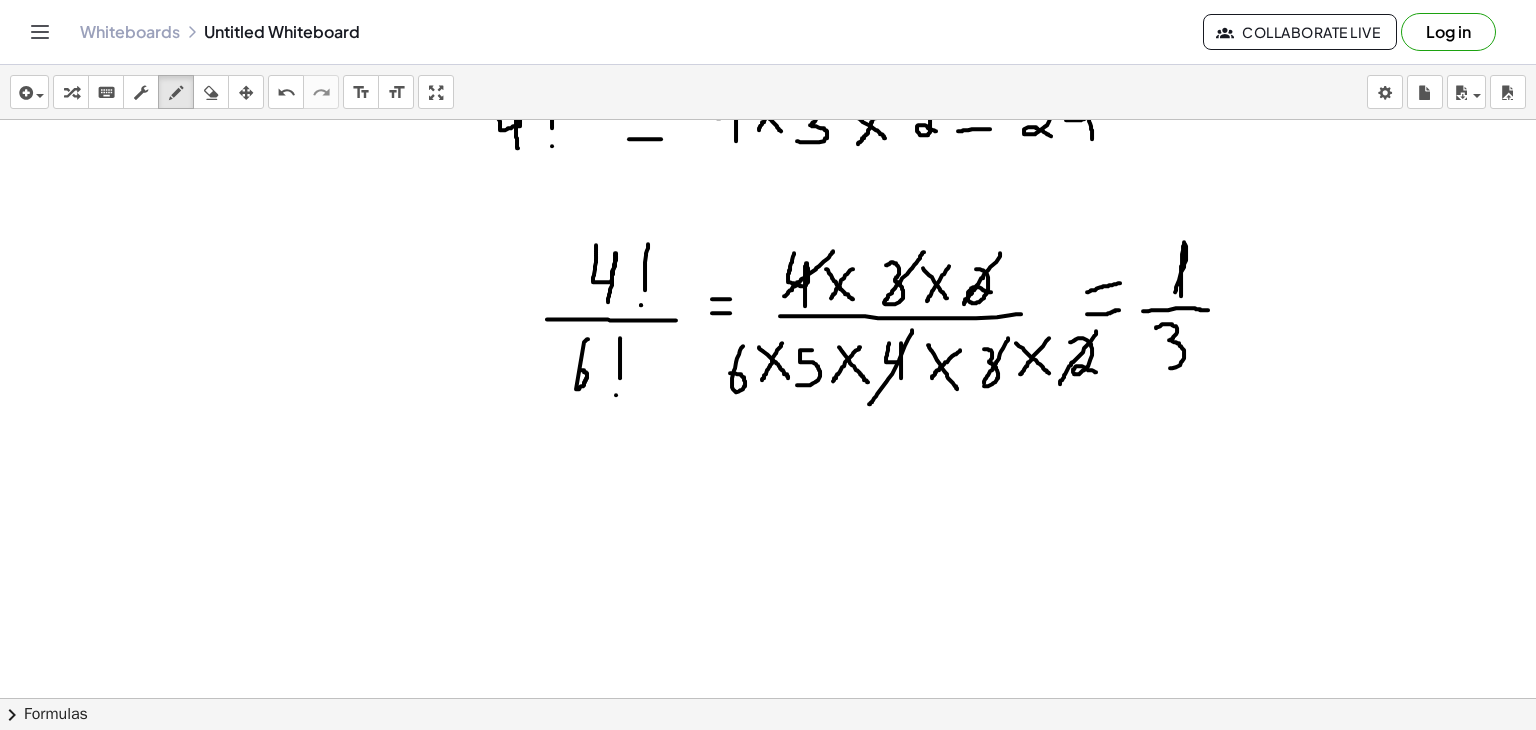 drag, startPoint x: 1156, startPoint y: 327, endPoint x: 1156, endPoint y: 366, distance: 39 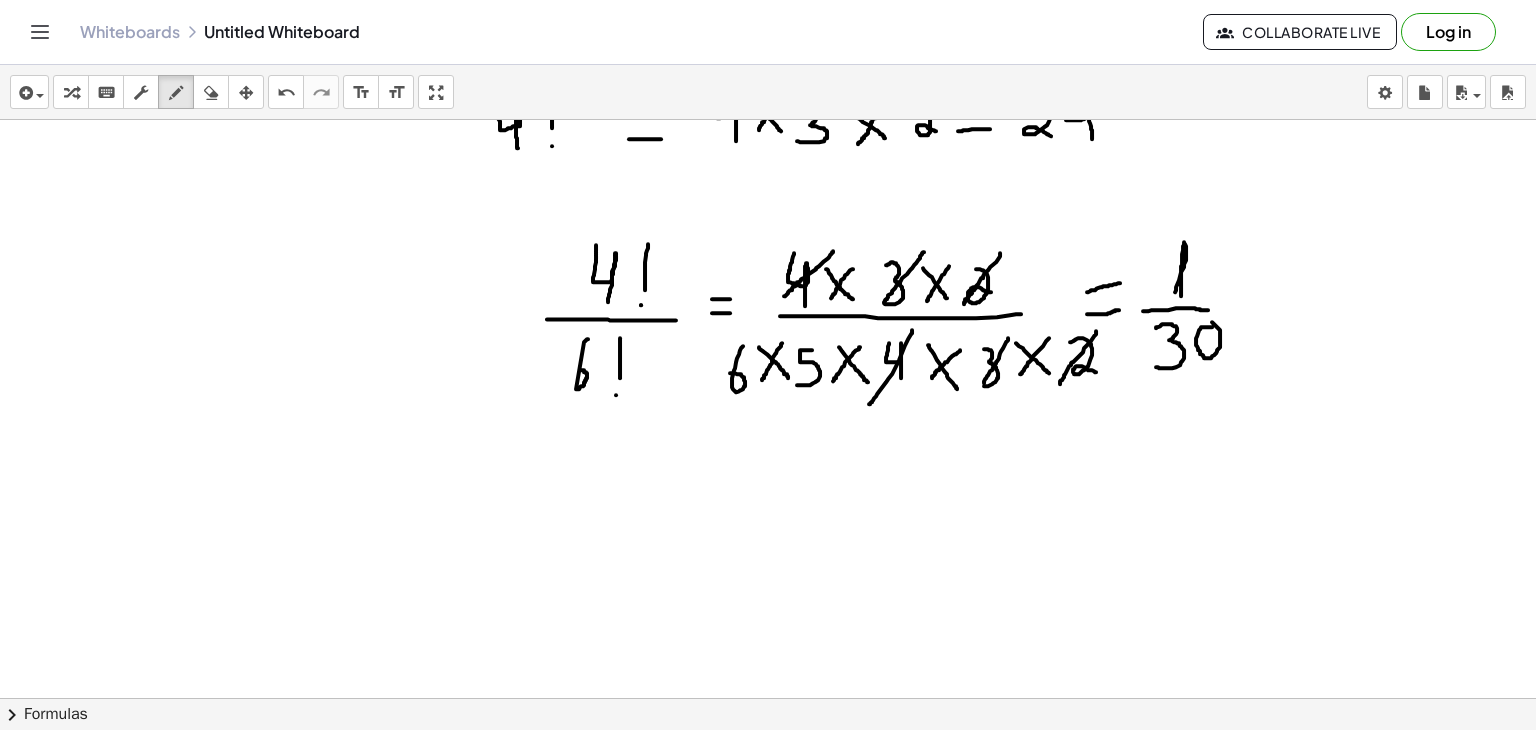 click at bounding box center [768, -2186] 